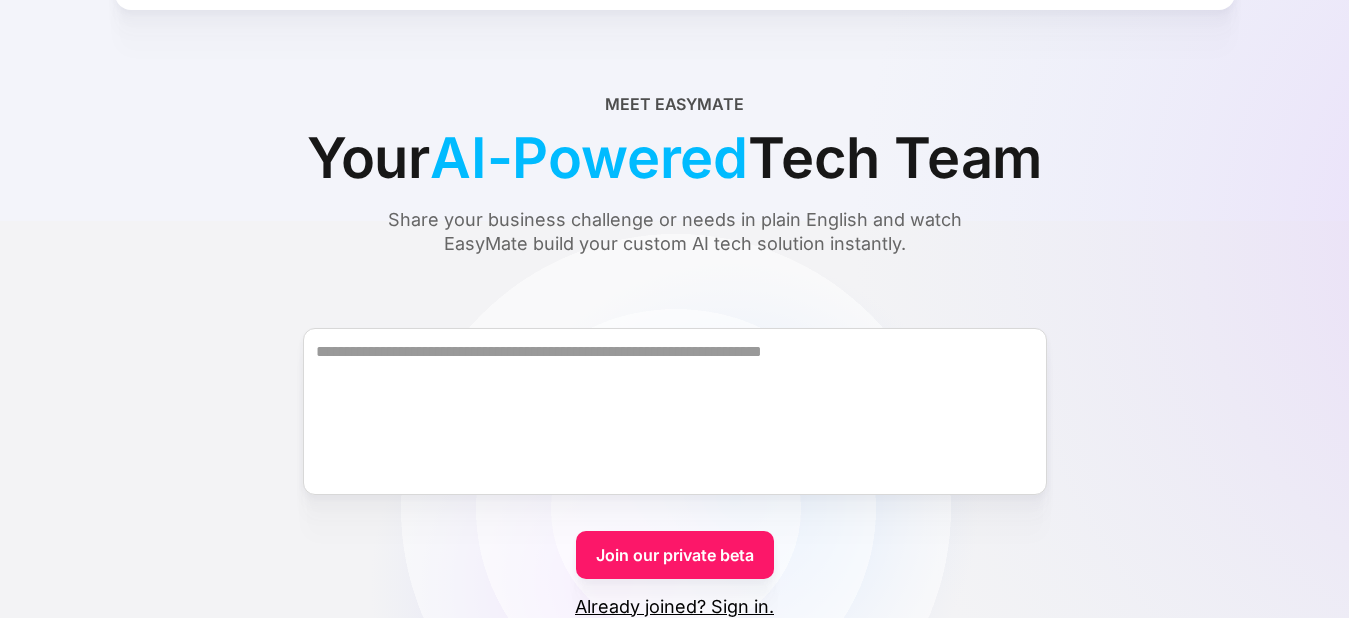 scroll, scrollTop: 300, scrollLeft: 0, axis: vertical 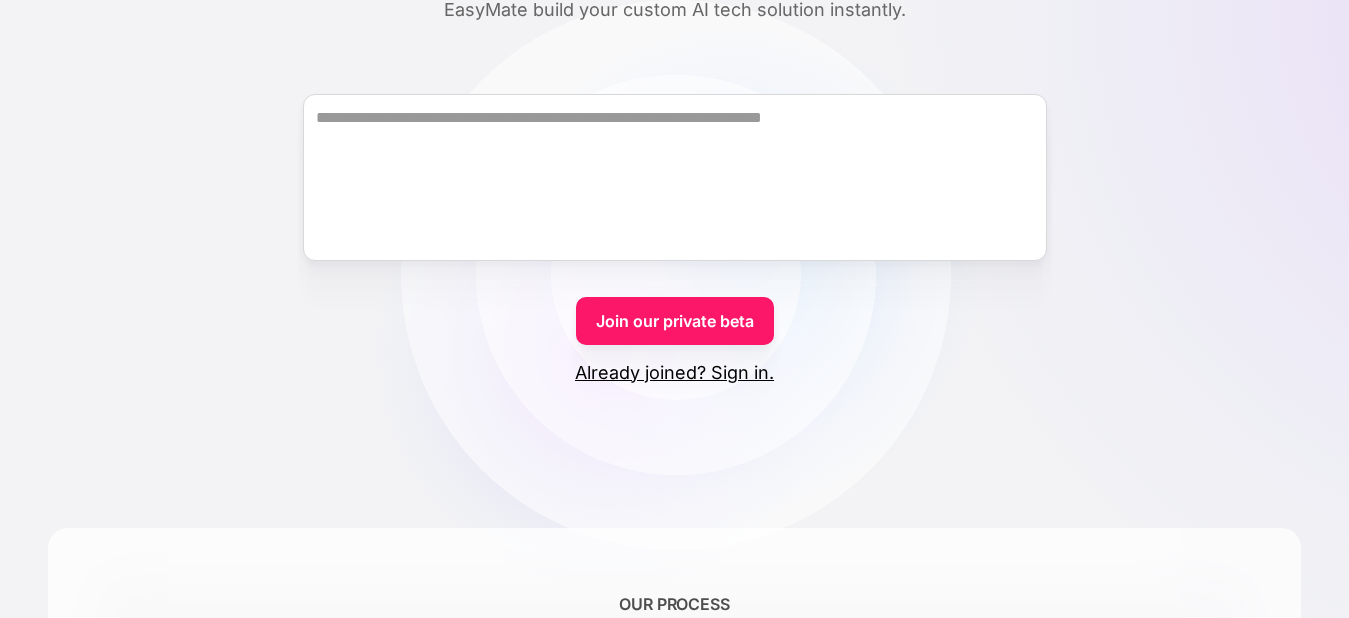 click on "Already joined? Sign in." at bounding box center [674, 373] 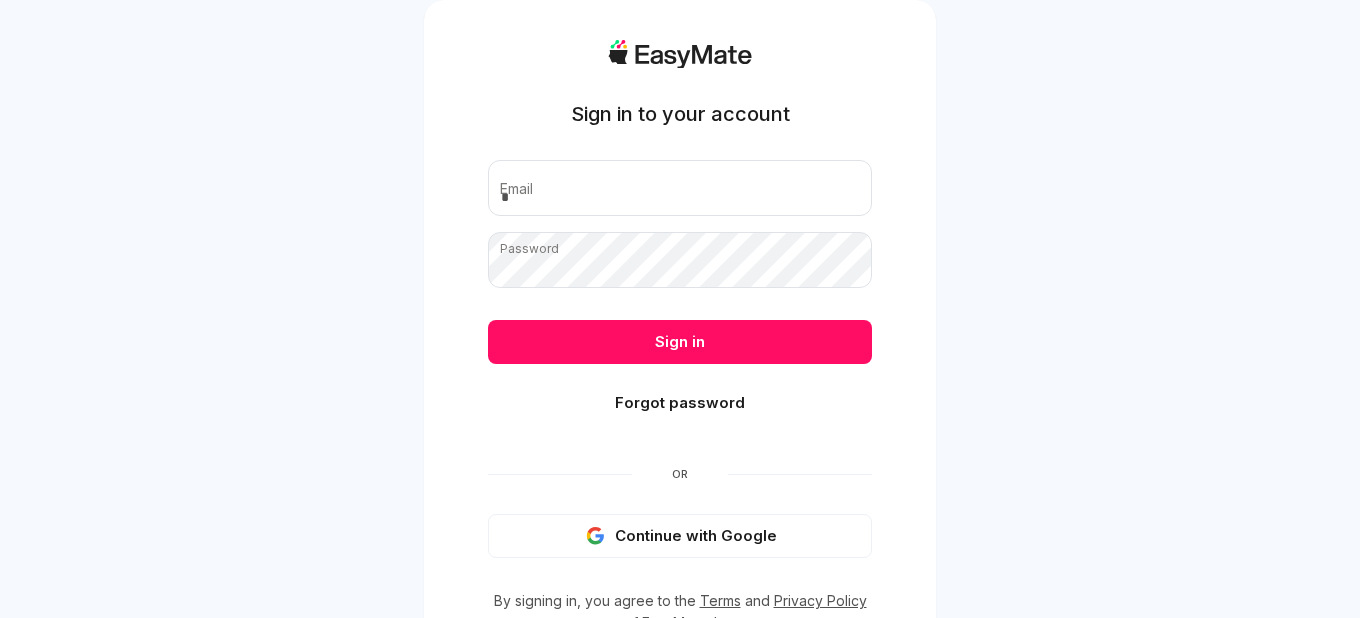 scroll, scrollTop: 0, scrollLeft: 0, axis: both 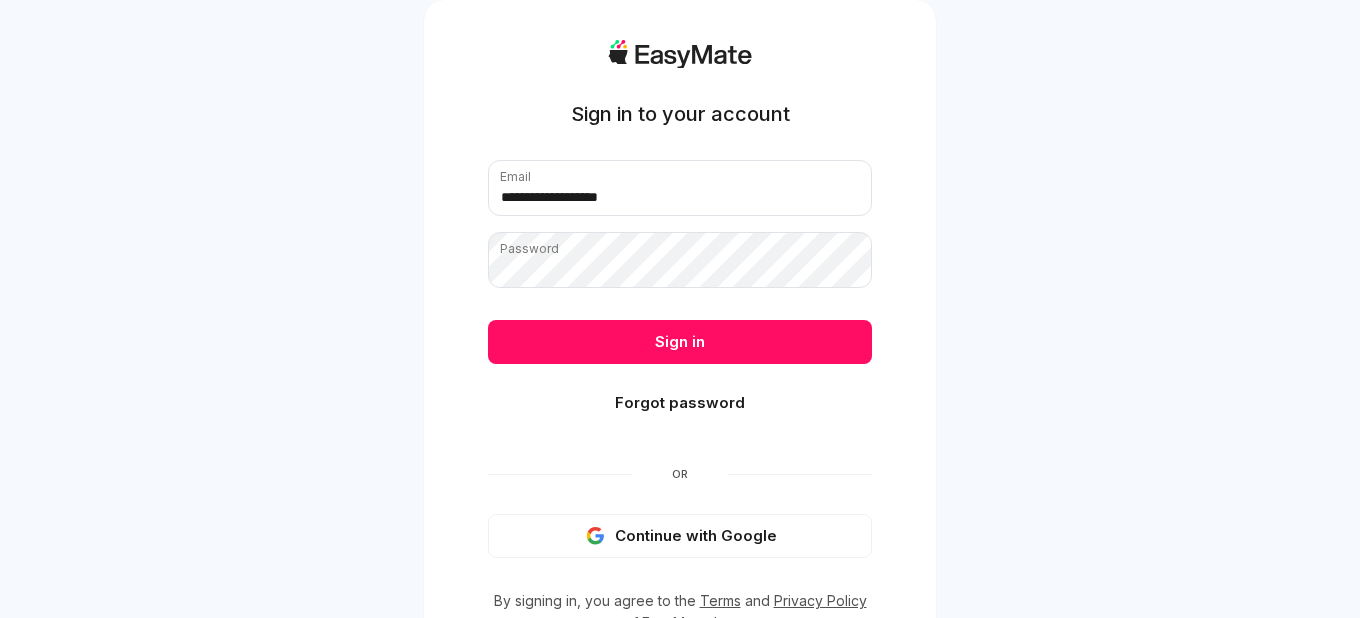 type on "**********" 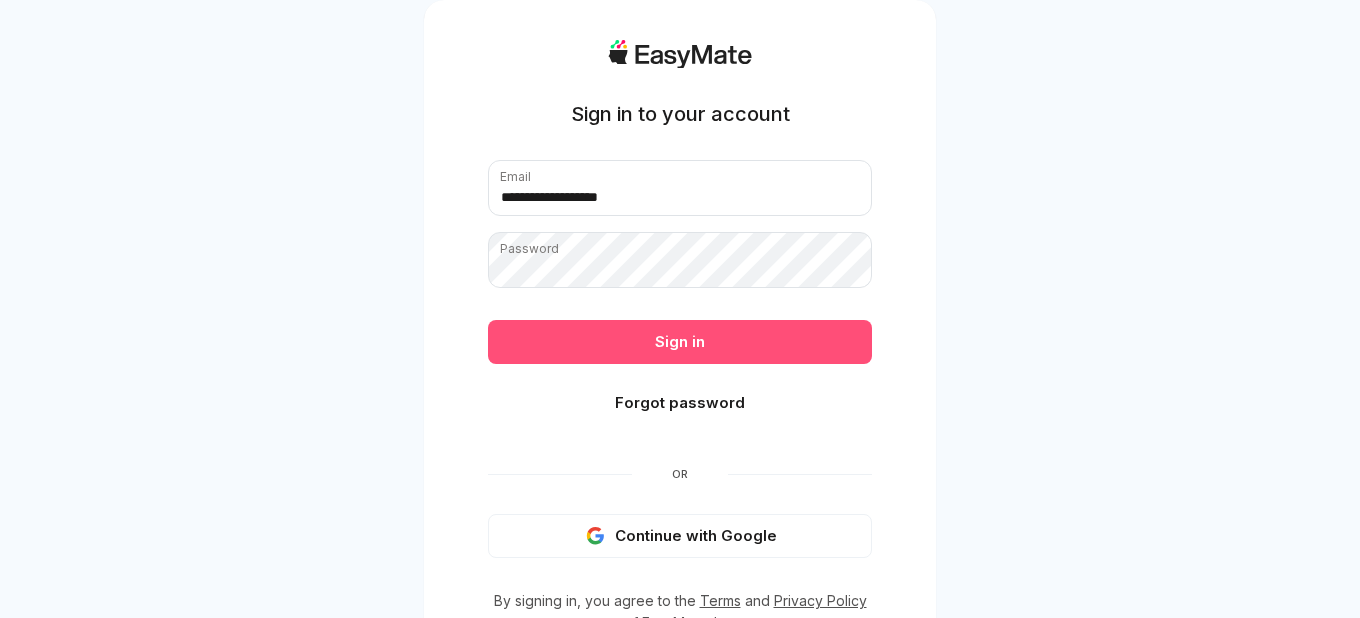 click on "Sign in" at bounding box center [680, 342] 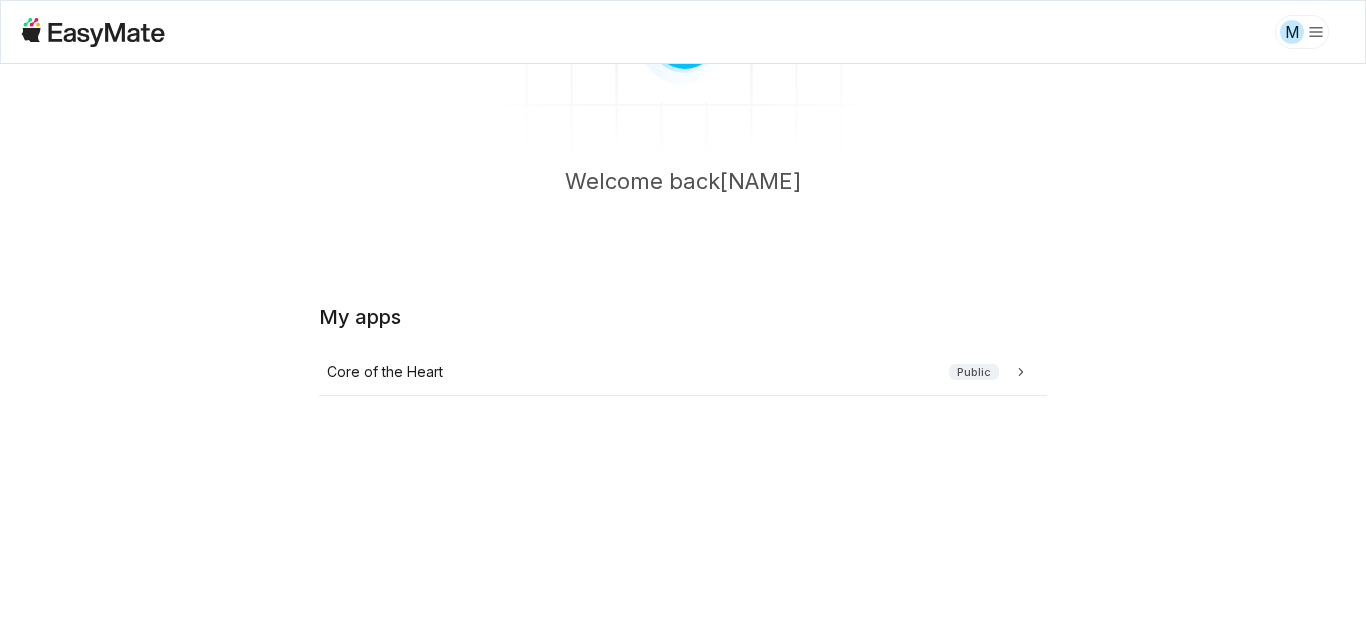 scroll, scrollTop: 200, scrollLeft: 0, axis: vertical 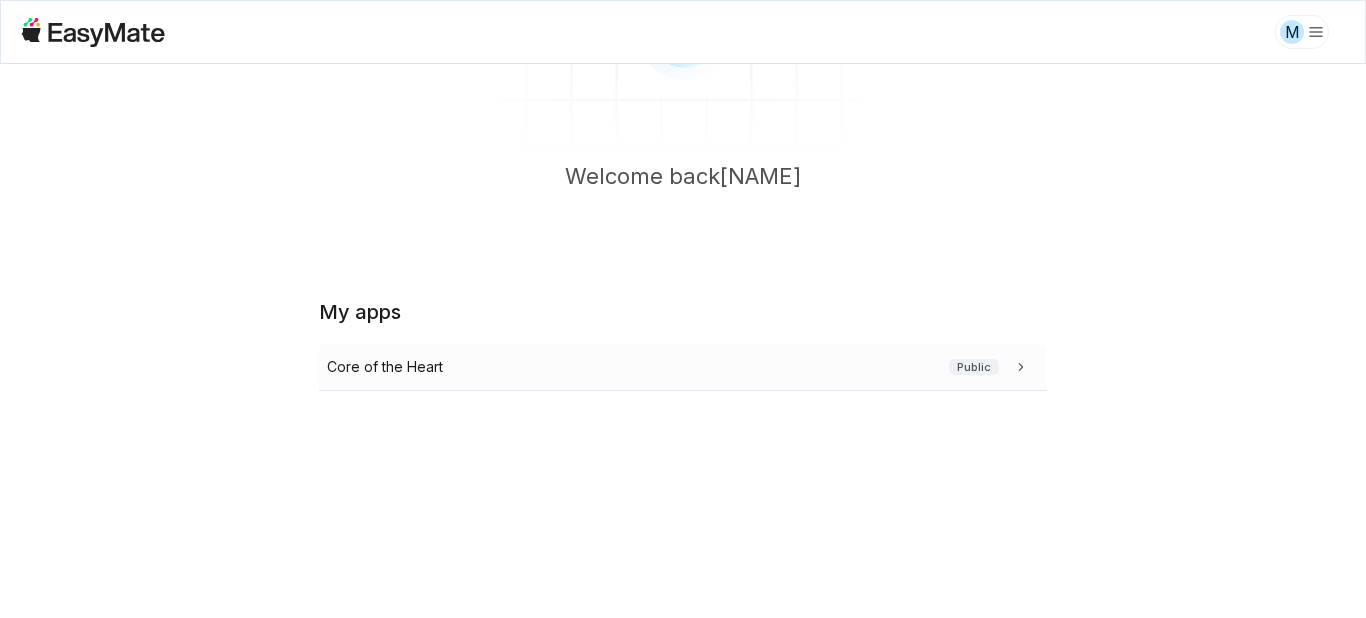 click on "Core of the Heart" at bounding box center (385, 367) 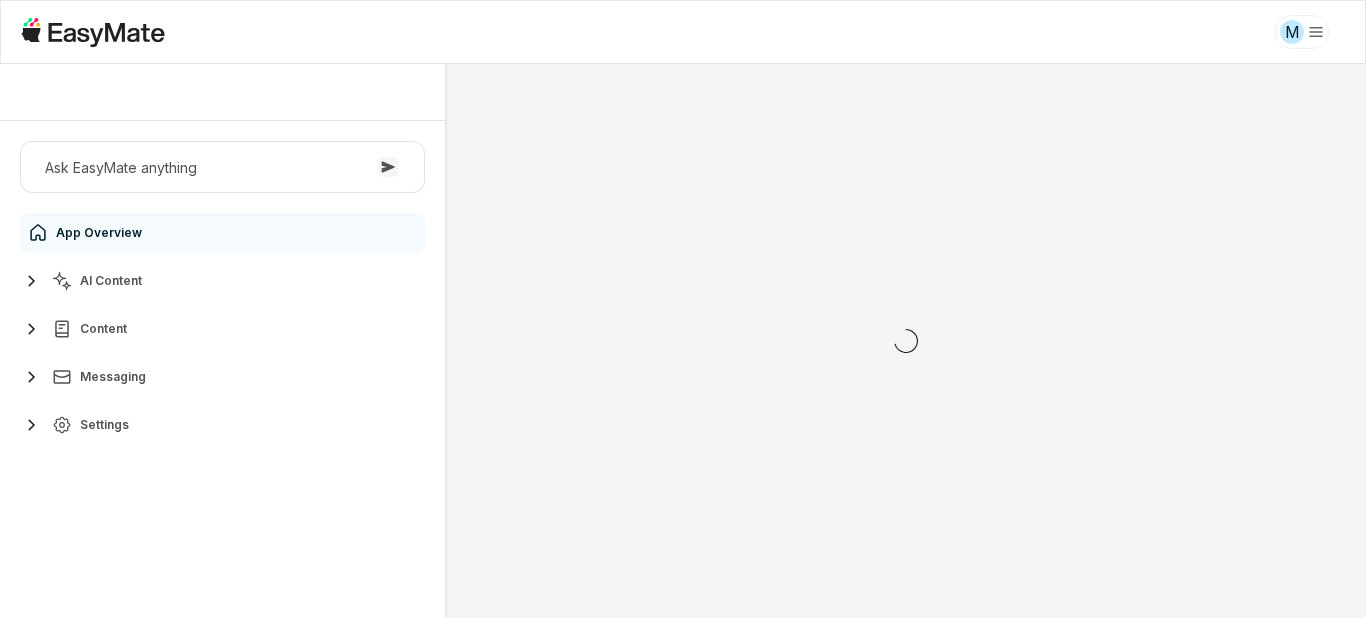 scroll, scrollTop: 0, scrollLeft: 0, axis: both 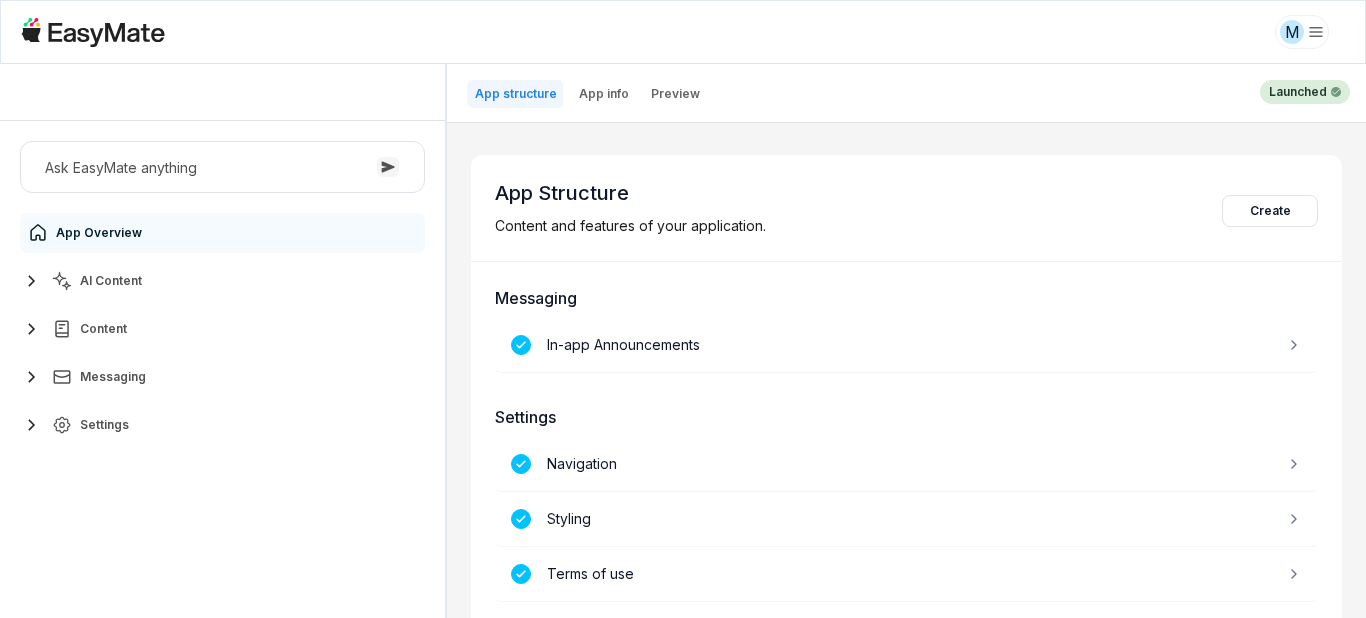 click on "AI Content" at bounding box center [111, 281] 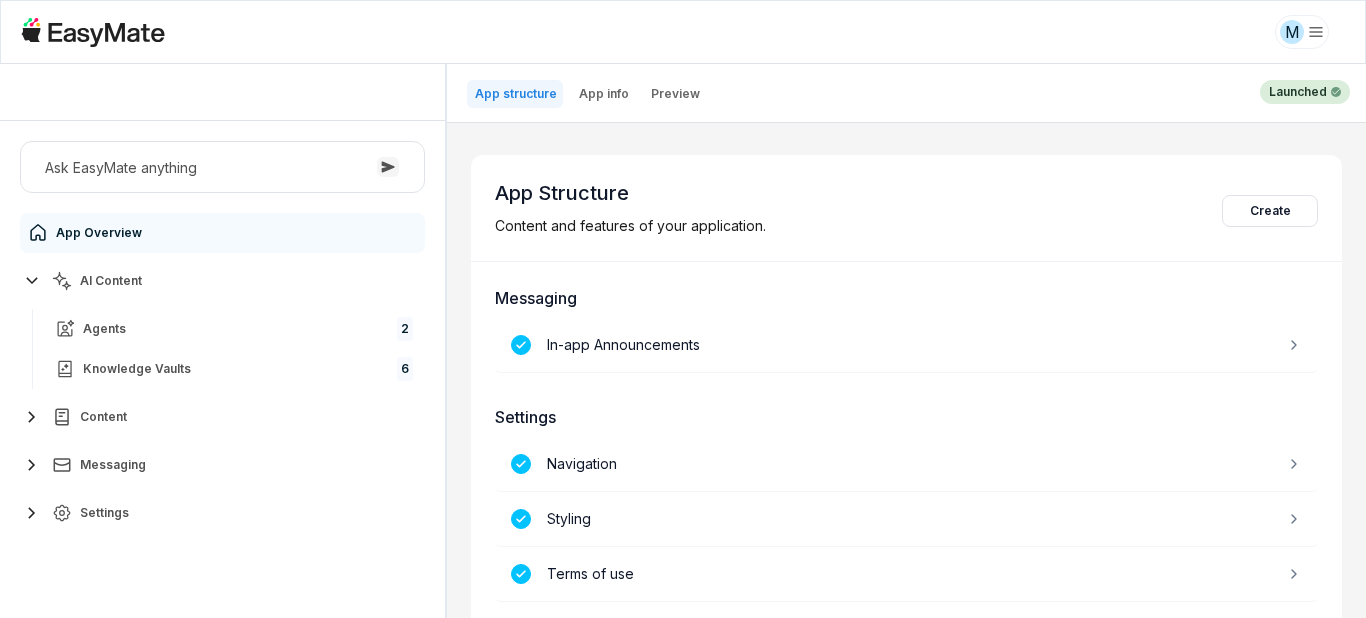 click on "AI Content" at bounding box center (111, 281) 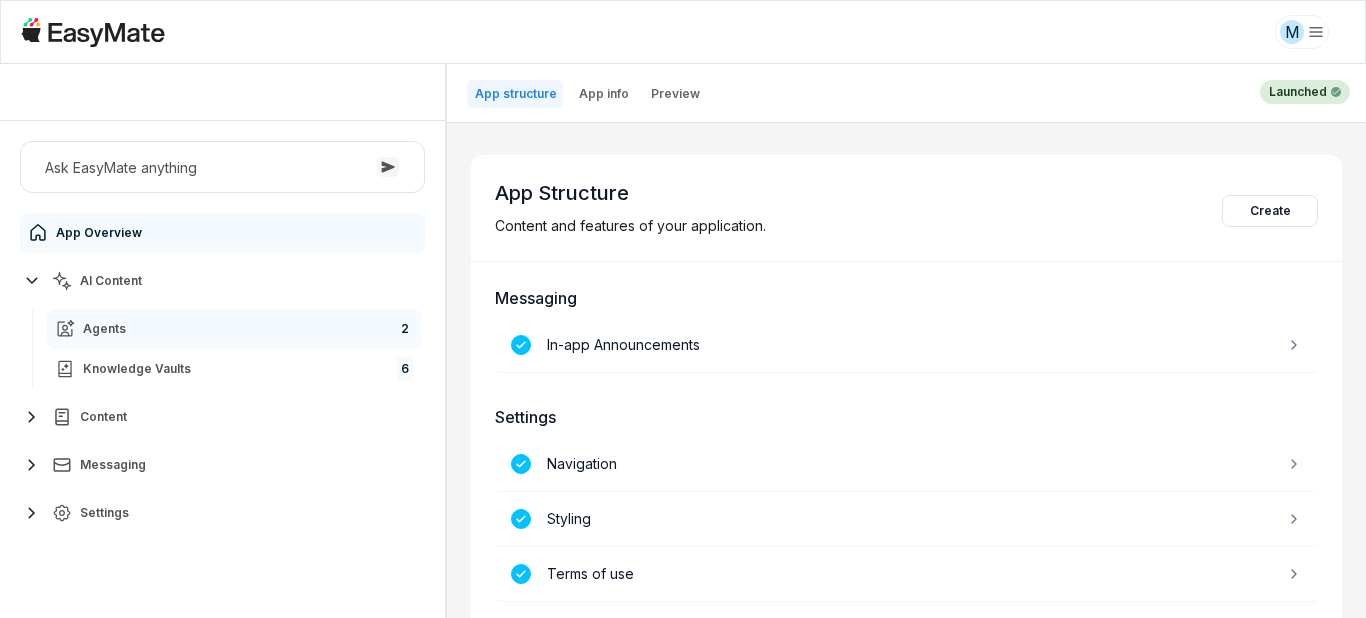 click on "Agents" at bounding box center [104, 329] 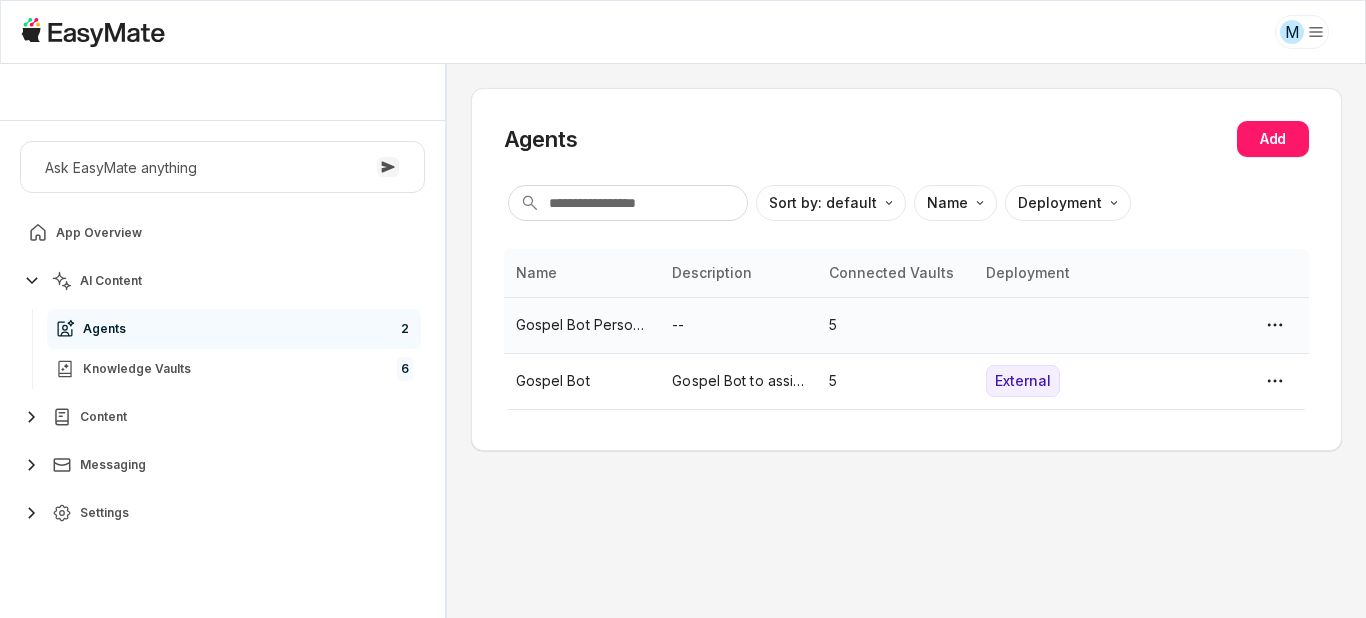 click on "Gospel Bot Personality Tester" at bounding box center [582, 325] 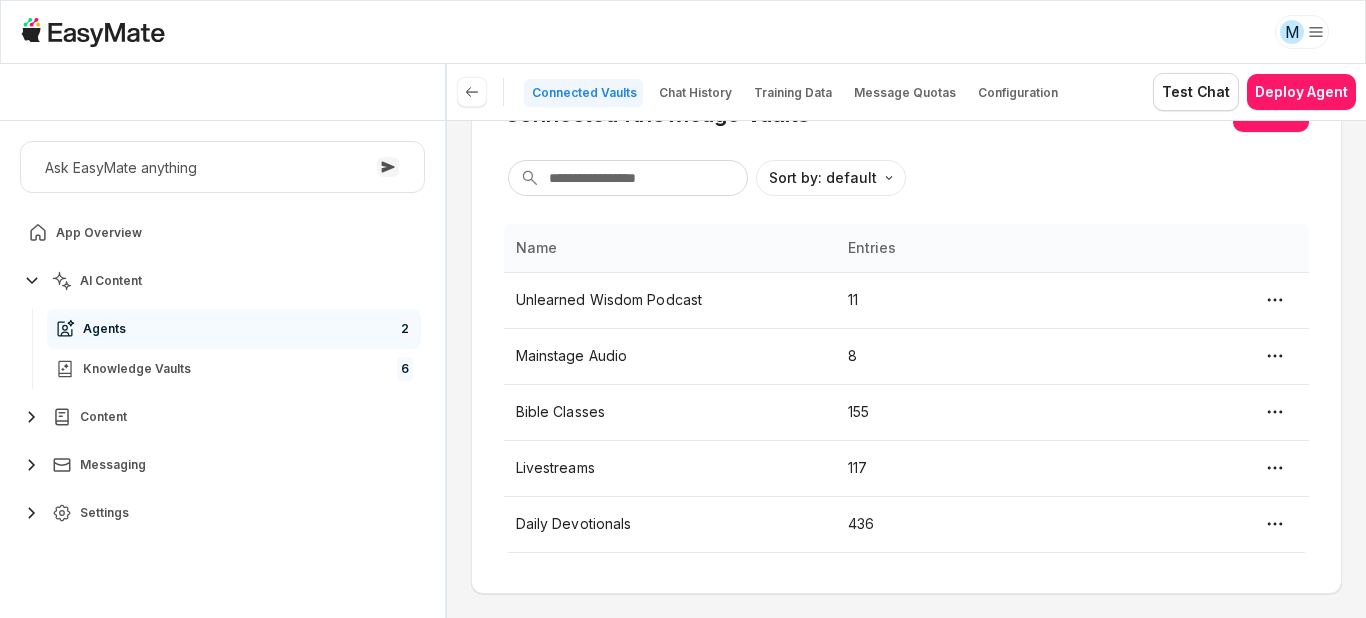 scroll, scrollTop: 0, scrollLeft: 0, axis: both 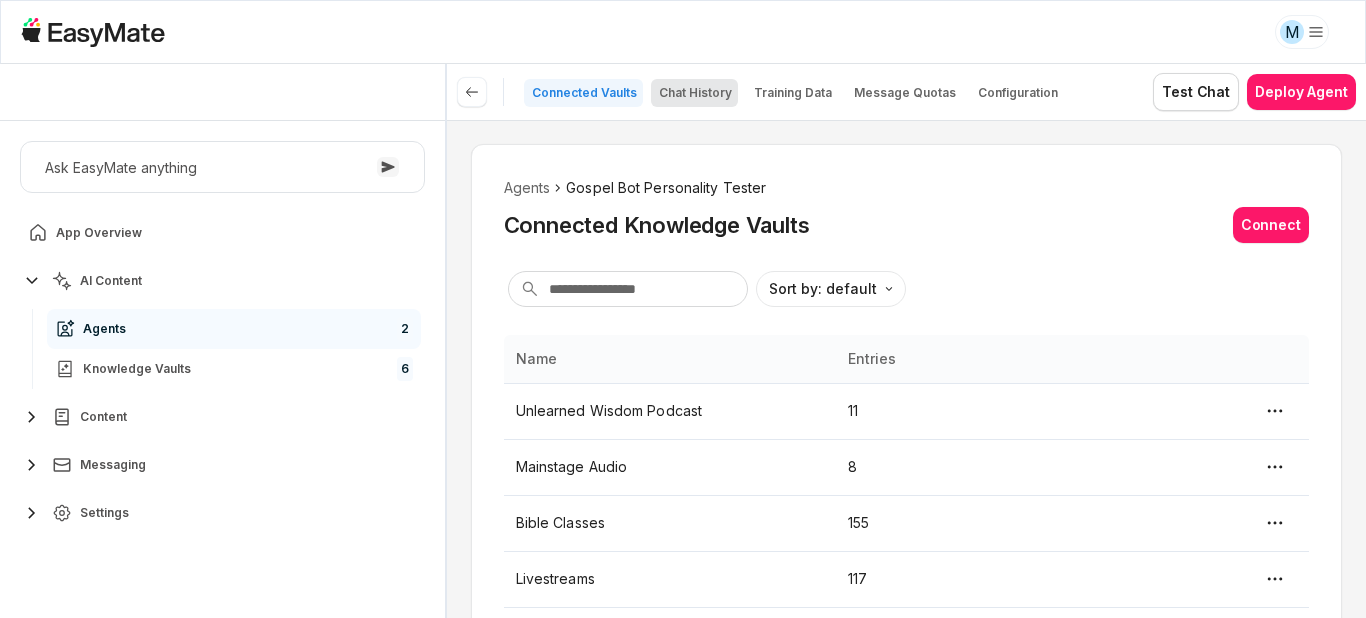 click on "Chat History" at bounding box center [695, 93] 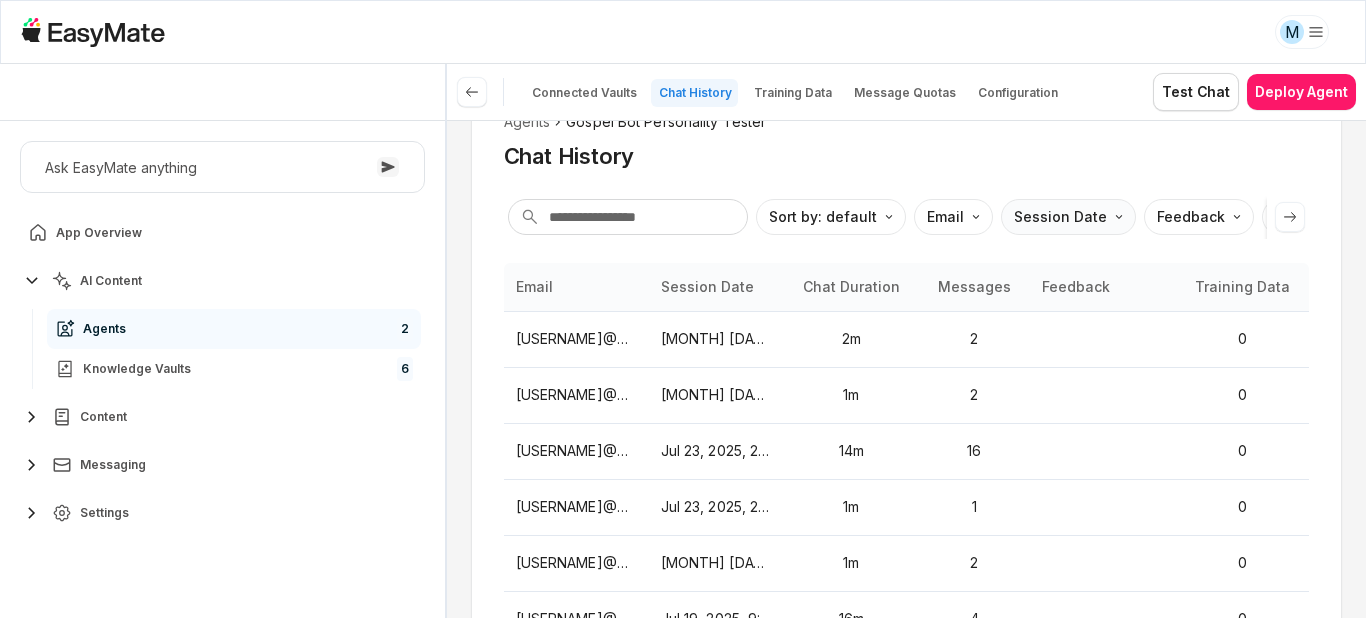 scroll, scrollTop: 100, scrollLeft: 0, axis: vertical 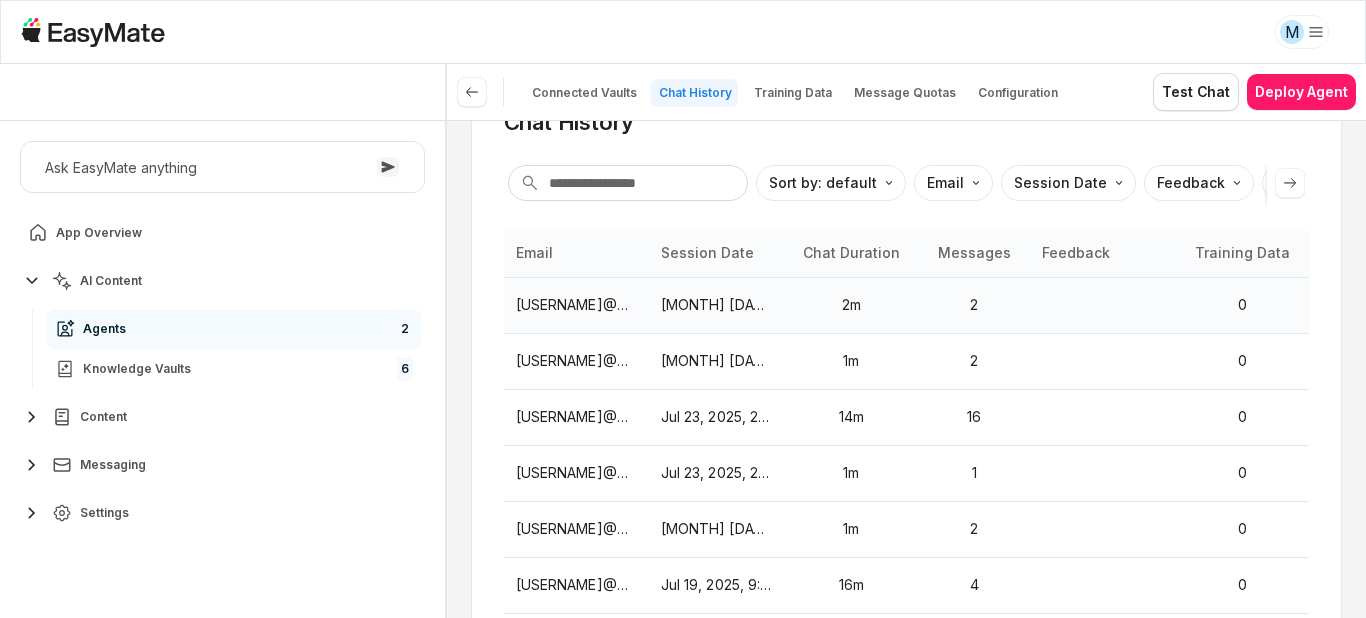 click on "[USERNAME]@example.de" at bounding box center (576, 305) 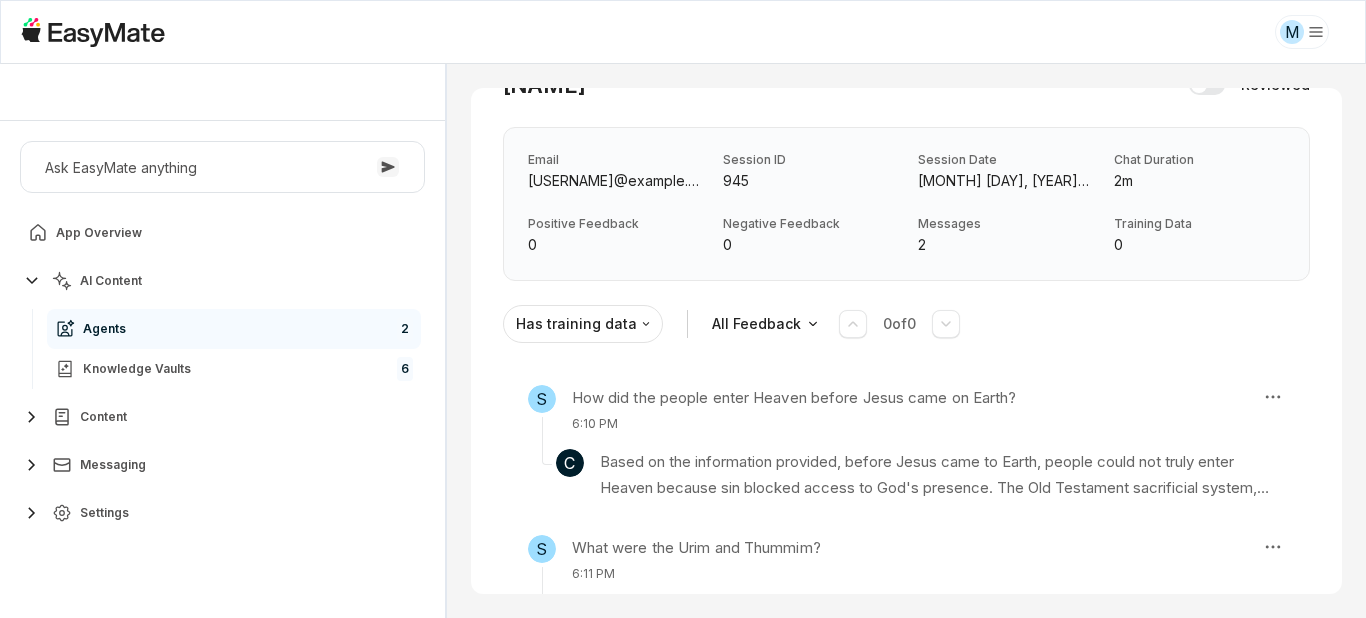 scroll, scrollTop: 0, scrollLeft: 0, axis: both 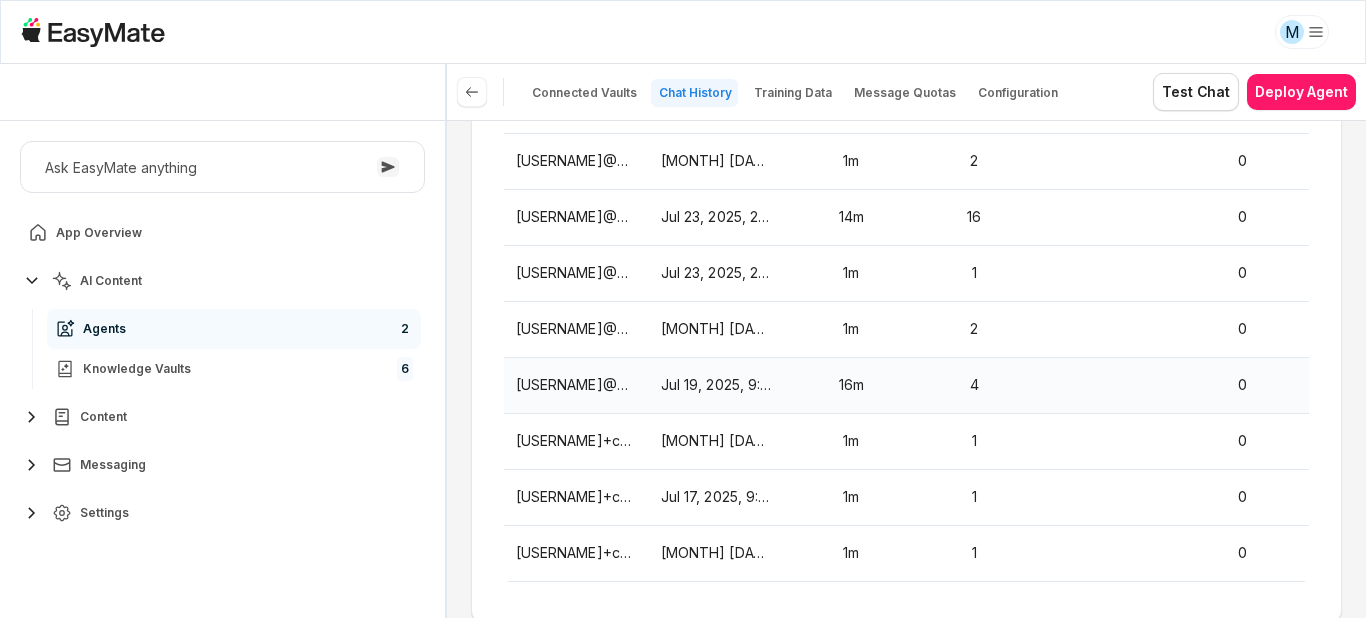 click on "[USERNAME]@example.com" at bounding box center [576, 385] 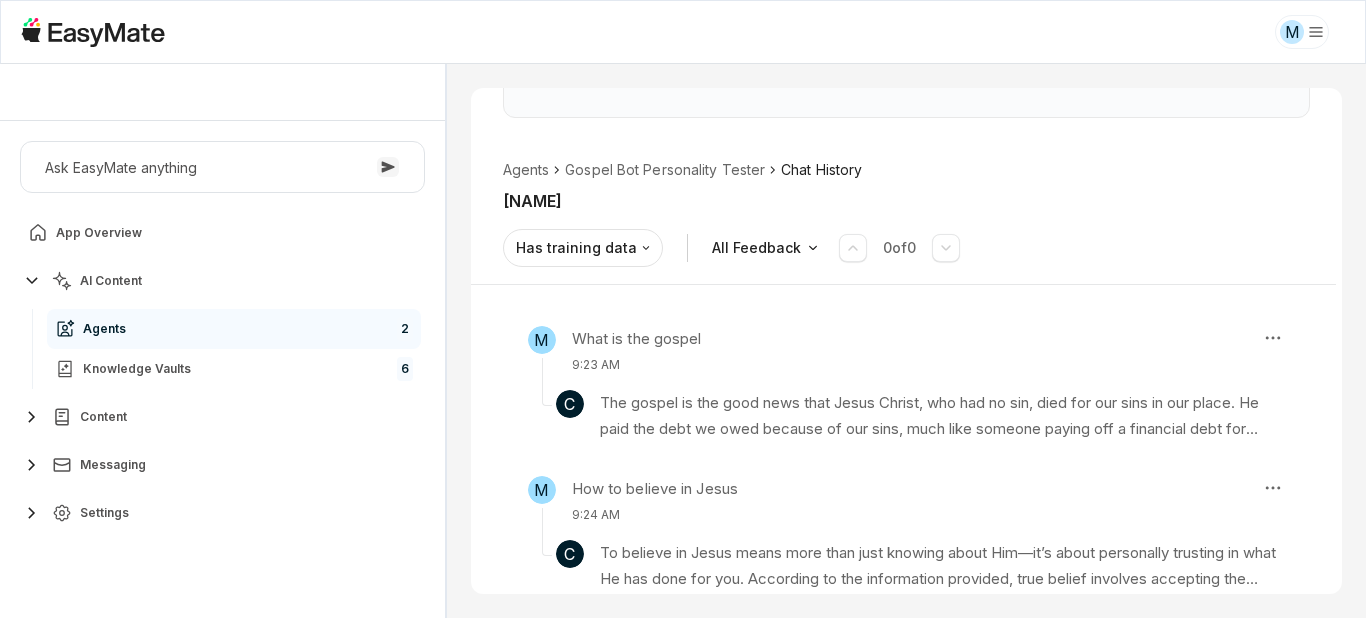 scroll, scrollTop: 61, scrollLeft: 0, axis: vertical 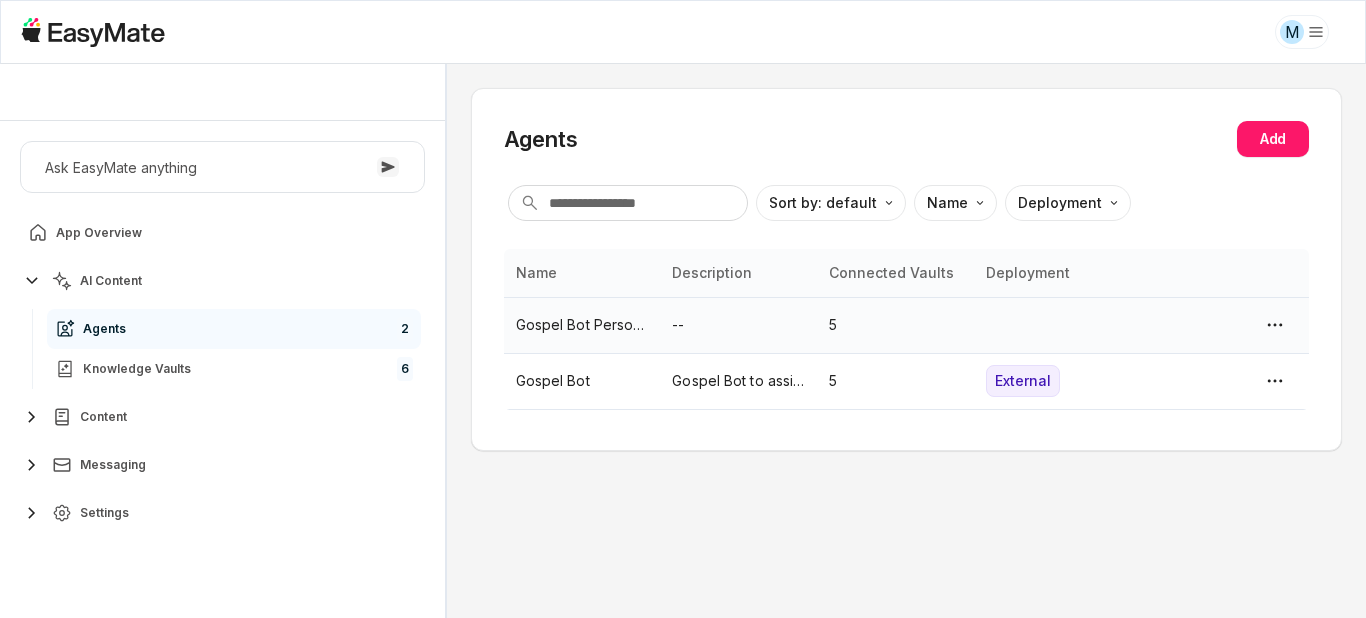 click on "Gospel Bot Personality Tester" at bounding box center (582, 325) 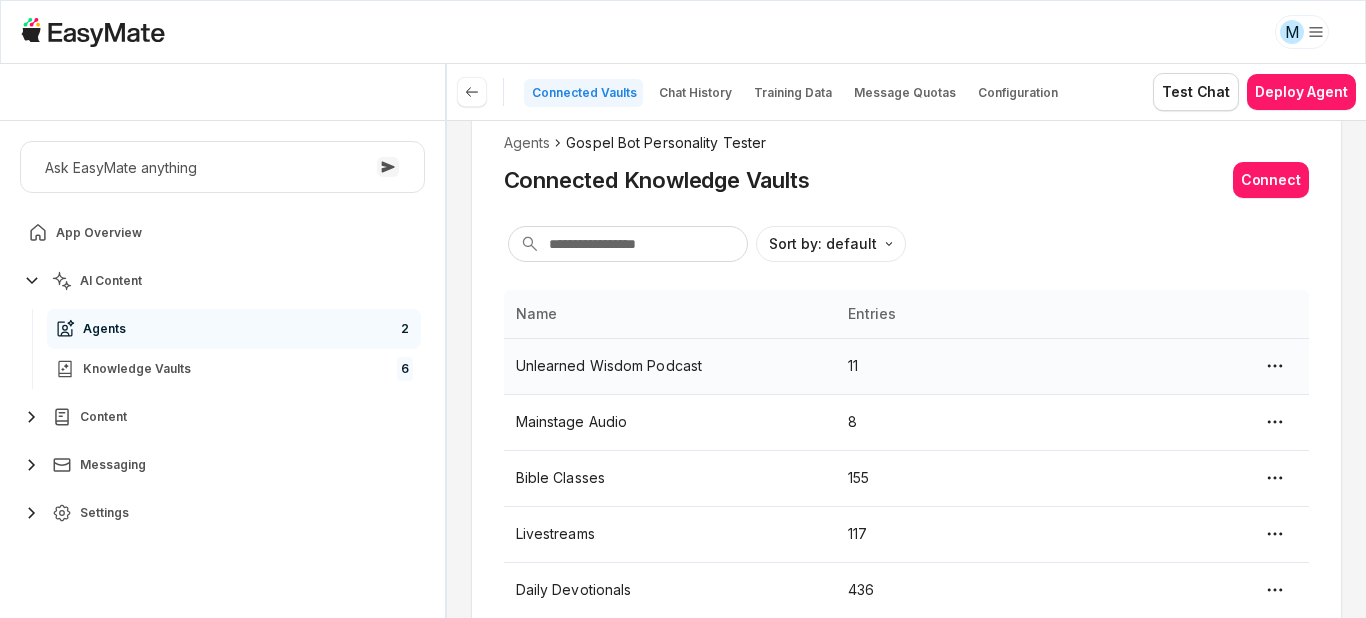scroll, scrollTop: 0, scrollLeft: 0, axis: both 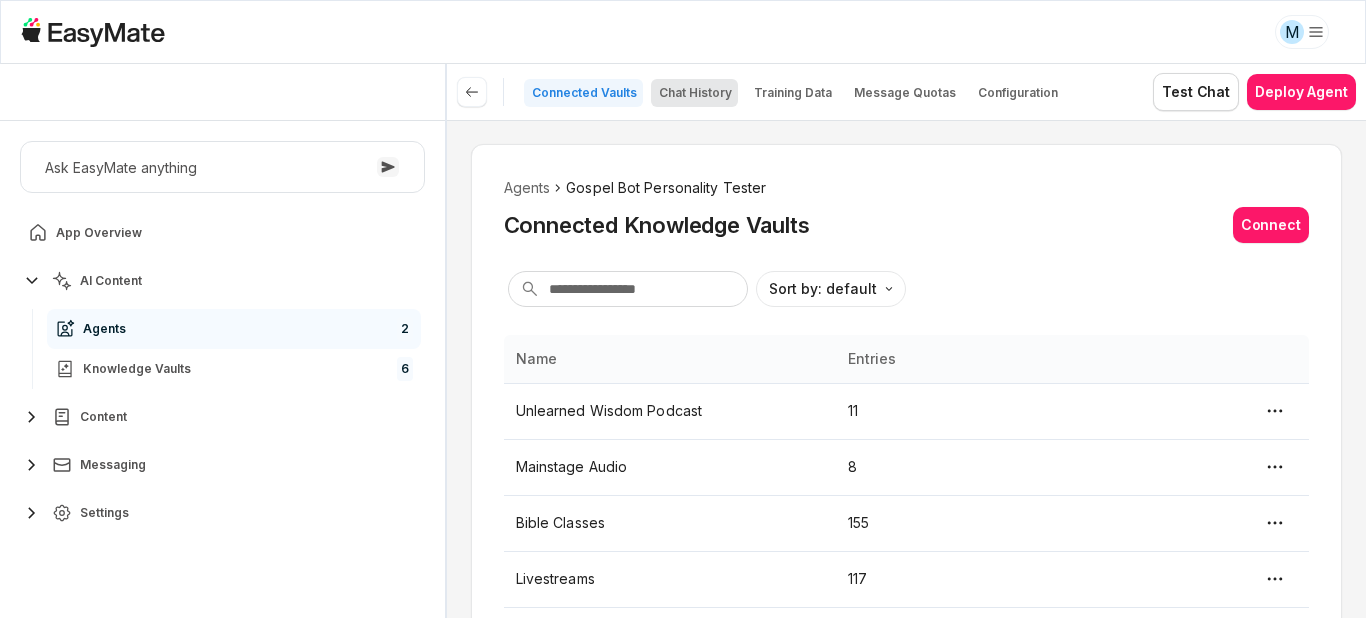 click on "Chat History" at bounding box center (695, 93) 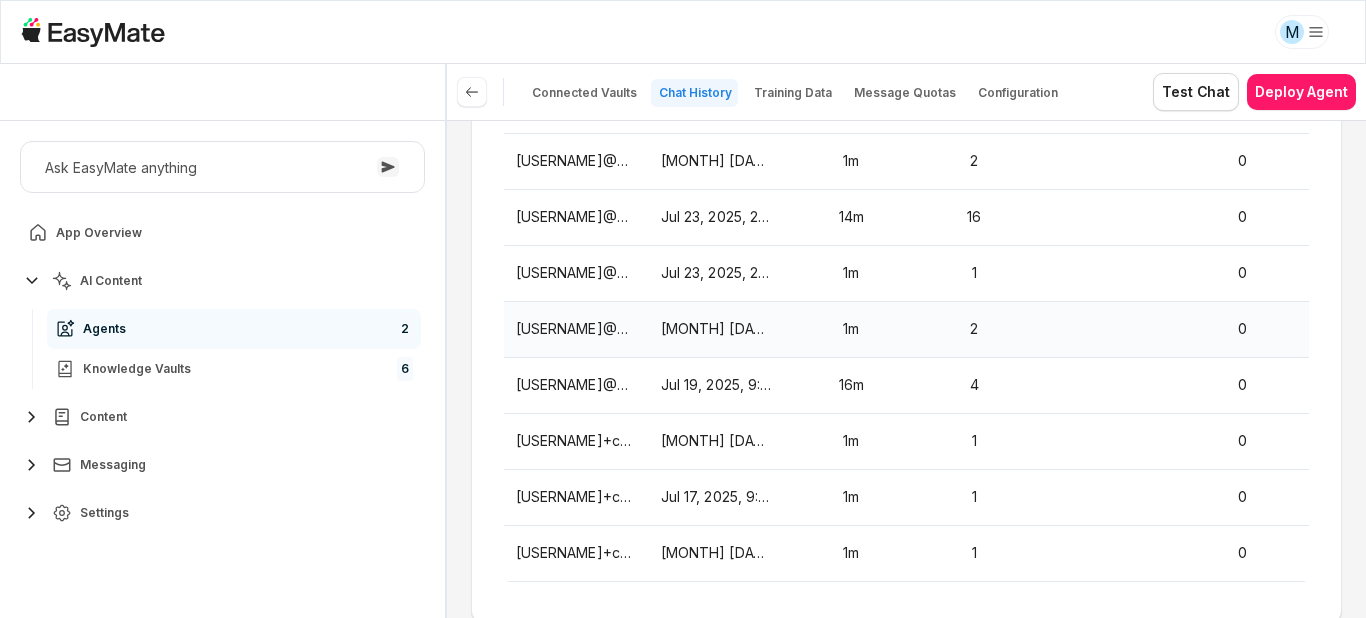 scroll, scrollTop: 335, scrollLeft: 0, axis: vertical 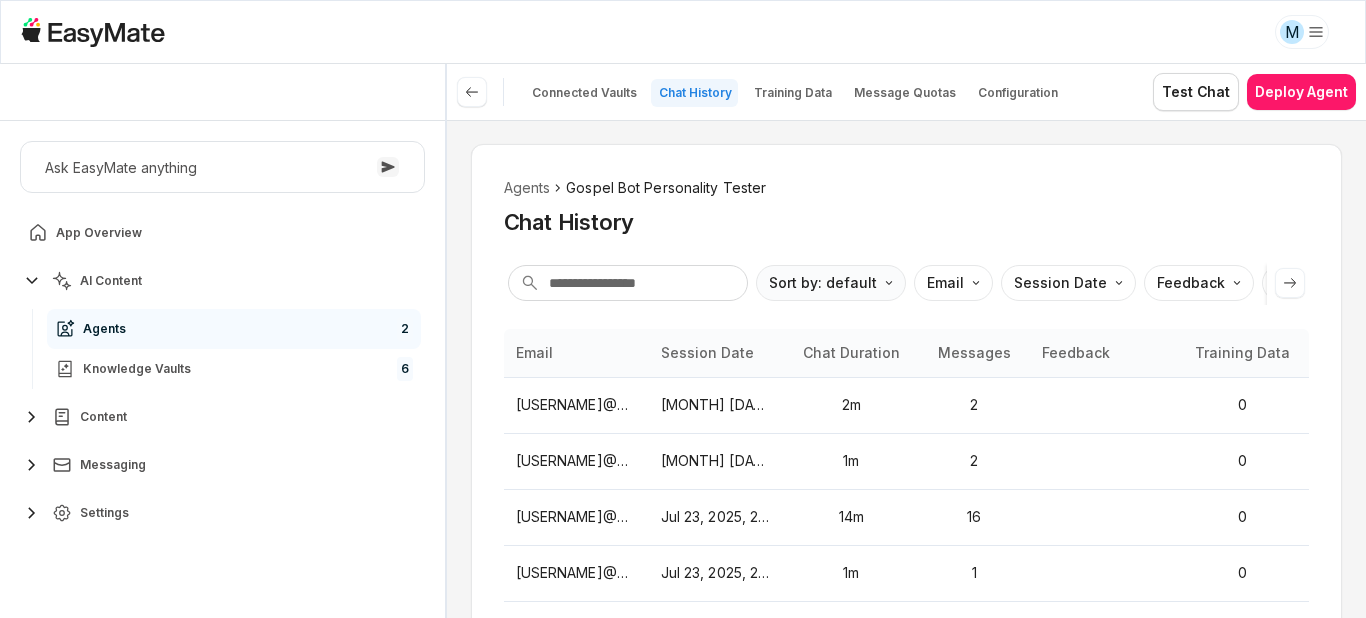 click on "M Core of the Heart Ask EasyMate anything App Overview AI Content Agents 2 Knowledge Vaults 6 Content Messaging Settings B How can I help you today? Scroll to bottom Send Connected Vaults Chat History Training Data Message Quotas Configuration Test Chat Deploy Agents Agents Gospel Bot Personality Tester Chat History Sort by: default Direction Email Session Date Feedback Reviewed Email Session Date Chat Duration Messages Feedback Training Data Reviewed [USERNAME]@example.de Jul 23, 2025, 6:10 PM 2m 2 0 [USERNAME]@example.de Jul 23, 2025, 3:52 PM 1m 2 0 [USERNAME]@example.de Jul 23, 2025, 2:46 PM 14m 16 0 [USERNAME]@example.de Jul 23, 2025, 2:11 PM 1m 1 0 [USERNAME]@example.com Jul 23, 2025, 6:03 AM 1m 2 0 [USERNAME]@example.com Jul 19, 2025, 9:23 AM 16m 4 0 [USERNAME]+cothprod@example.com Jul 17, 2025, 9:54 AM 1m 1 0 [USERNAME]+cothprod@example.com Jul 17, 2025, 9:53 AM 1m 1 0 [USERNAME]+cothprod@example.com Jul 17, 2025, 9:52 AM 1m 1 0 *" at bounding box center (683, 309) 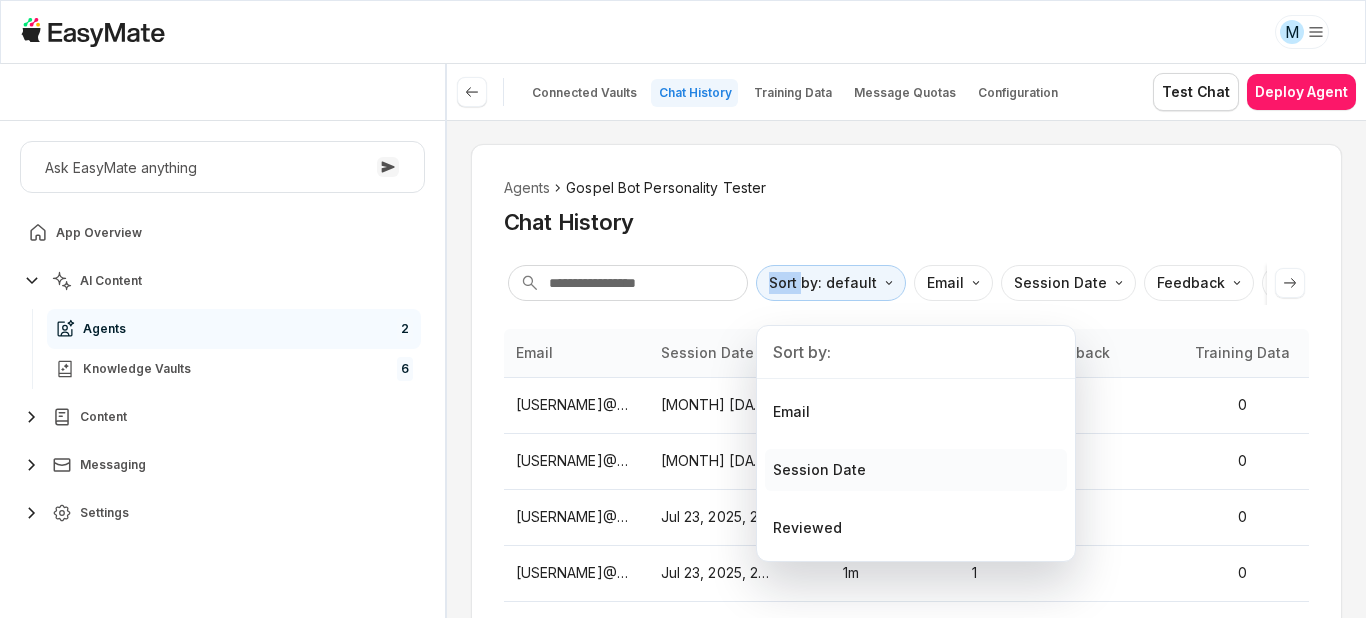 click on "Session Date" at bounding box center (819, 470) 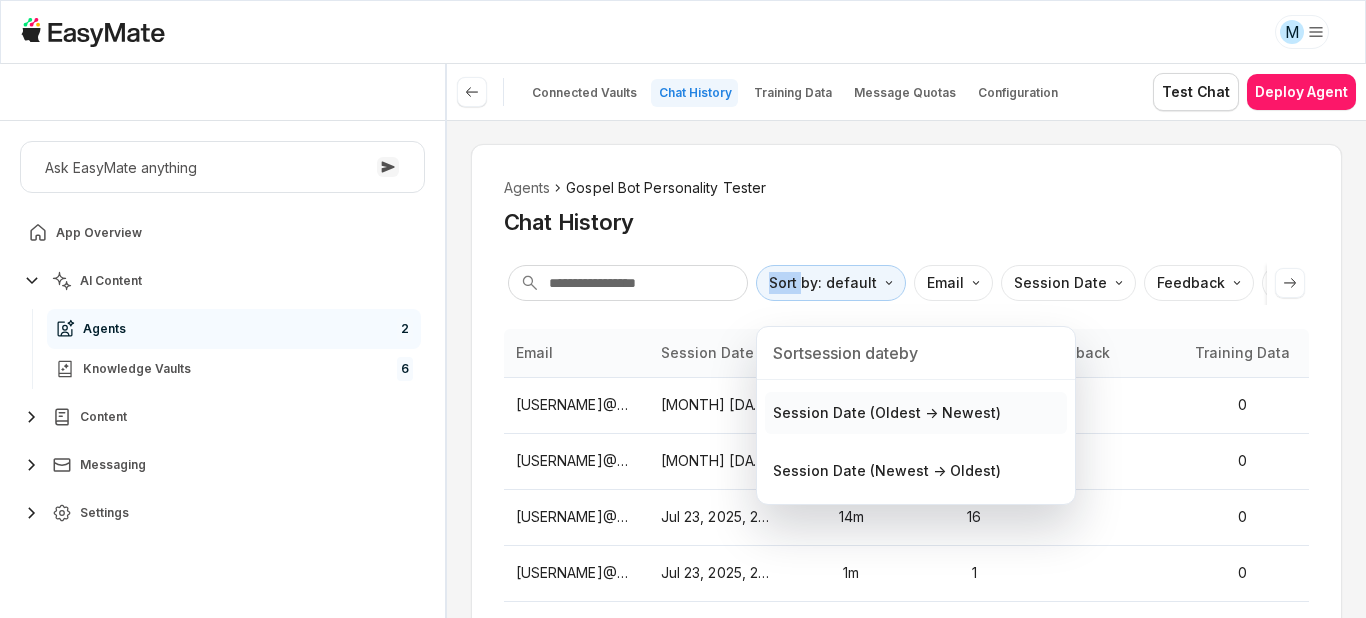 click on "Session Date (Oldest -> Newest)" at bounding box center [887, 413] 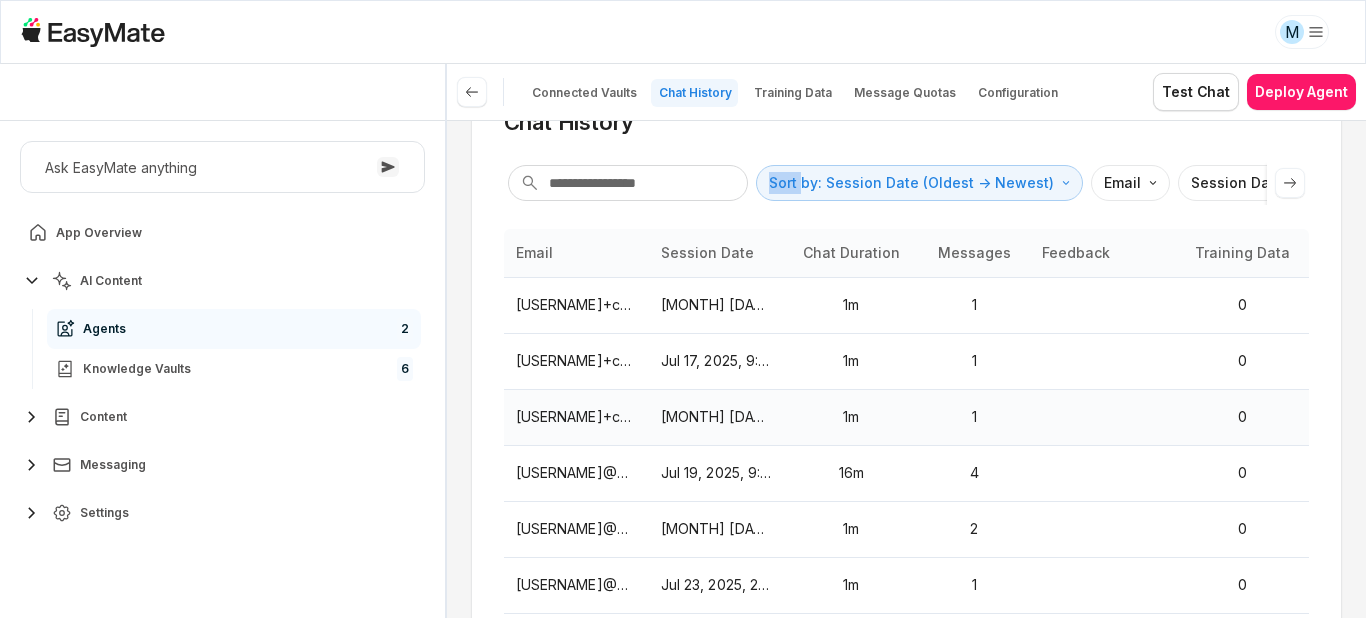 scroll, scrollTop: 200, scrollLeft: 0, axis: vertical 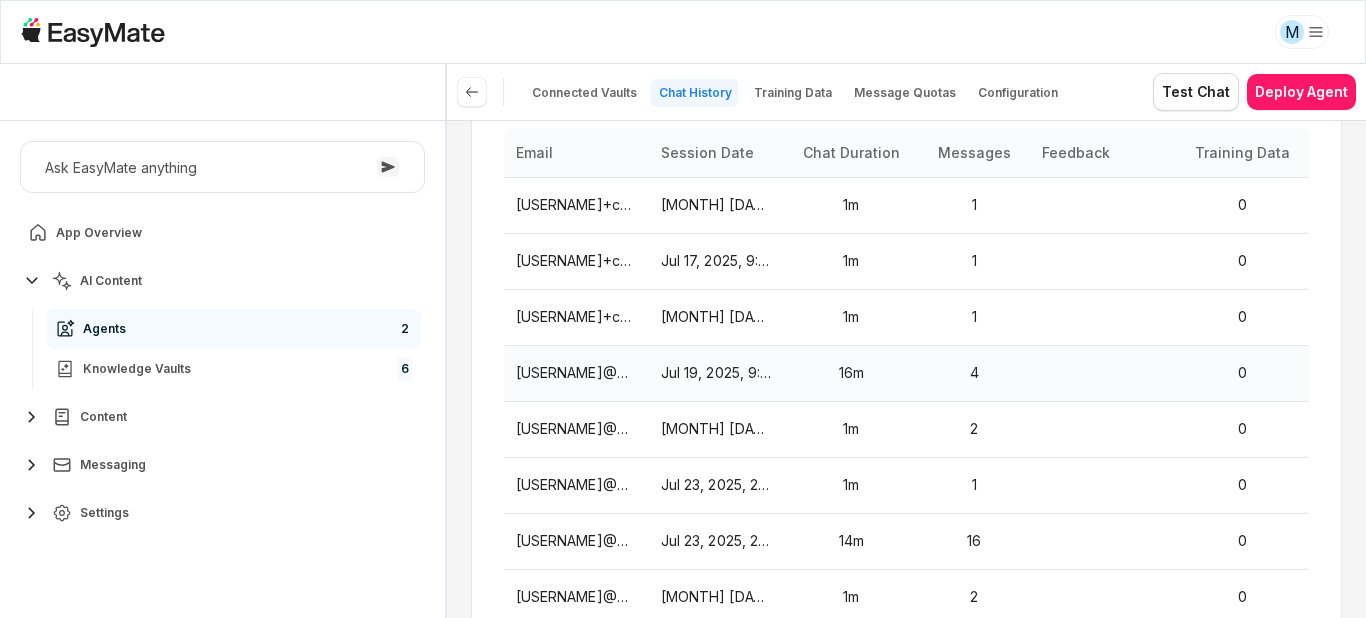 click on "[USERNAME]@example.com" at bounding box center [576, 373] 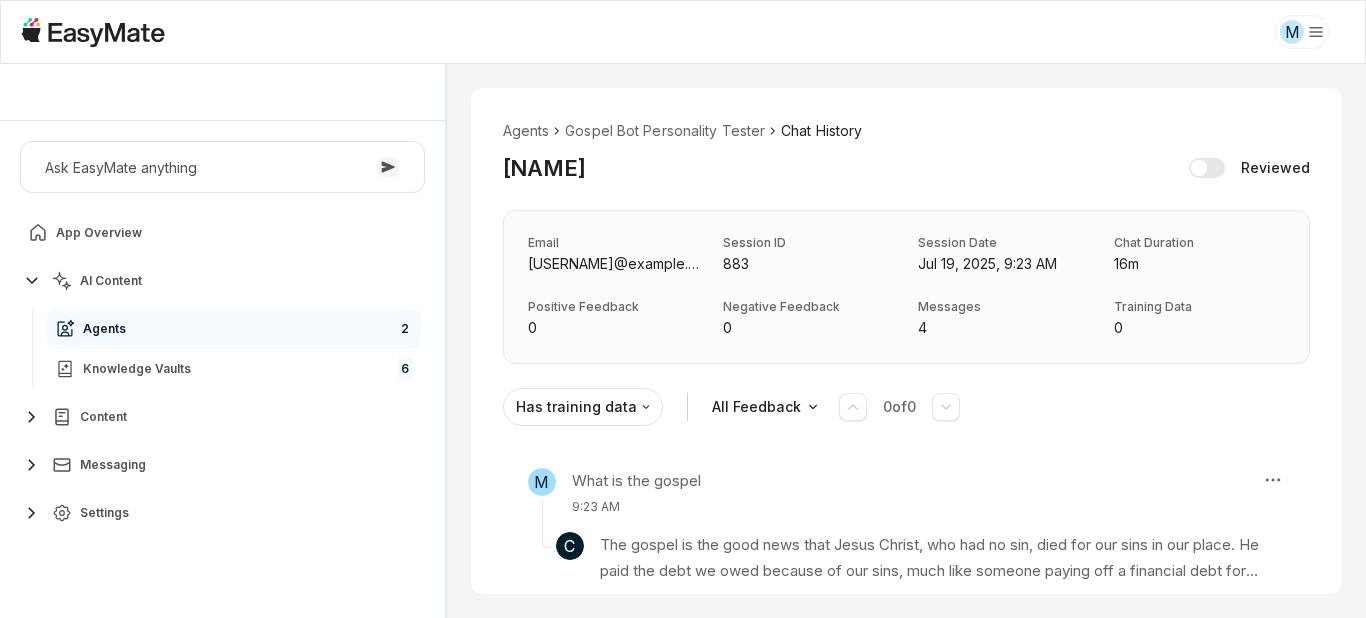 click on "Chat History" at bounding box center (821, 131) 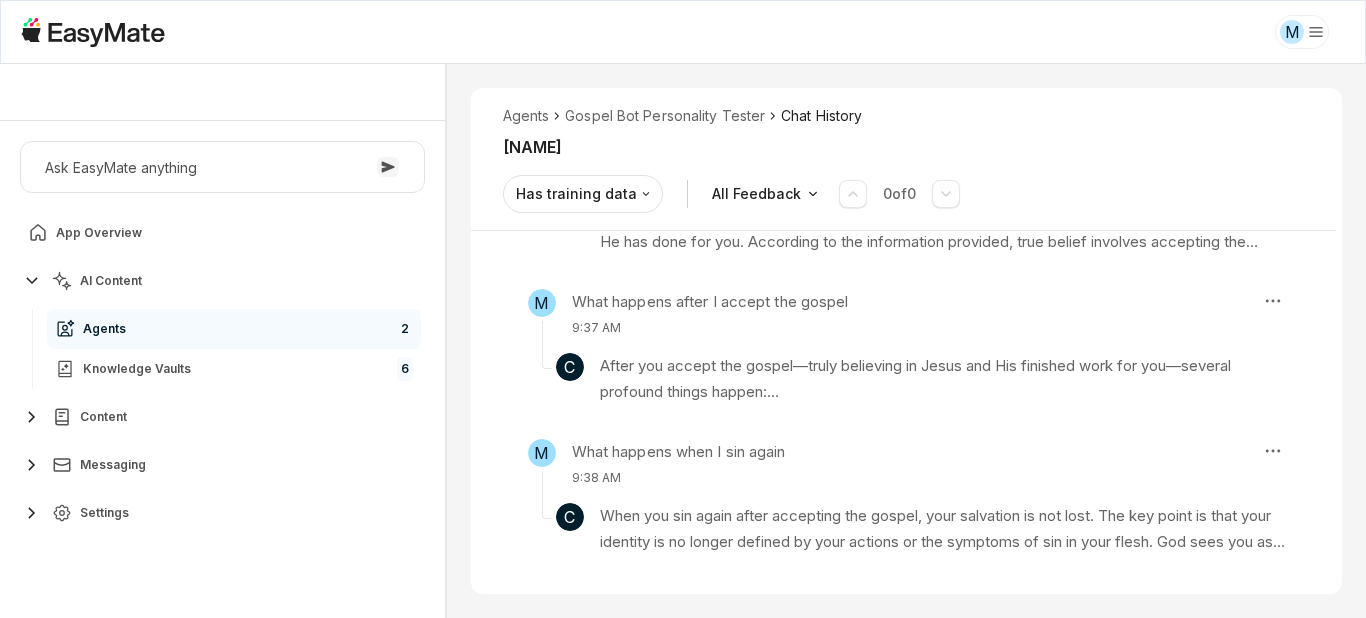 scroll, scrollTop: 561, scrollLeft: 0, axis: vertical 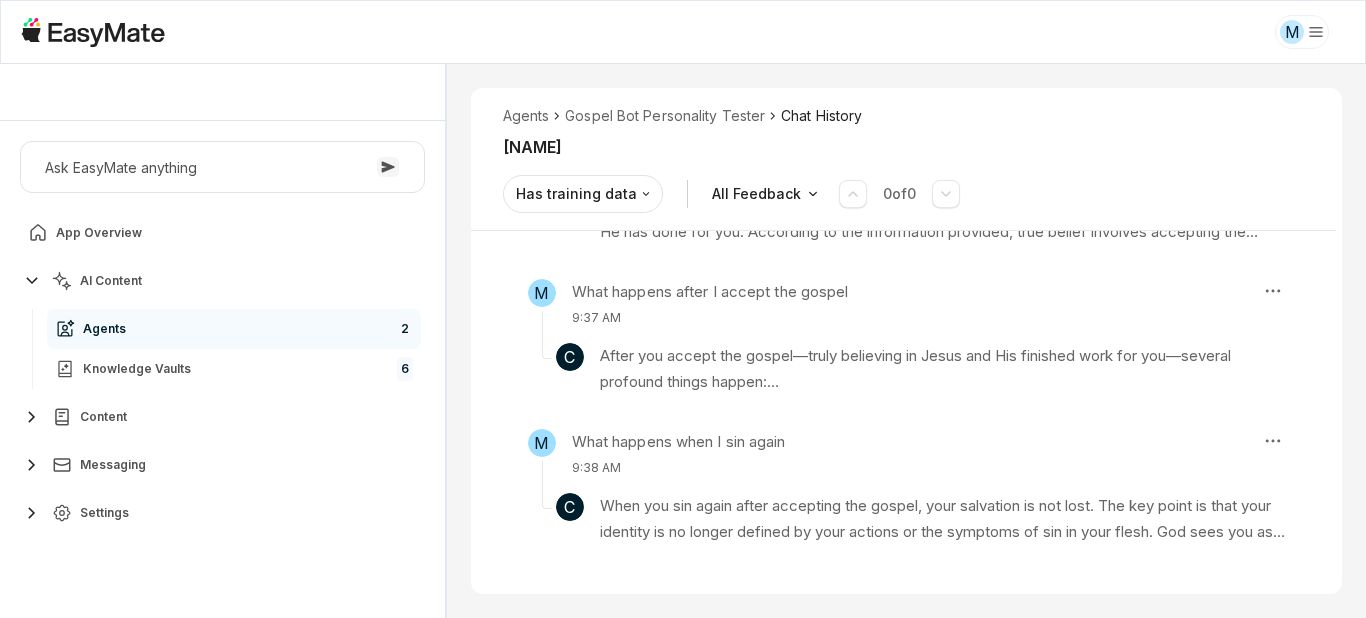 click on "M Core of the Heart Ask EasyMate anything App Overview AI Content Agents 2 Knowledge Vaults 6 Content Messaging Settings B How can I help you today? Scroll to bottom Send Agents Gospel Bot Personality Tester Chat History Midori Reviewed Email [USERNAME]@example.com Session ID 883 Session Date Jul 19, 2025, 9:23 AM Chat Duration  16m Positive Feedback 0 Negative Feedback 0 Messages 4 Training Data 0 Agents Gospel Bot Personality Tester Chat History Midori Has training data All Feedback 0  of  0 M What is the gospel 9:23 AM C The gospel is the good news that Jesus Christ, who had no sin, died for our sins in our place. He paid the debt we owed because of our sins, much like someone paying off a financial debt for another. Through His sacrifice, we are absolved of our sins, made righteous, and reconciled with God, allowing us to have a relationship with Him. The gospel is the foundation of Christian faith and the key to salvation, centering everything on Jesus and His work for us. M C" at bounding box center (683, 309) 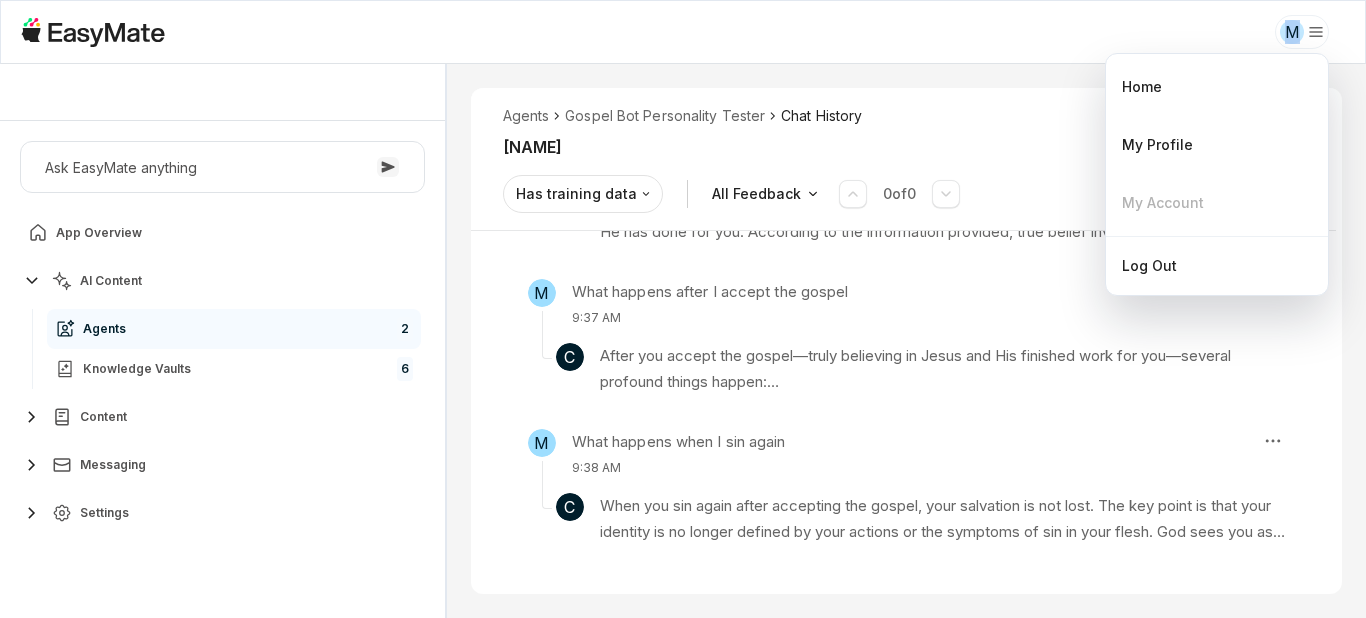 click on "M Core of the Heart Ask EasyMate anything App Overview AI Content Agents 2 Knowledge Vaults 6 Content Messaging Settings B How can I help you today? Scroll to bottom Send Agents Gospel Bot Personality Tester Chat History Midori Reviewed Email [USERNAME]@example.com Session ID 883 Session Date Jul 19, 2025, 9:23 AM Chat Duration  16m Positive Feedback 0 Negative Feedback 0 Messages 4 Training Data 0 Agents Gospel Bot Personality Tester Chat History Midori Has training data All Feedback 0  of  0 M What is the gospel 9:23 AM C The gospel is the good news that Jesus Christ, who had no sin, died for our sins in our place. He paid the debt we owed because of our sins, much like someone paying off a financial debt for another. Through His sacrifice, we are absolved of our sins, made righteous, and reconciled with God, allowing us to have a relationship with Him. The gospel is the foundation of Christian faith and the key to salvation, centering everything on Jesus and His work for us. M C" at bounding box center (683, 309) 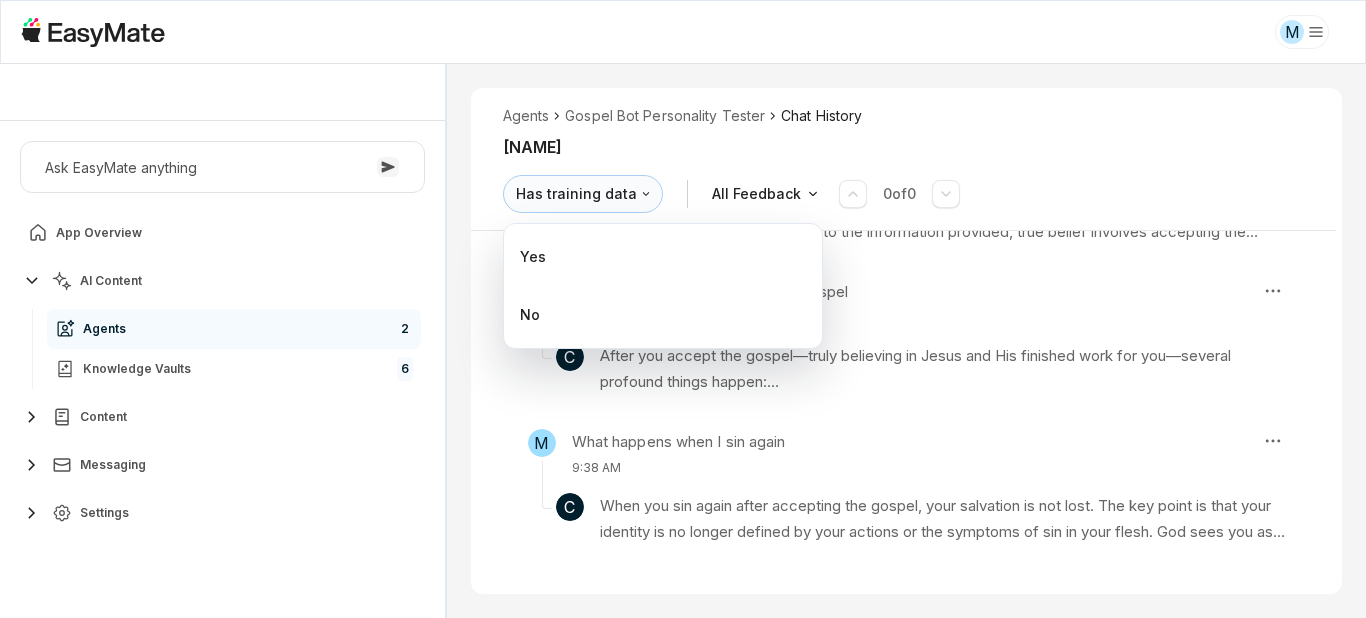 click on "M Core of the Heart Ask EasyMate anything App Overview AI Content Agents 2 Knowledge Vaults 6 Content Messaging Settings B How can I help you today? Scroll to bottom Send Agents Gospel Bot Personality Tester Chat History Midori Reviewed Email [USERNAME]@example.com Session ID 883 Session Date Jul 19, 2025, 9:23 AM Chat Duration  16m Positive Feedback 0 Negative Feedback 0 Messages 4 Training Data 0 Agents Gospel Bot Personality Tester Chat History Midori Has training data All Feedback 0  of  0 M What is the gospel 9:23 AM C The gospel is the good news that Jesus Christ, who had no sin, died for our sins in our place. He paid the debt we owed because of our sins, much like someone paying off a financial debt for another. Through His sacrifice, we are absolved of our sins, made righteous, and reconciled with God, allowing us to have a relationship with Him. The gospel is the foundation of Christian faith and the key to salvation, centering everything on Jesus and His work for us. M C" at bounding box center (683, 309) 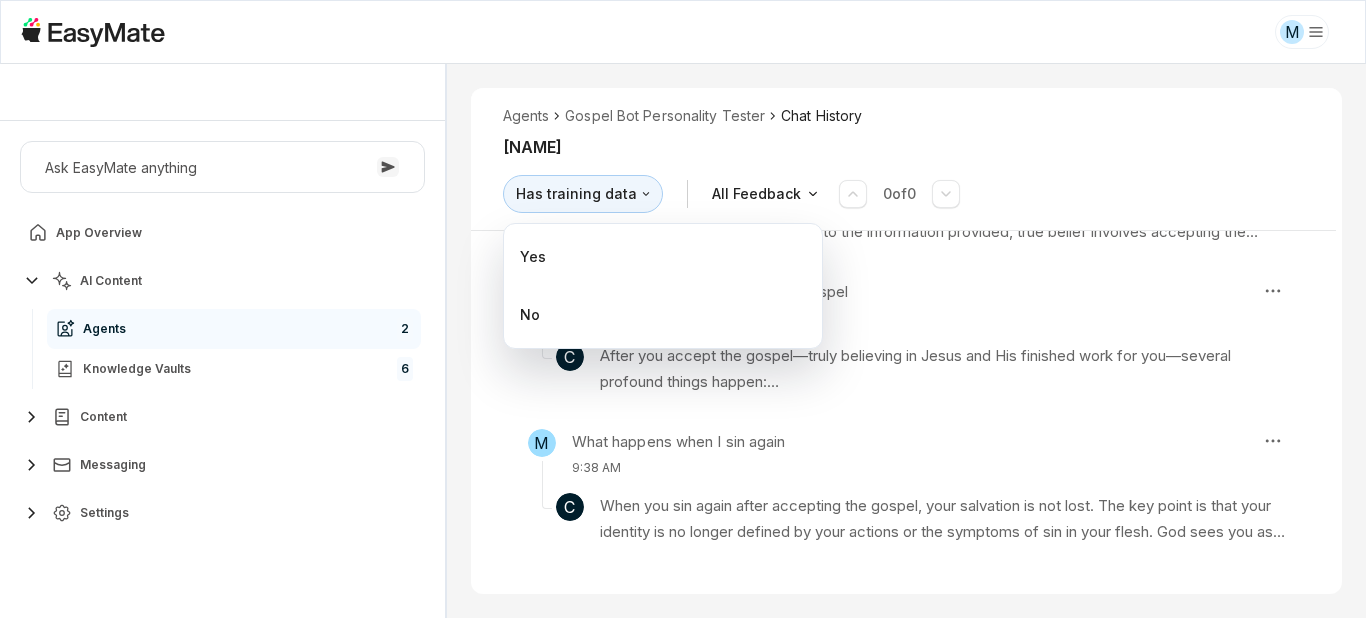 click on "M Core of the Heart Ask EasyMate anything App Overview AI Content Agents 2 Knowledge Vaults 6 Content Messaging Settings B How can I help you today? Scroll to bottom Send Agents Gospel Bot Personality Tester Chat History Midori Reviewed Email [USERNAME]@example.com Session ID 883 Session Date Jul 19, 2025, 9:23 AM Chat Duration  16m Positive Feedback 0 Negative Feedback 0 Messages 4 Training Data 0 Agents Gospel Bot Personality Tester Chat History Midori Has training data All Feedback 0  of  0 M What is the gospel 9:23 AM C The gospel is the good news that Jesus Christ, who had no sin, died for our sins in our place. He paid the debt we owed because of our sins, much like someone paying off a financial debt for another. Through His sacrifice, we are absolved of our sins, made righteous, and reconciled with God, allowing us to have a relationship with Him. The gospel is the foundation of Christian faith and the key to salvation, centering everything on Jesus and His work for us. M C" at bounding box center [683, 309] 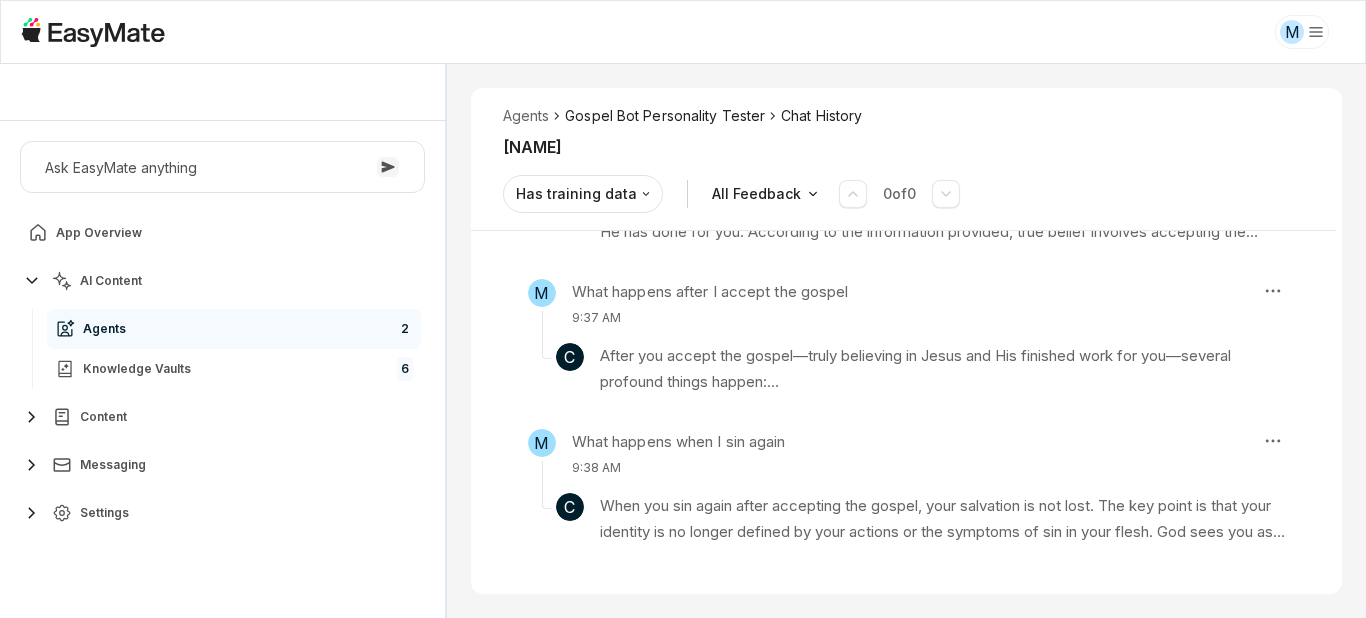 click on "Gospel Bot Personality Tester" at bounding box center [665, 116] 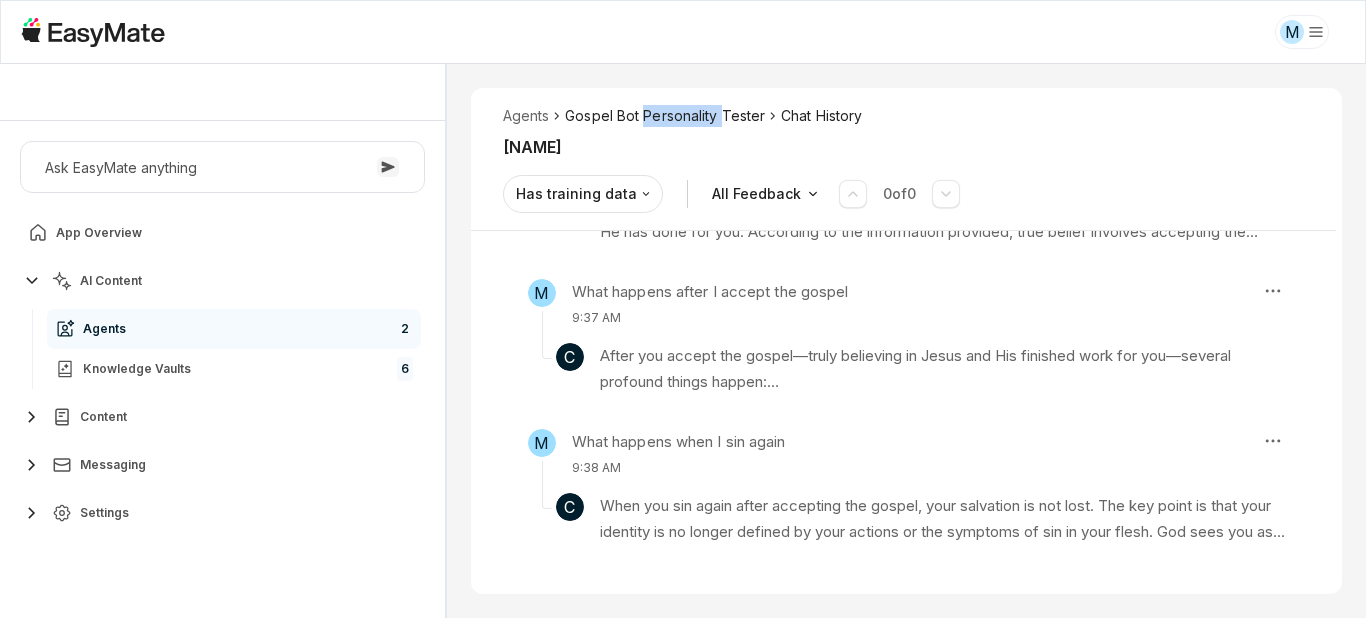 click on "Gospel Bot Personality Tester" at bounding box center (665, 116) 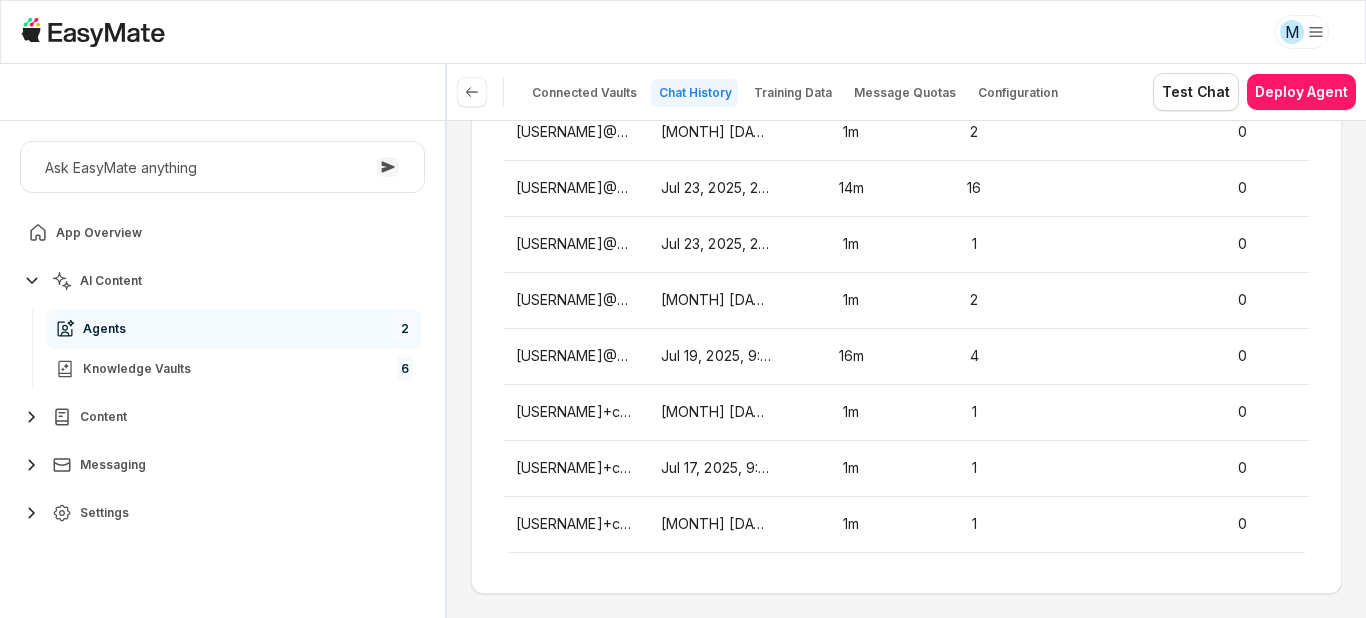 scroll, scrollTop: 335, scrollLeft: 0, axis: vertical 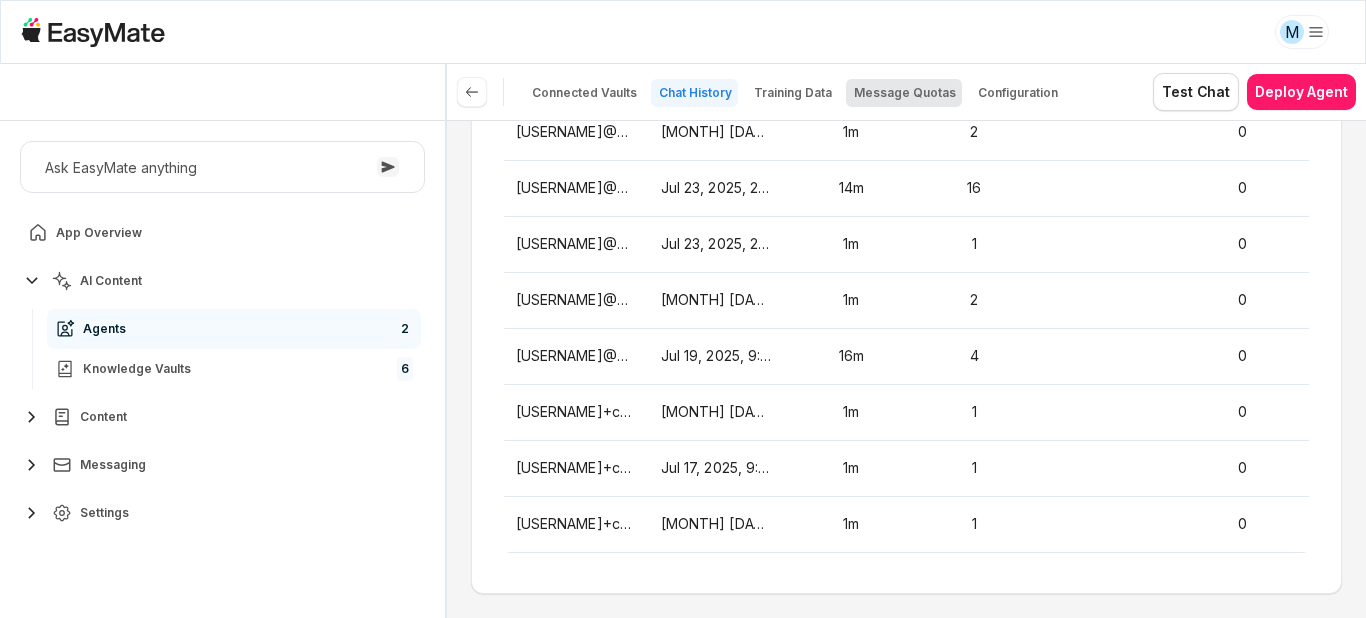 click on "Message Quotas" at bounding box center (905, 93) 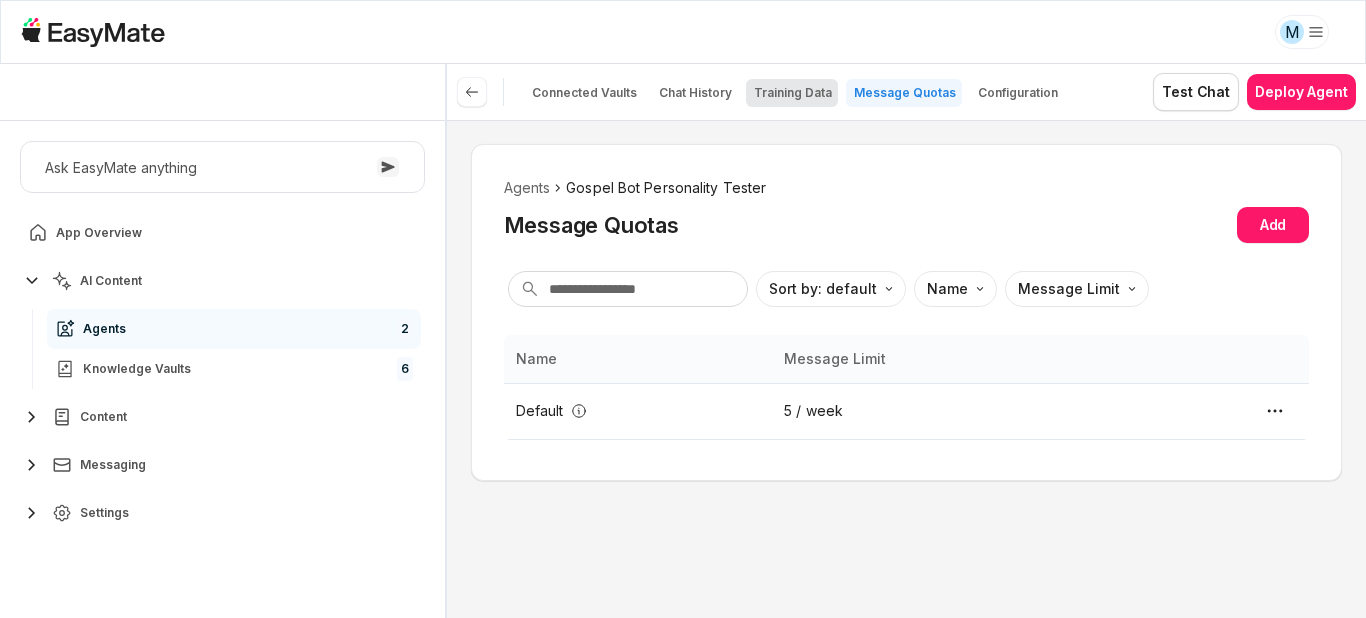 click on "Training Data" at bounding box center [793, 93] 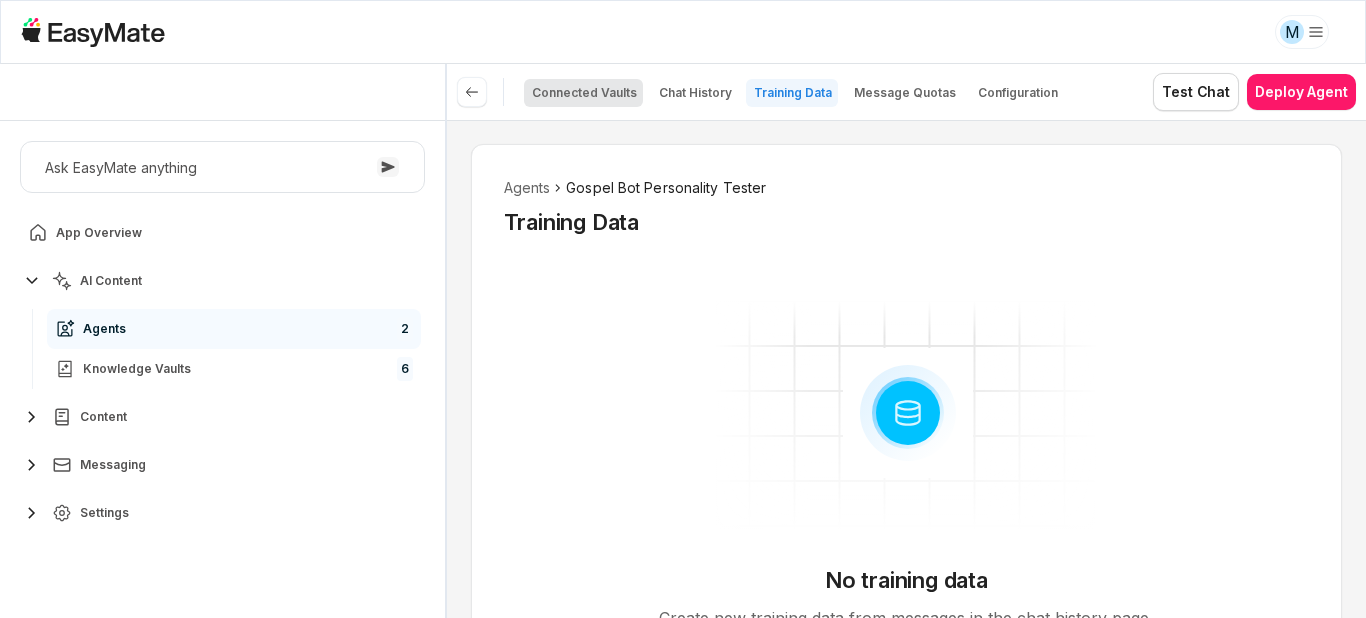 click on "Connected Vaults" at bounding box center (584, 93) 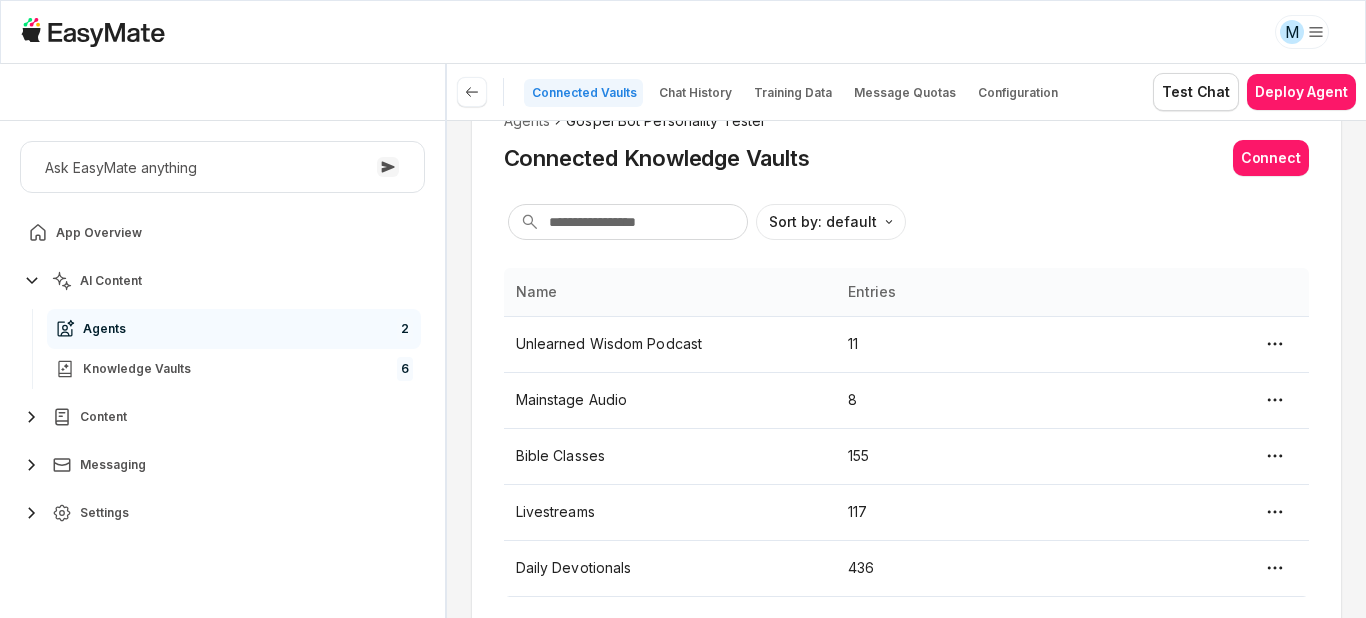 scroll, scrollTop: 111, scrollLeft: 0, axis: vertical 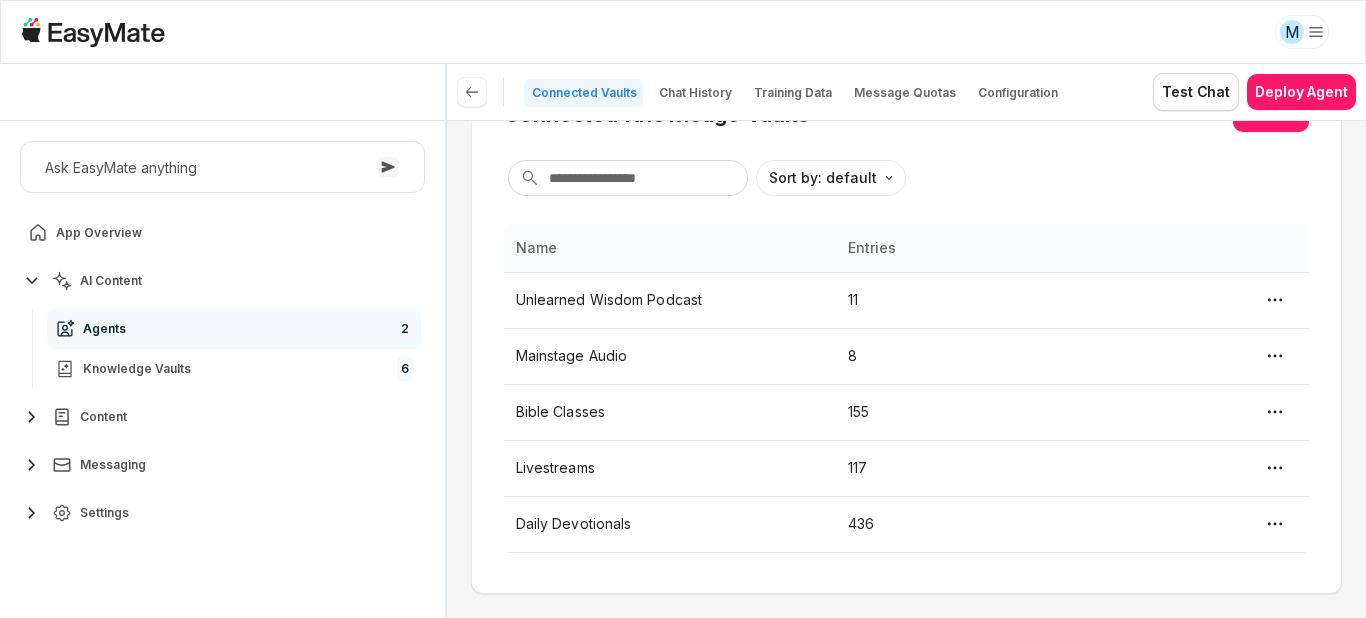 click on "M Core of the Heart Ask EasyMate anything App Overview AI Content Agents 2 Knowledge Vaults 6 Content Messaging Settings B How can I help you today? Scroll to bottom Send Connected Vaults Chat History Training Data Message Quotas Configuration Test Chat Deploy Agent Agents Gospel Bot Personality Tester Connected Knowledge Vaults Connect Sort by: default Direction Name Entries Unlearned Wisdom Podcast 11 Mainstage Audio 8 Bible Classes 155 Livestreams 117 Daily Devotionals 436 *" at bounding box center [683, 309] 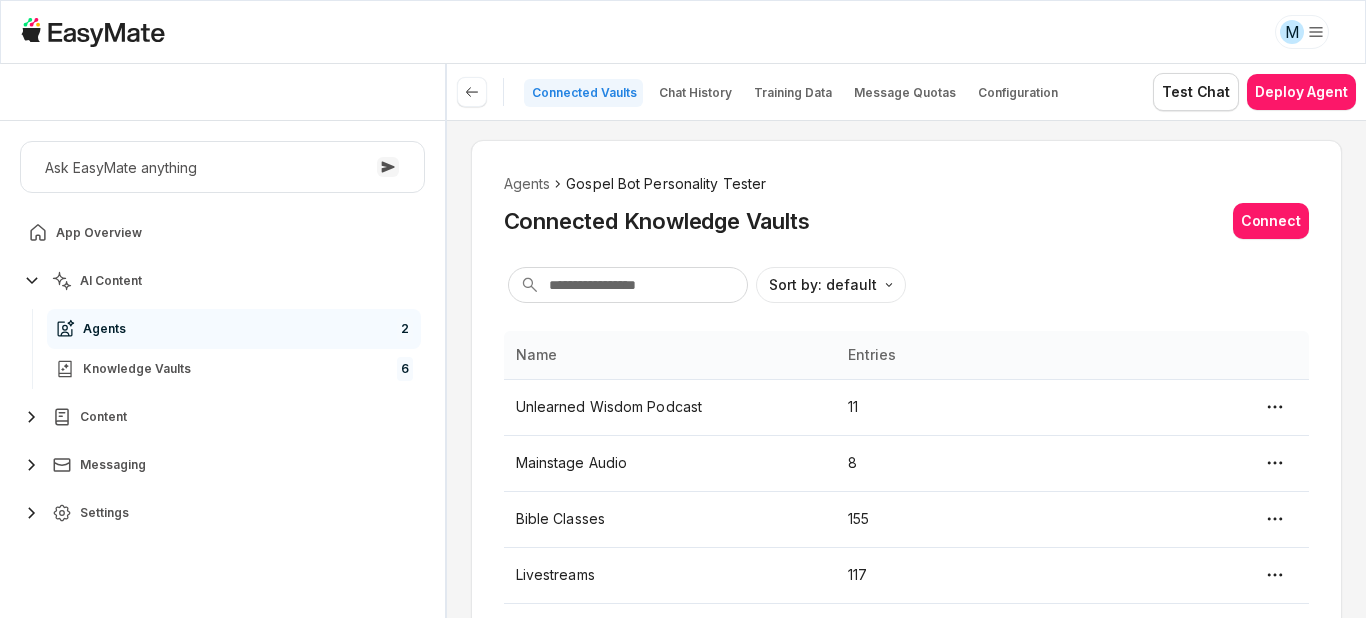 scroll, scrollTop: 0, scrollLeft: 0, axis: both 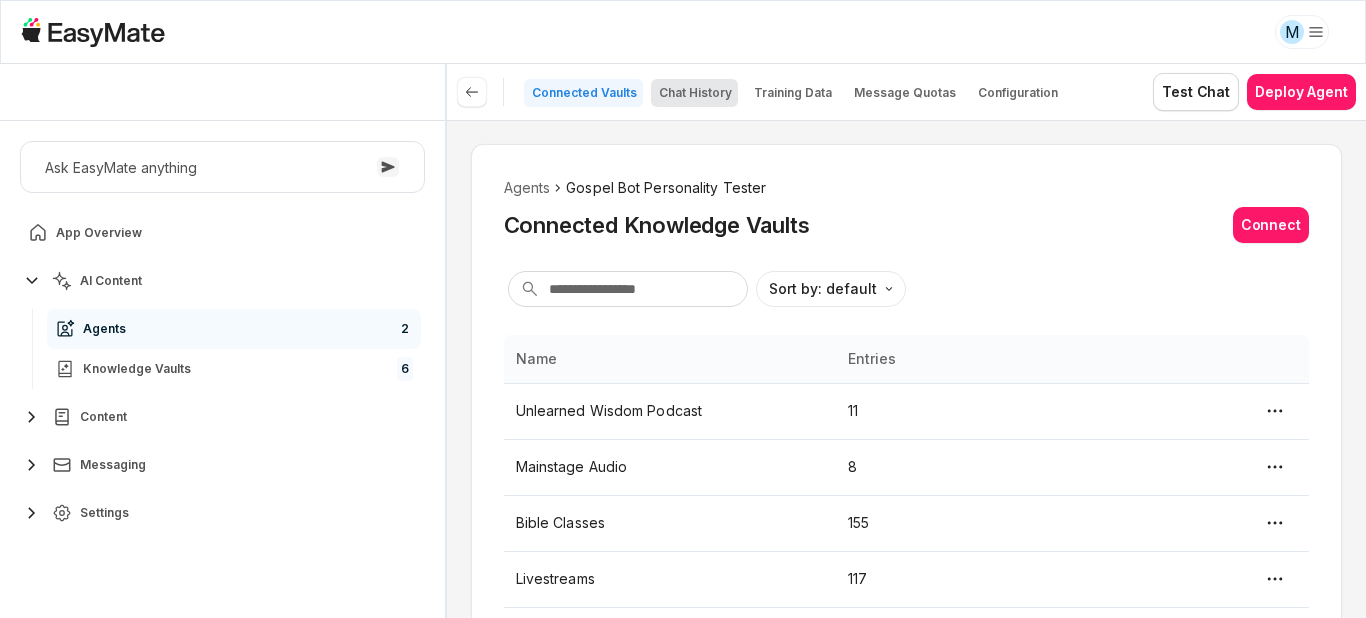 click on "Chat History" at bounding box center [695, 93] 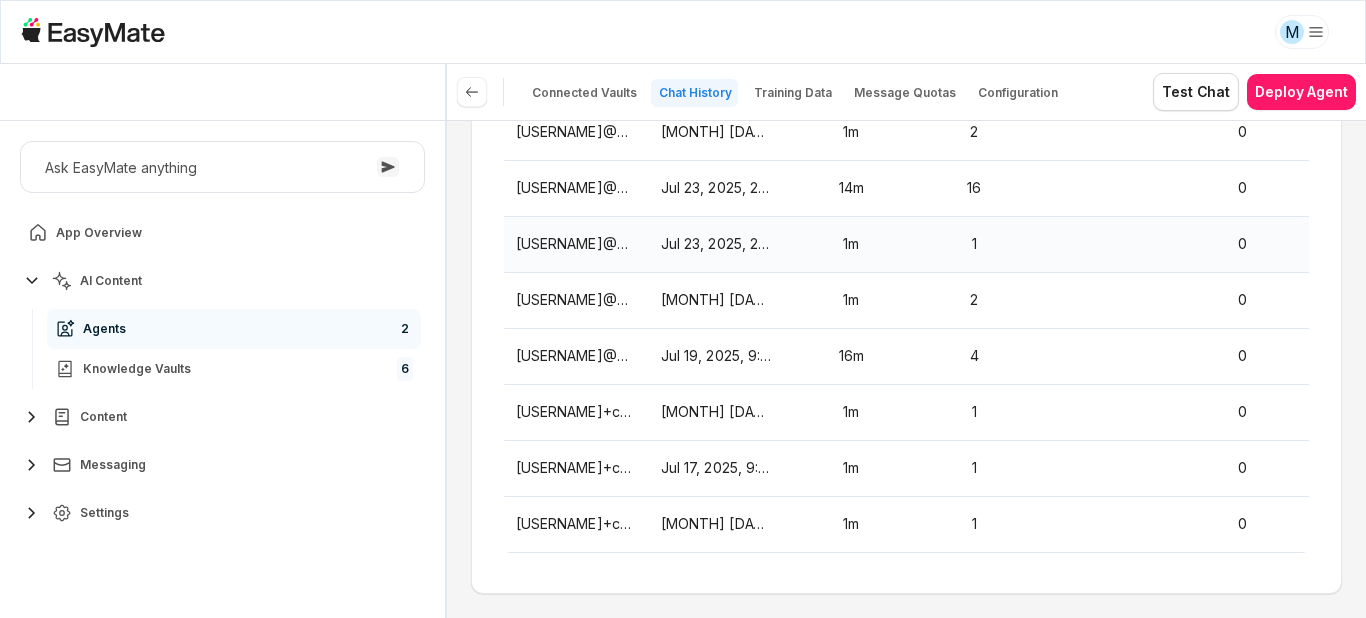 scroll, scrollTop: 335, scrollLeft: 0, axis: vertical 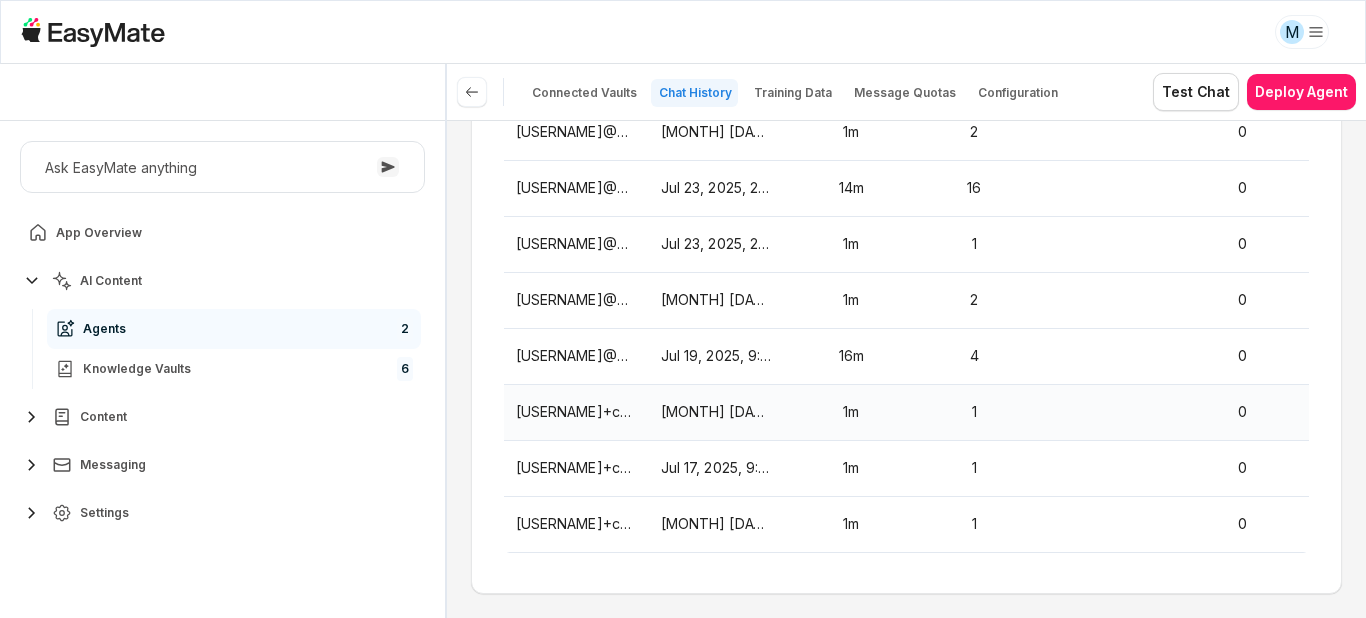 drag, startPoint x: 580, startPoint y: 406, endPoint x: 590, endPoint y: 404, distance: 10.198039 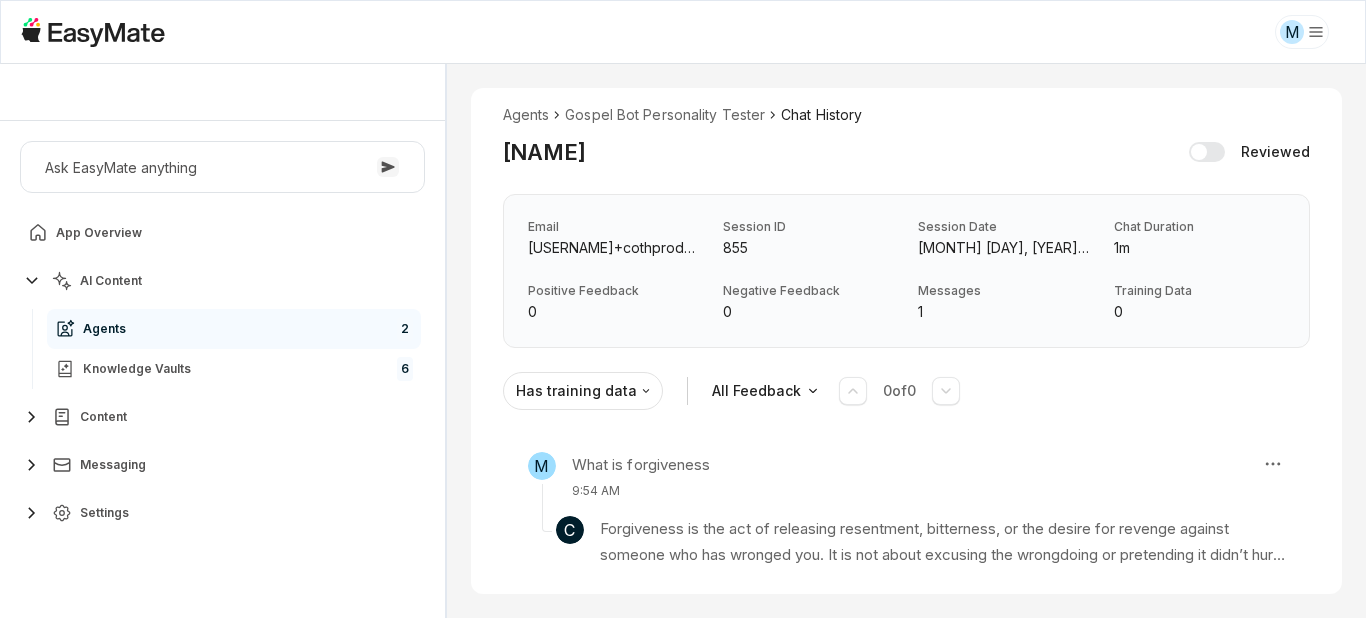 scroll, scrollTop: 0, scrollLeft: 0, axis: both 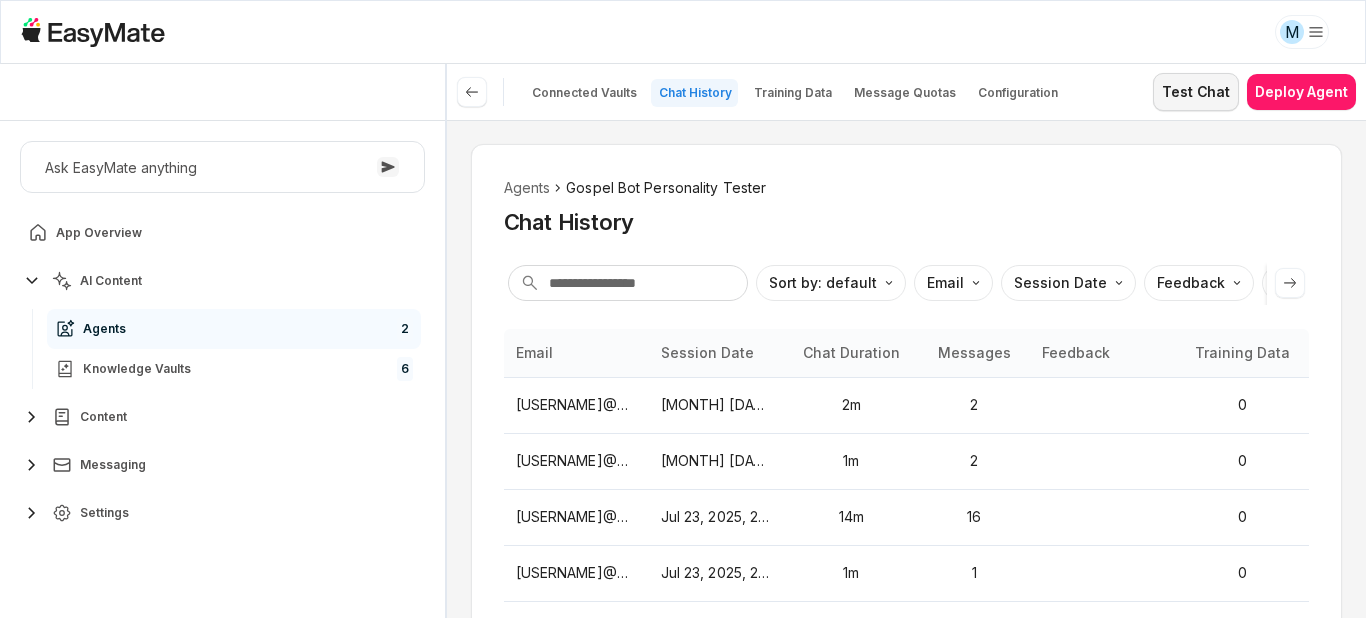 click on "Test Chat" at bounding box center (1196, 92) 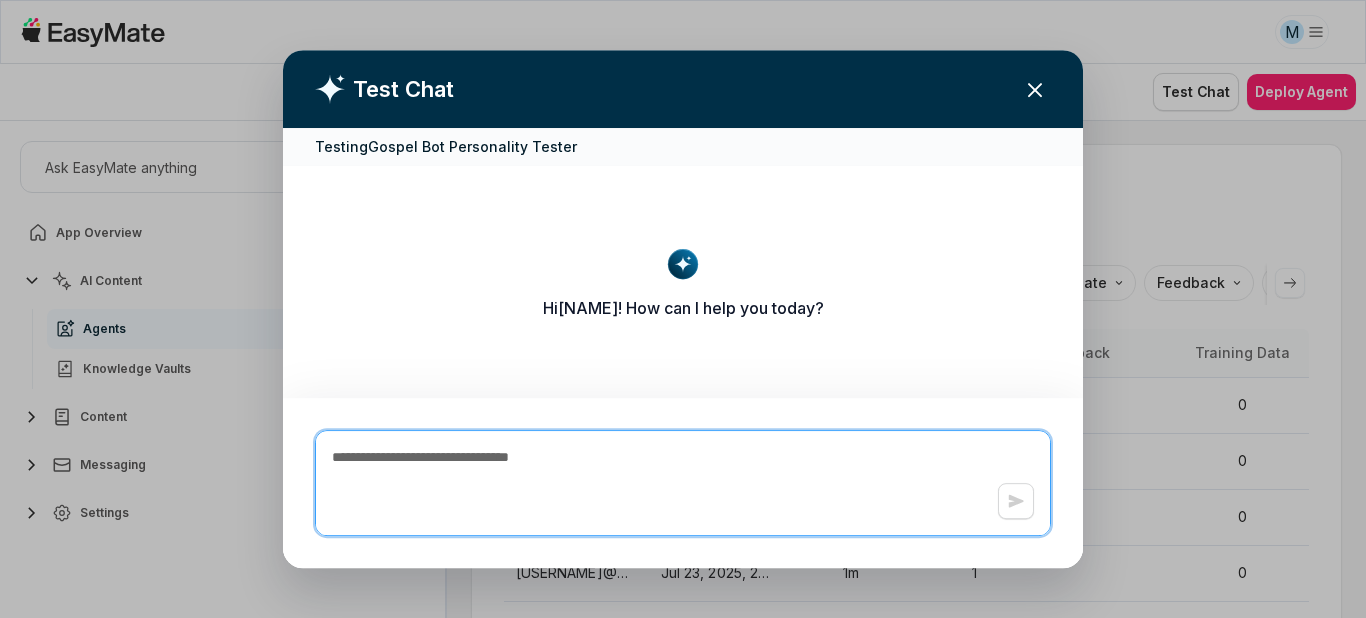 click at bounding box center (683, 483) 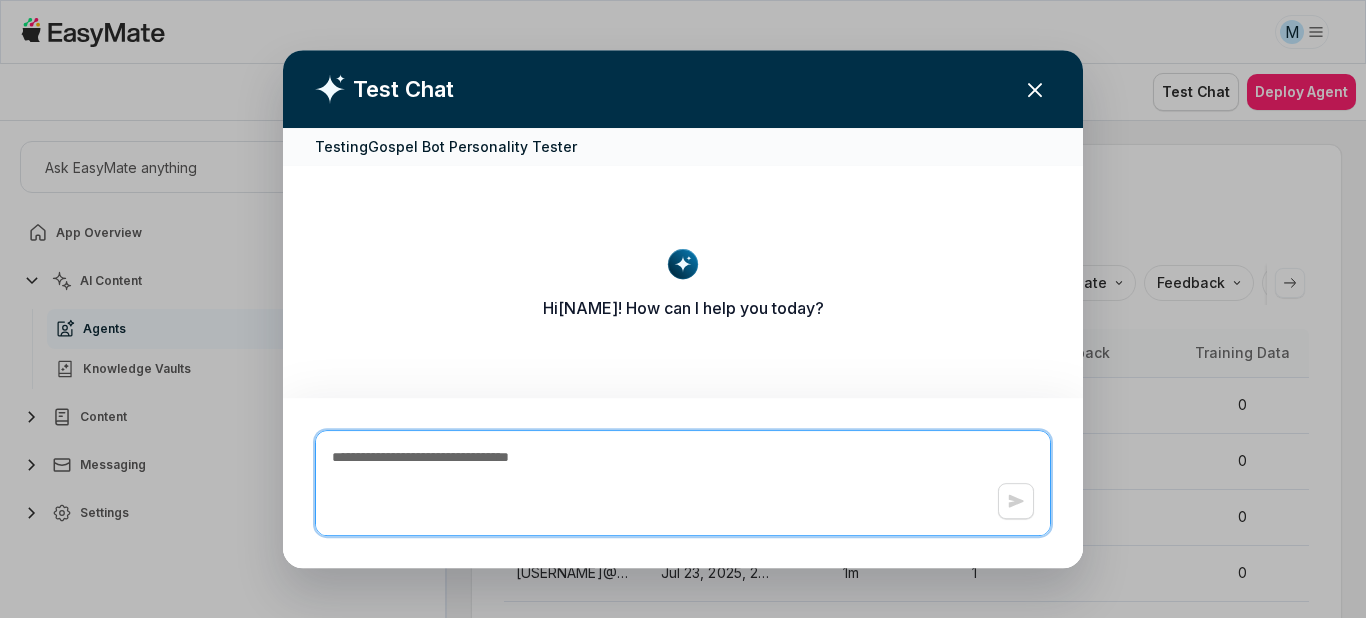 click at bounding box center (683, 483) 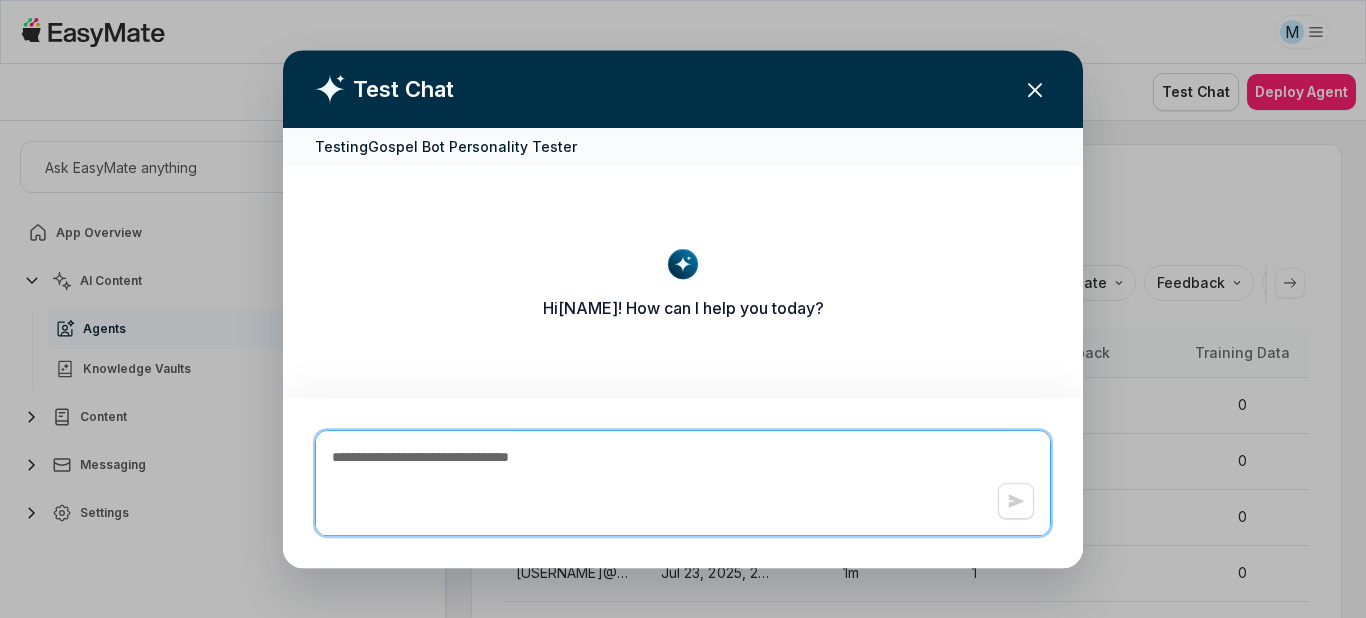type on "*" 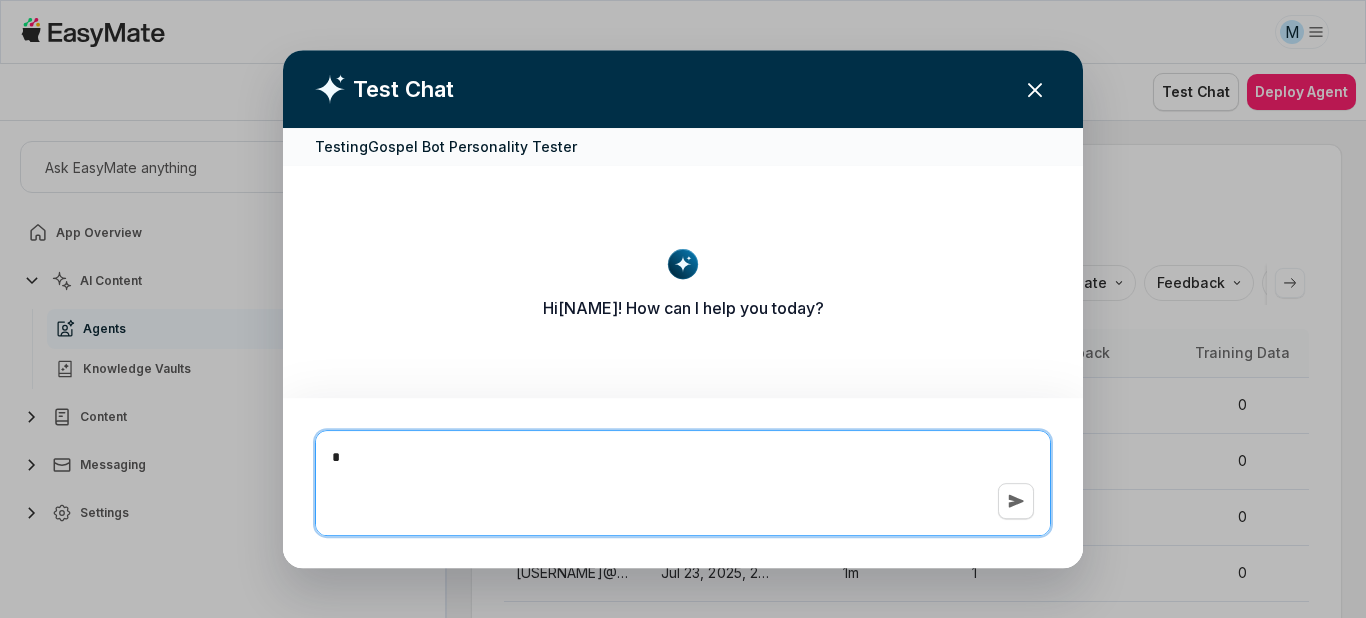 type on "*" 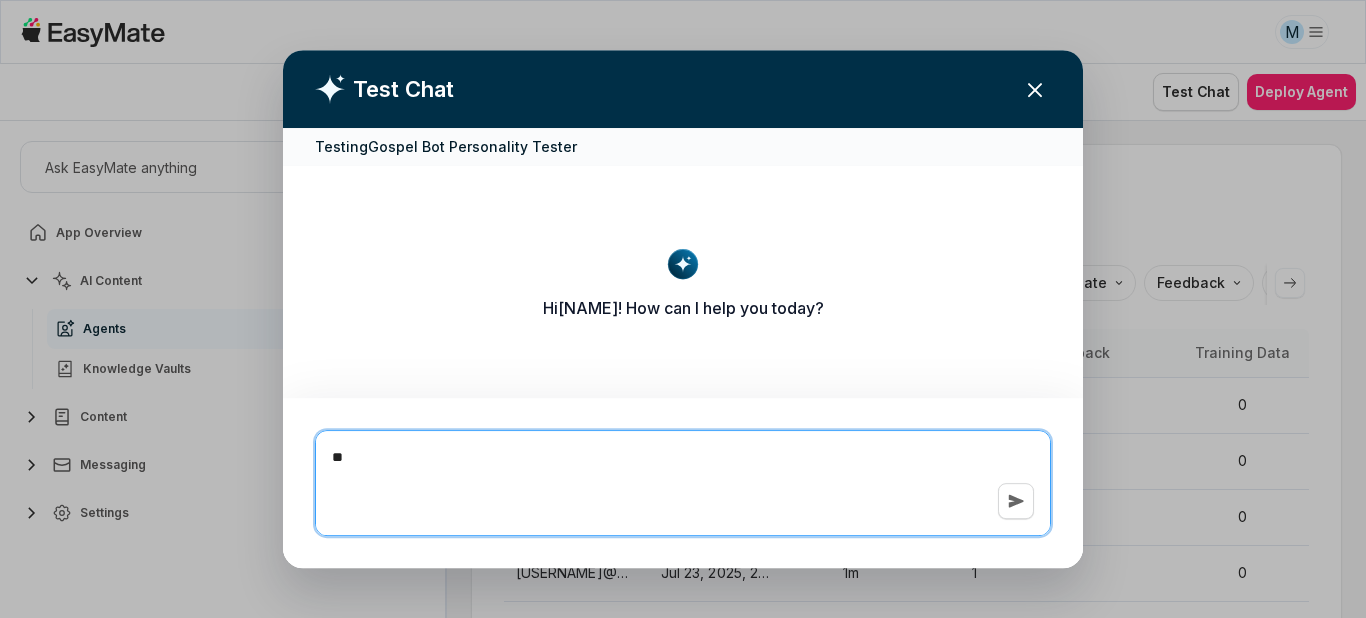type on "*" 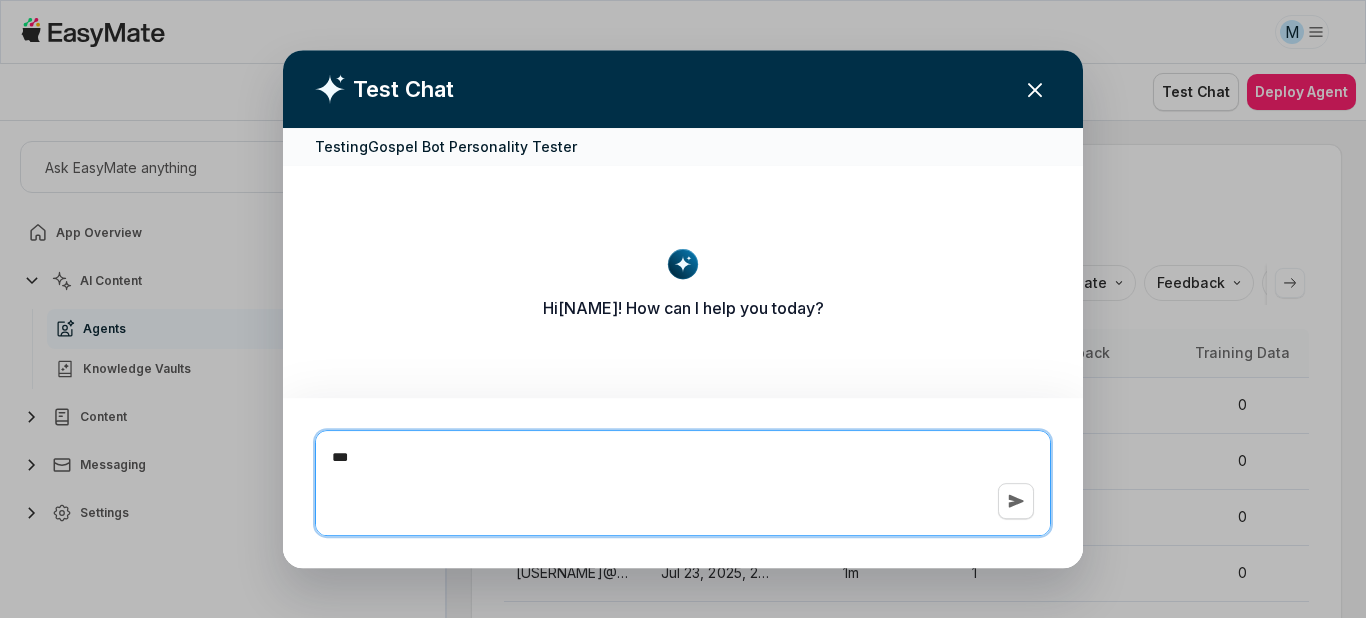 type on "*" 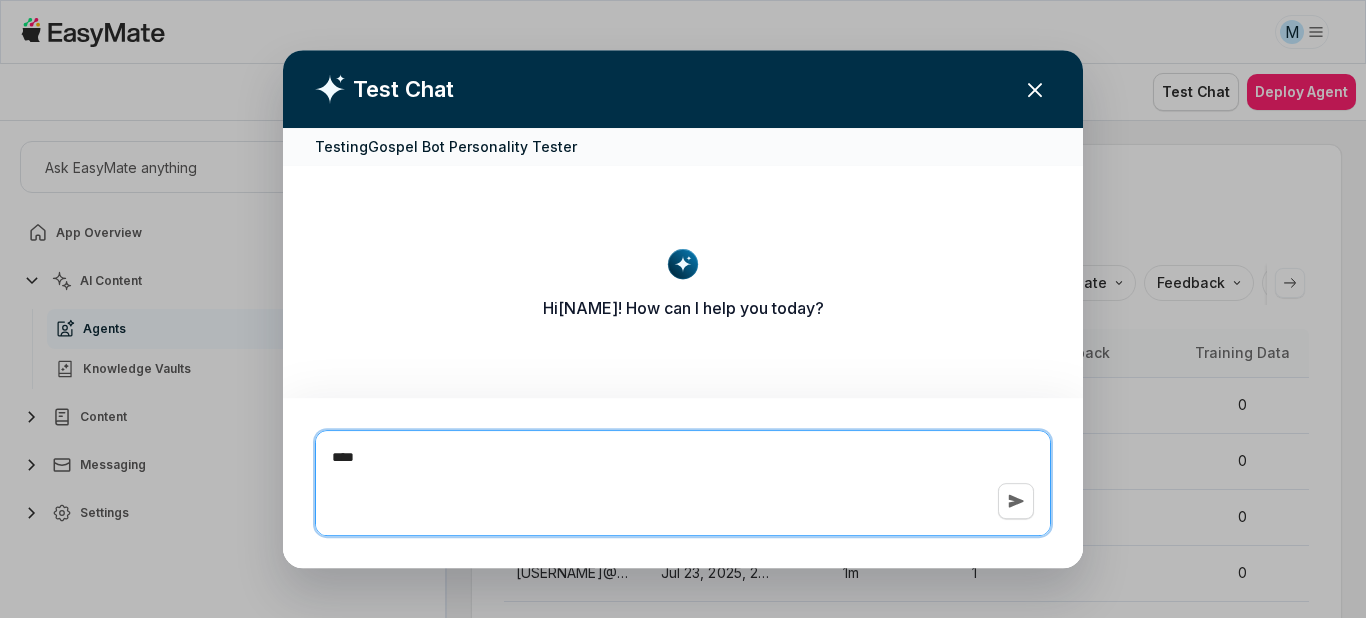 type on "*" 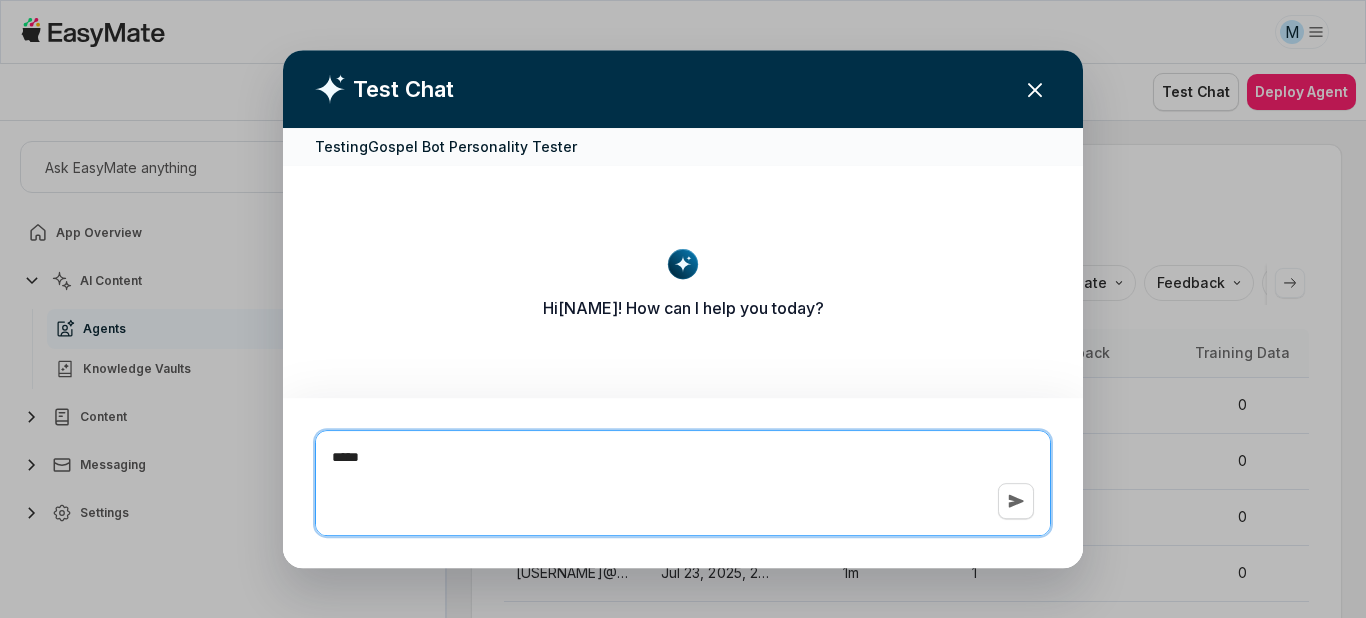 type on "******" 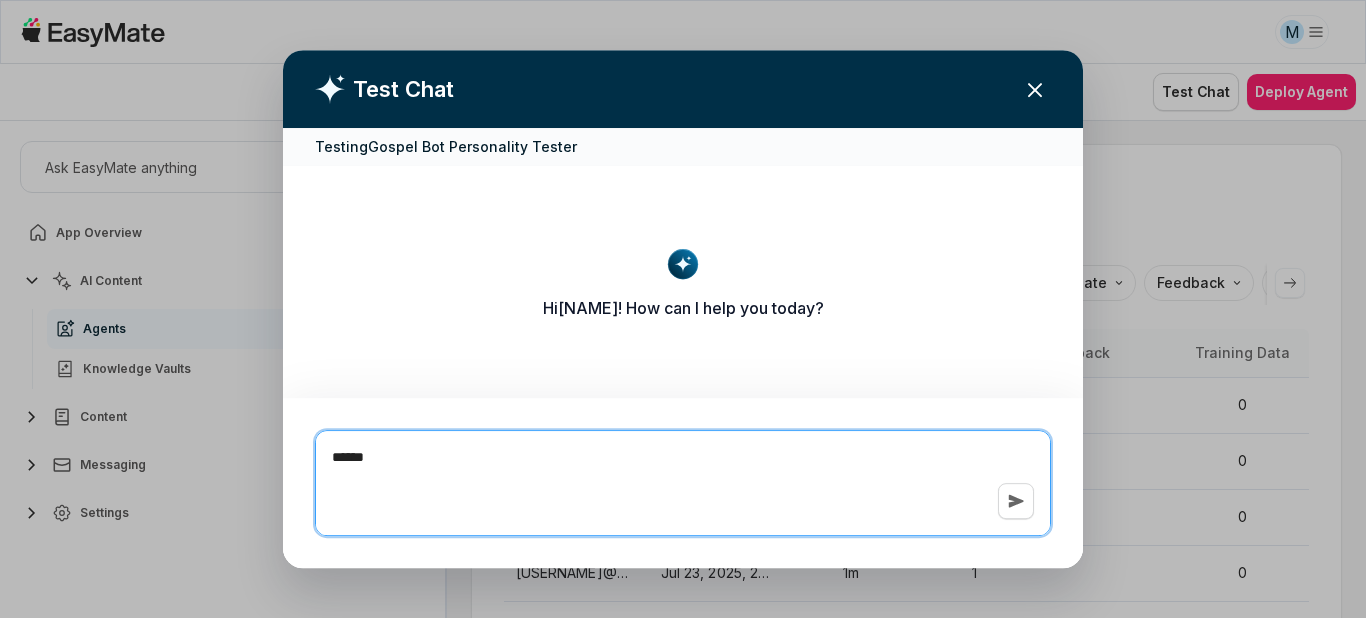 type on "*" 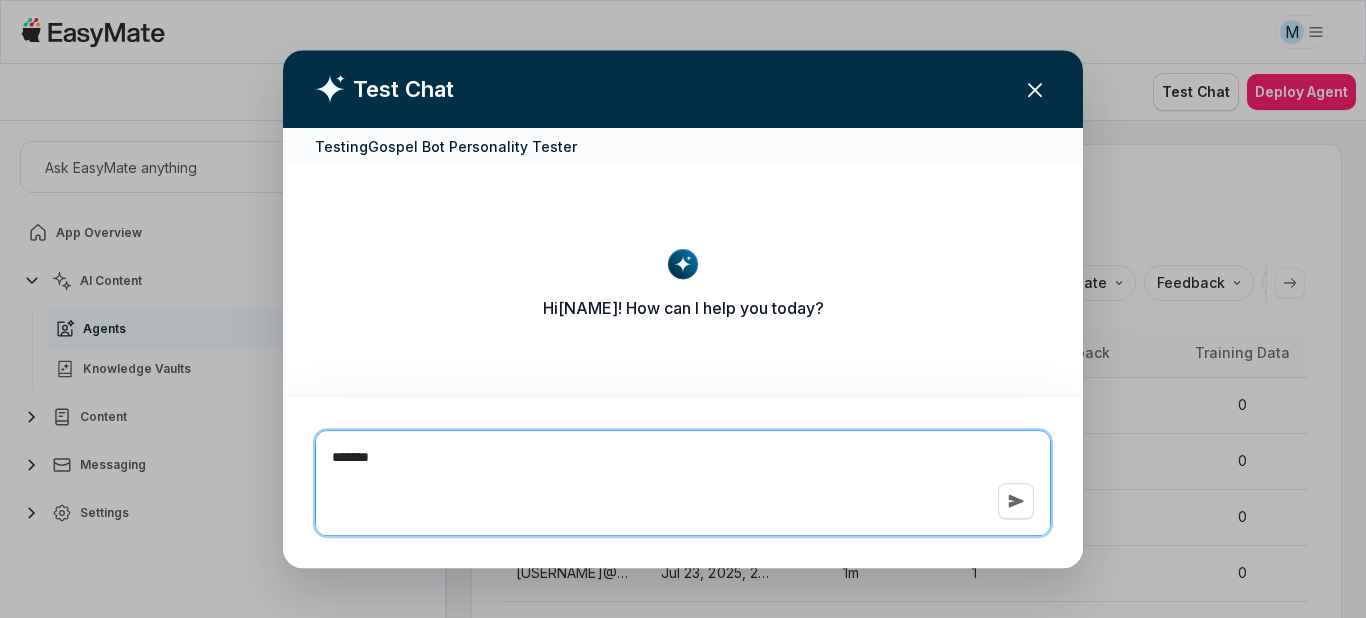 type on "*" 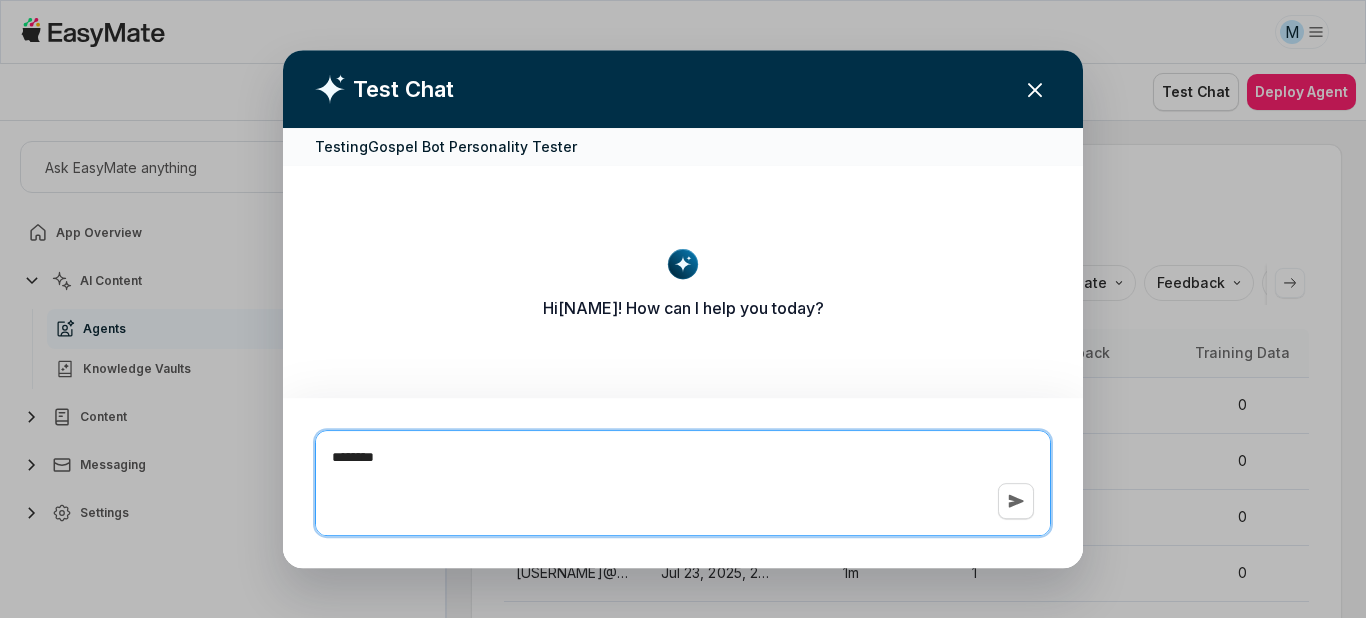 type on "*" 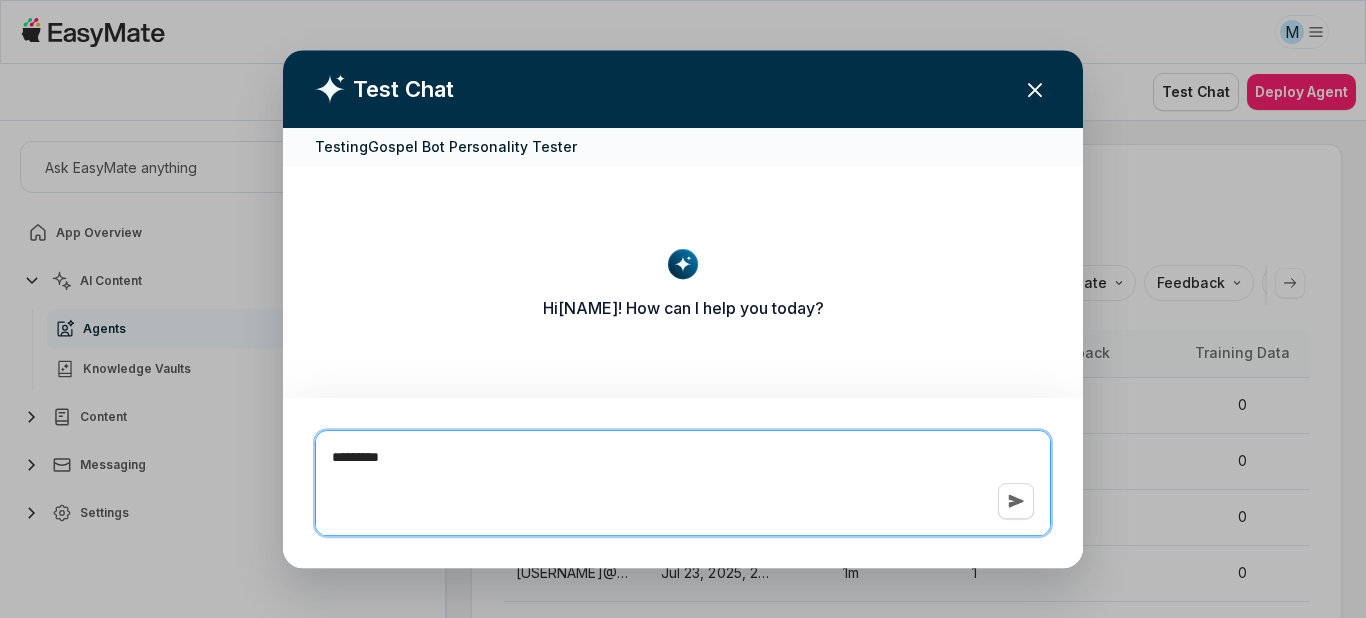 type on "*" 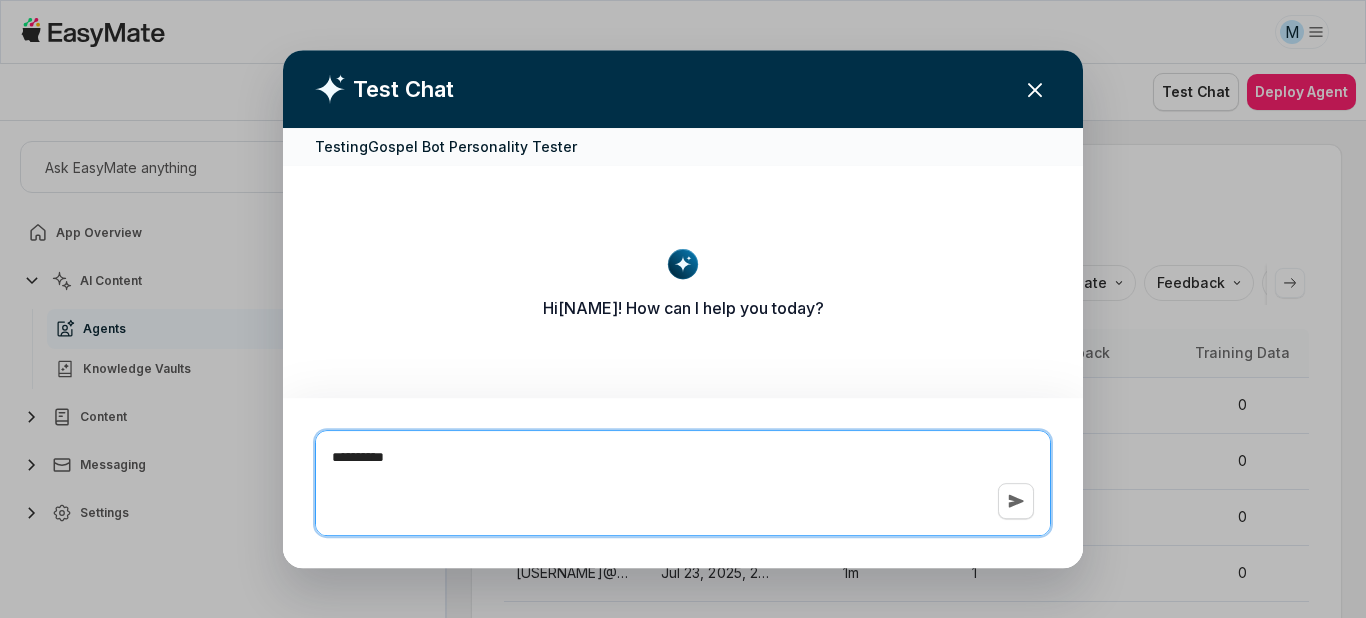 type on "*" 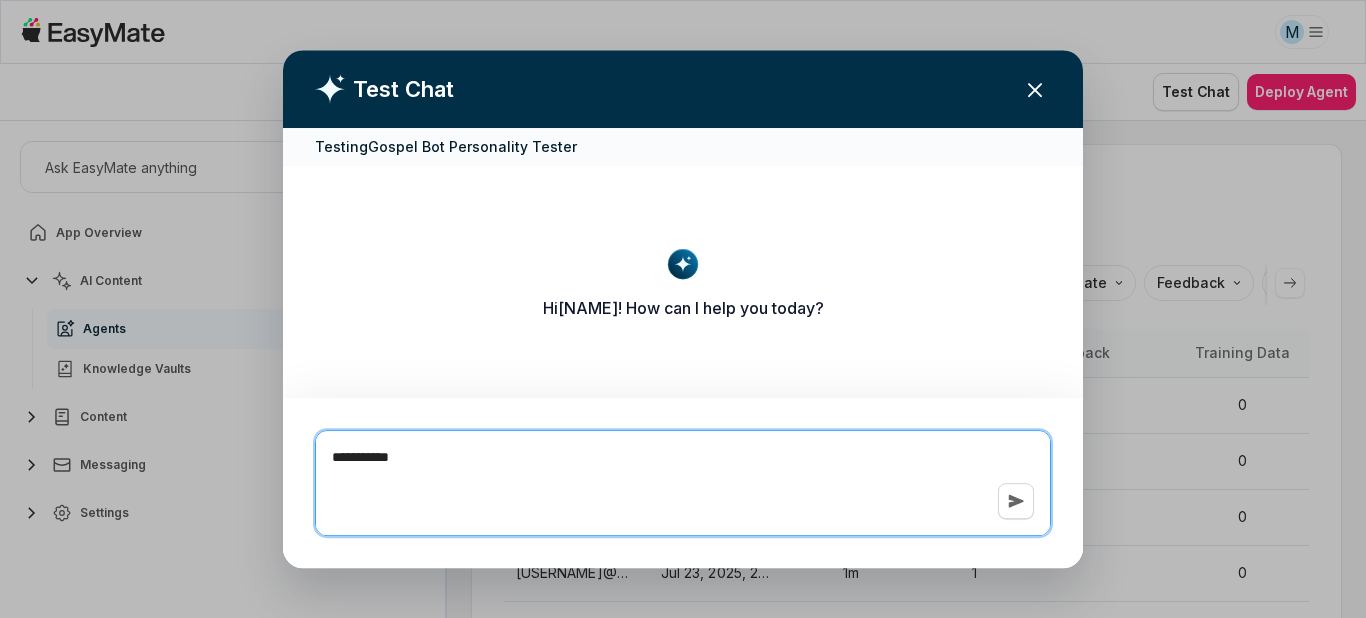type on "*" 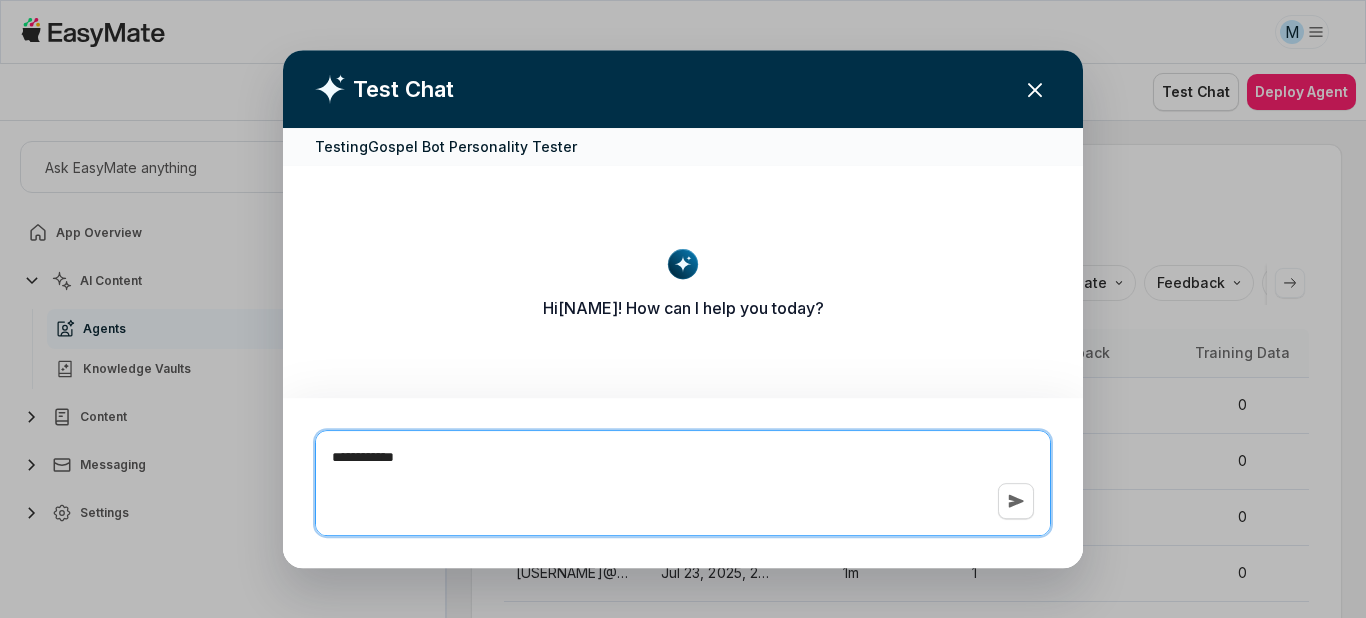 type on "*" 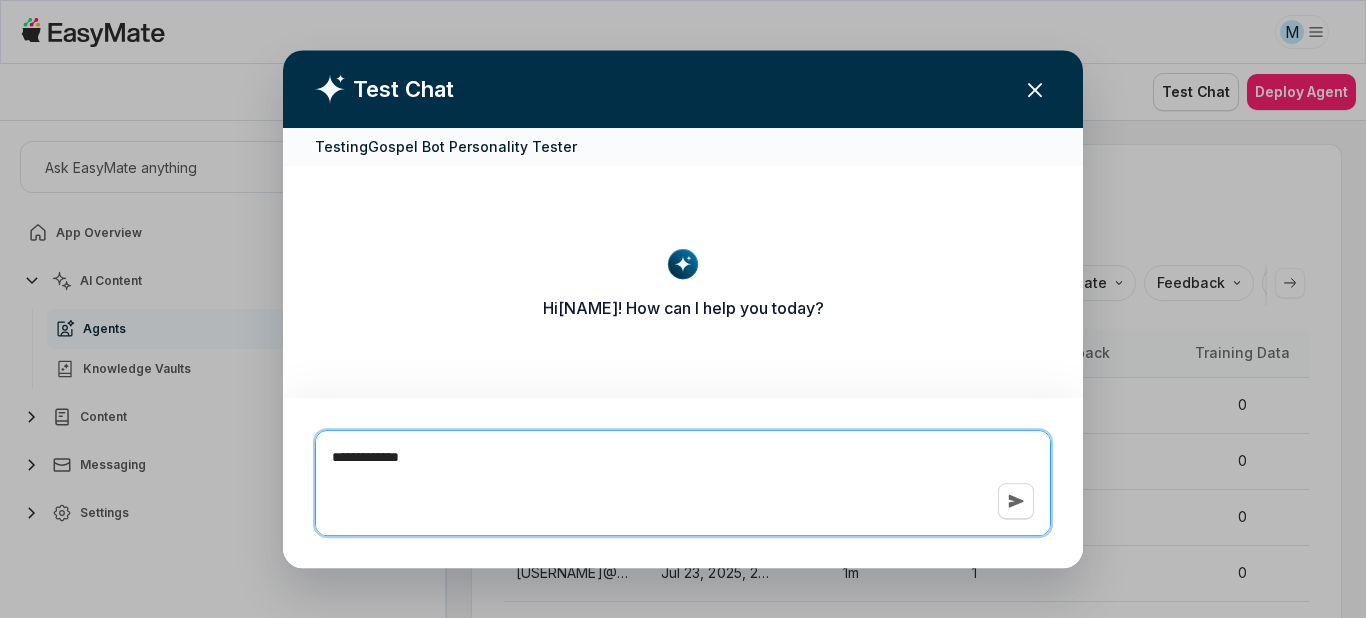 type on "*" 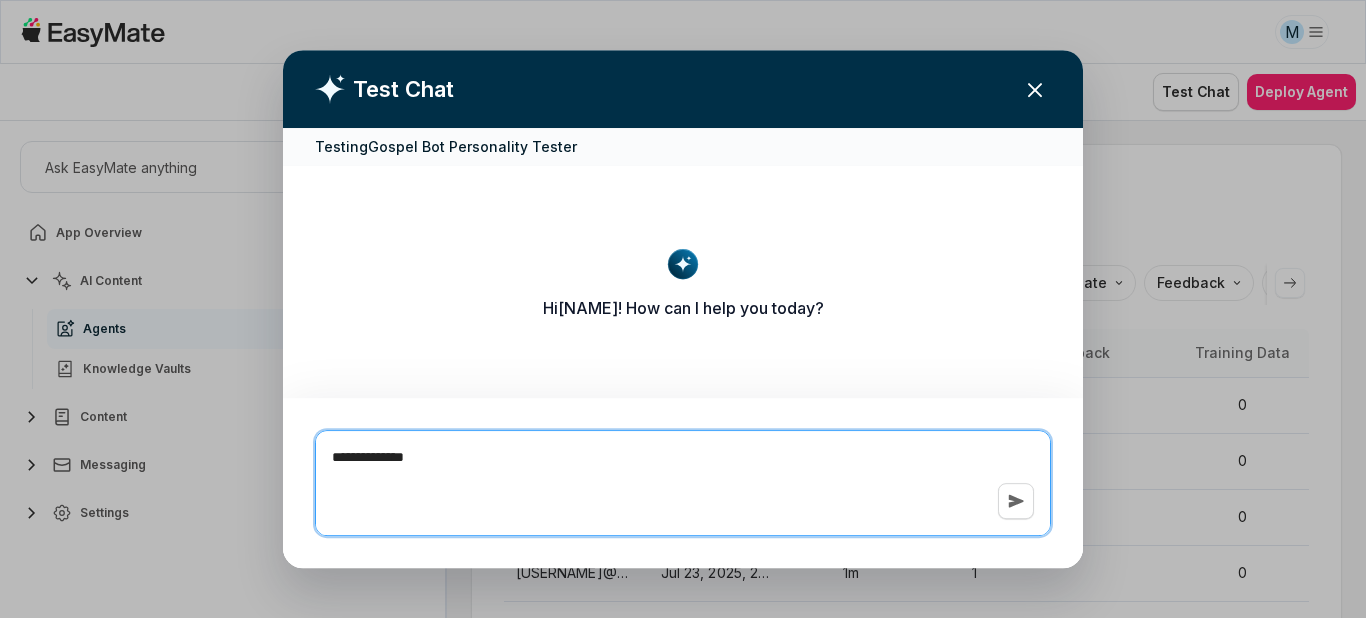 type on "*" 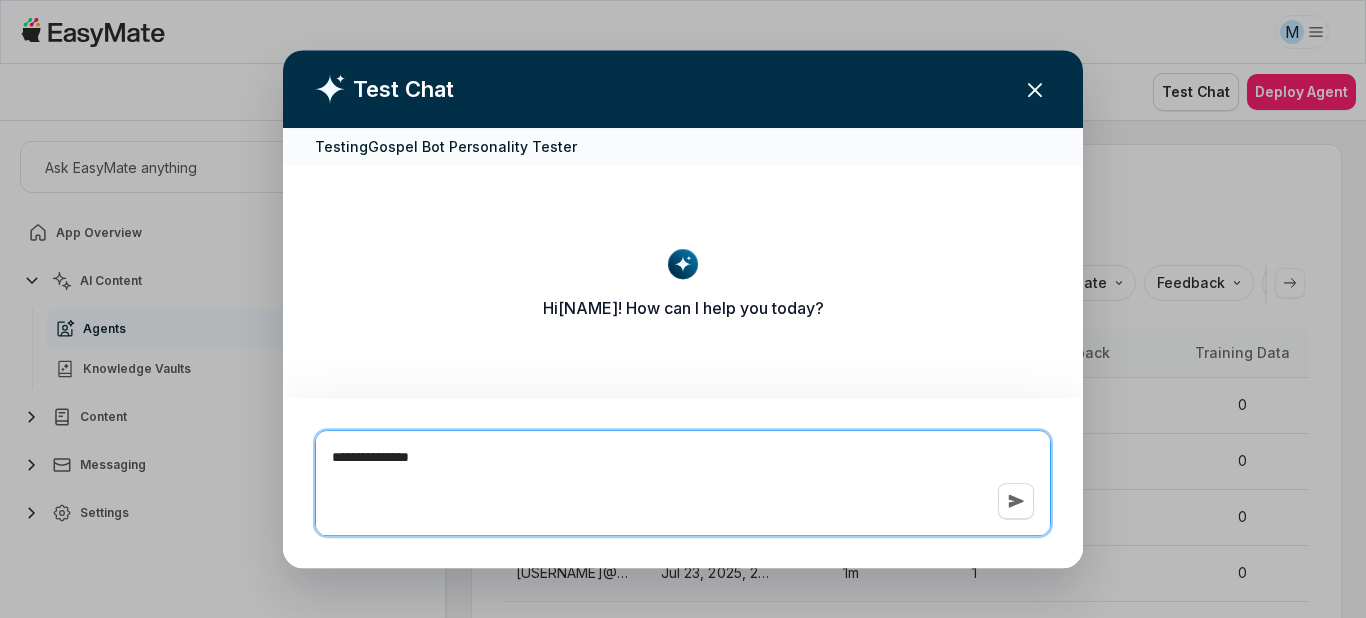 type on "*" 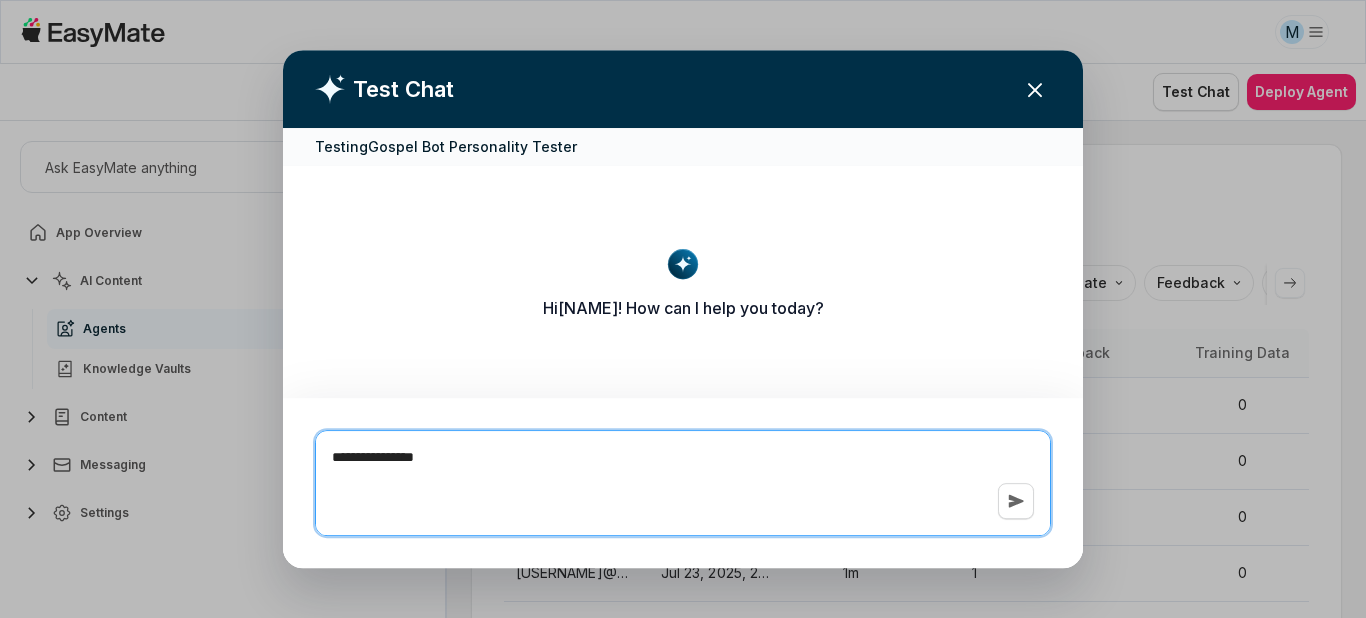 type on "*" 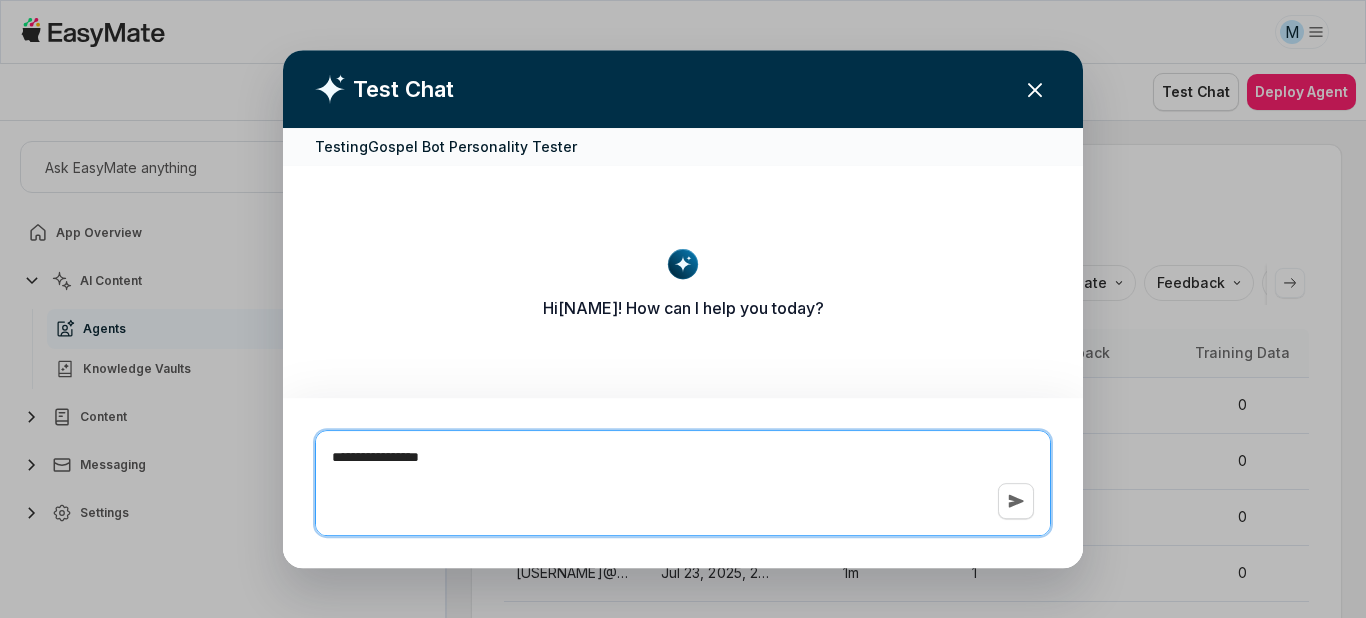 type on "*" 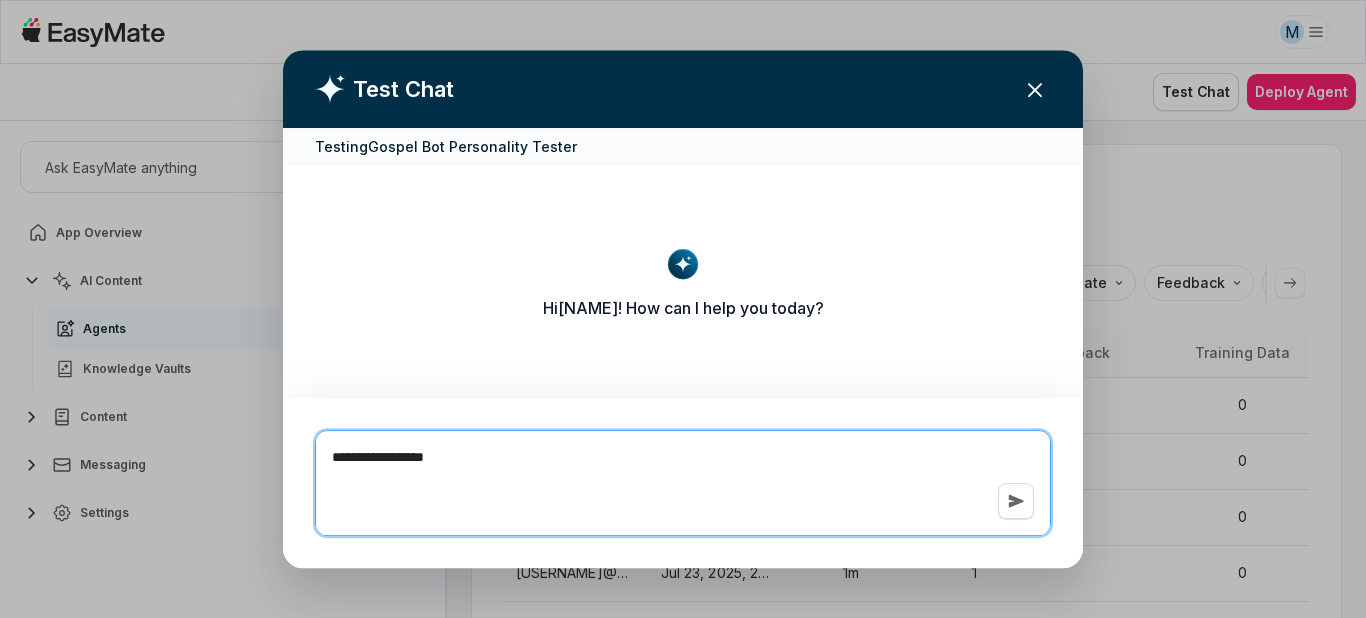 type on "*" 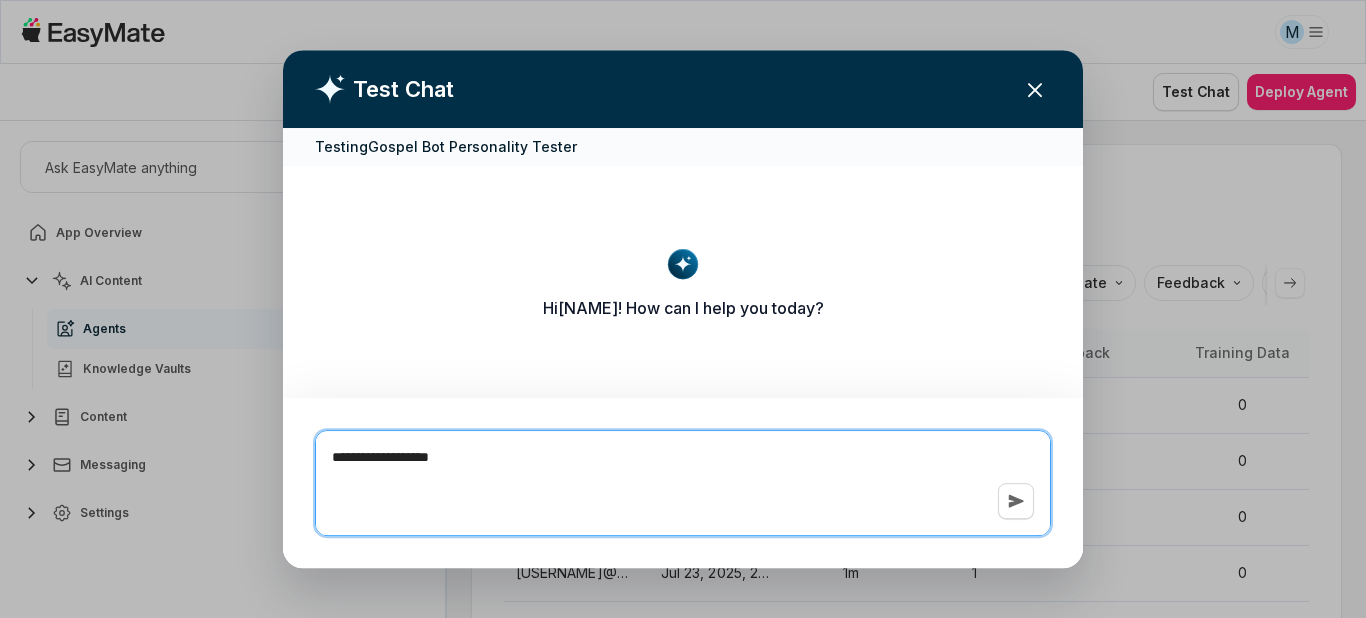type on "*" 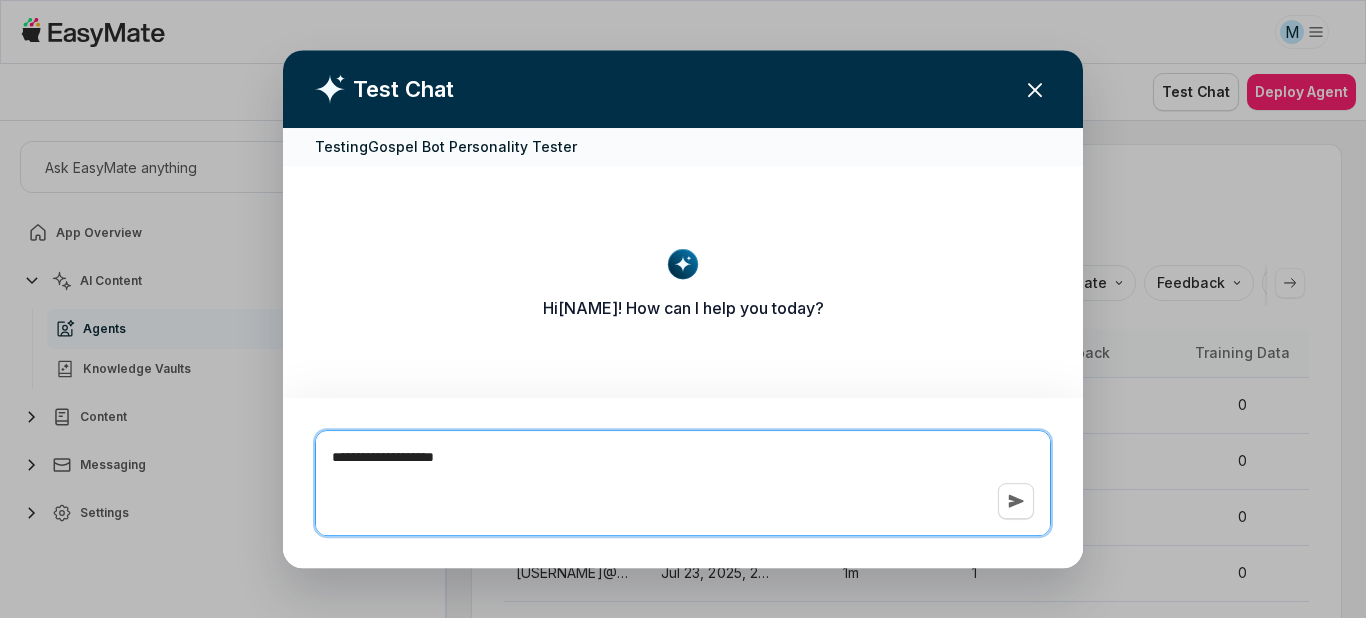 type on "*" 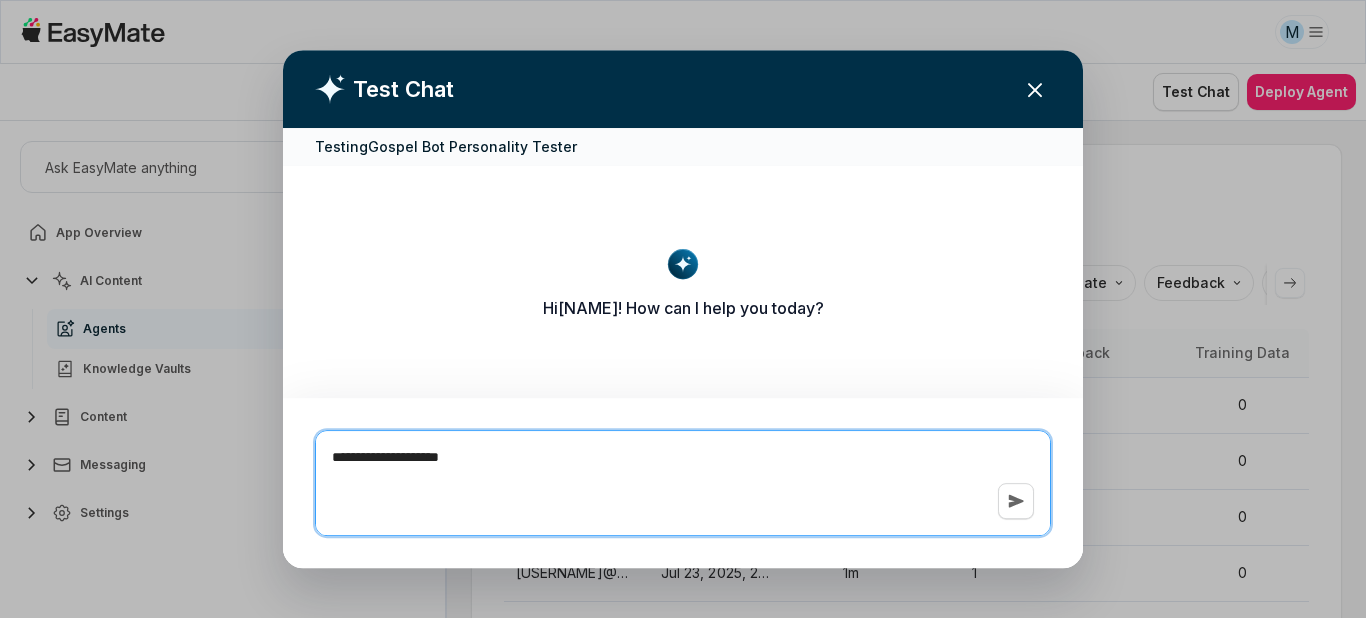 type on "*" 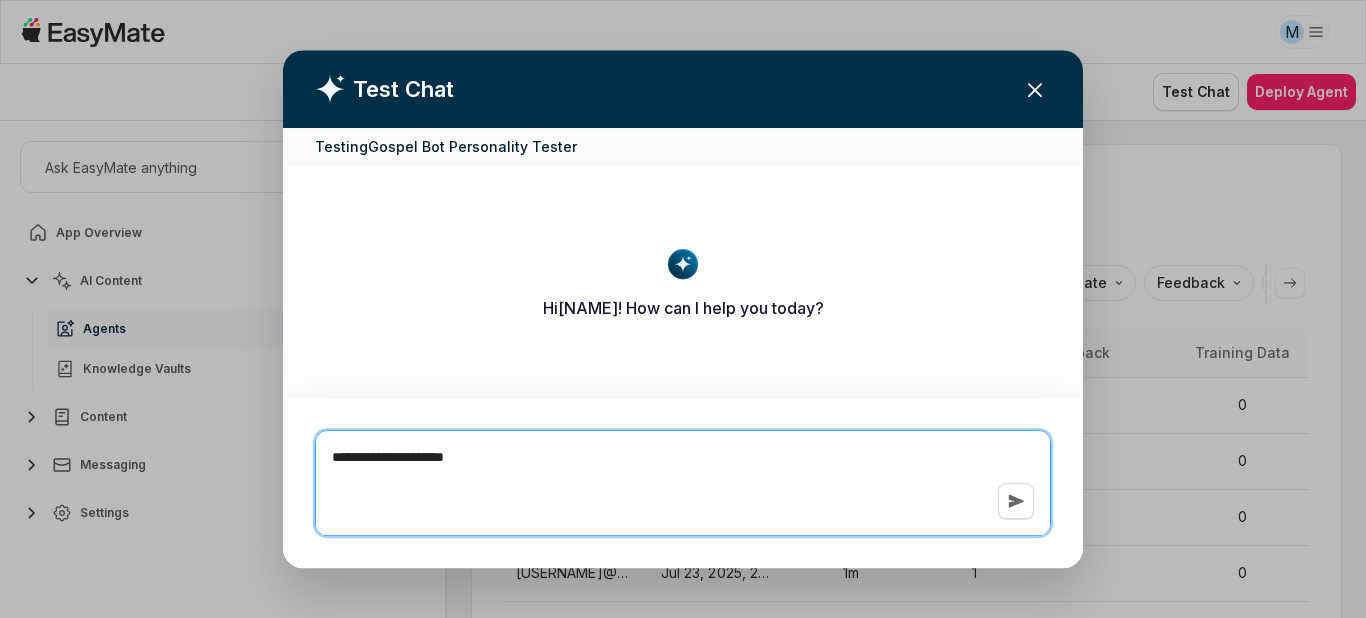 type on "*" 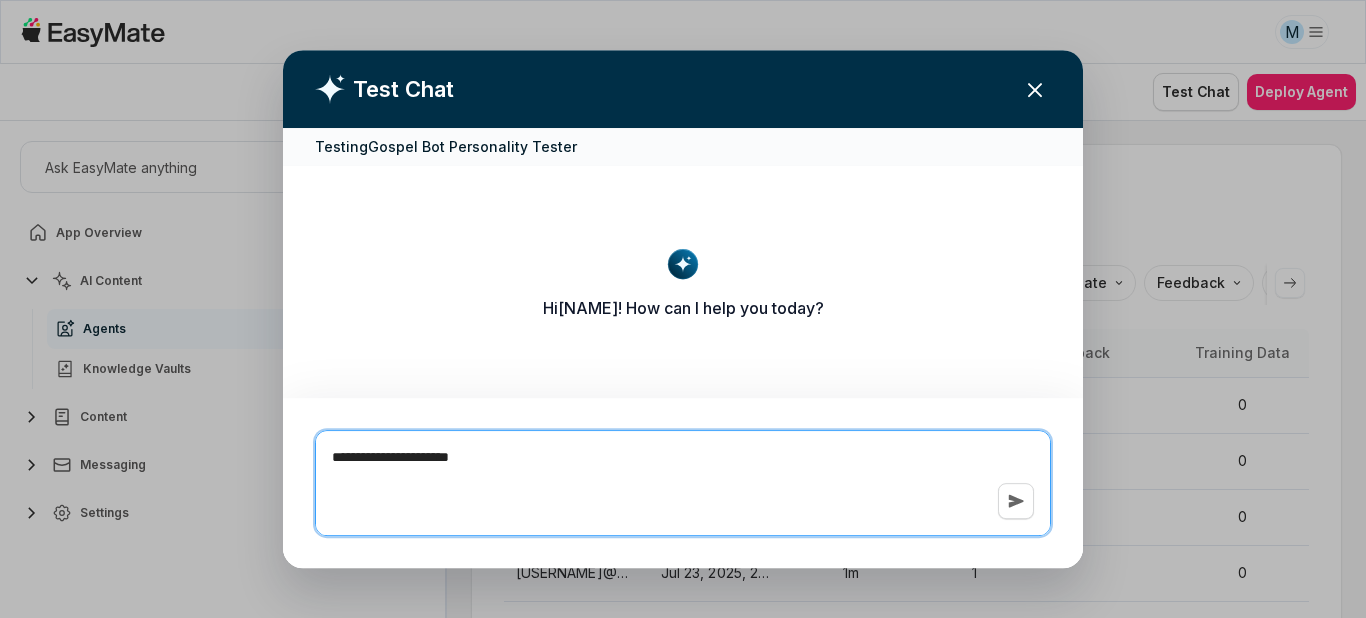 type on "*" 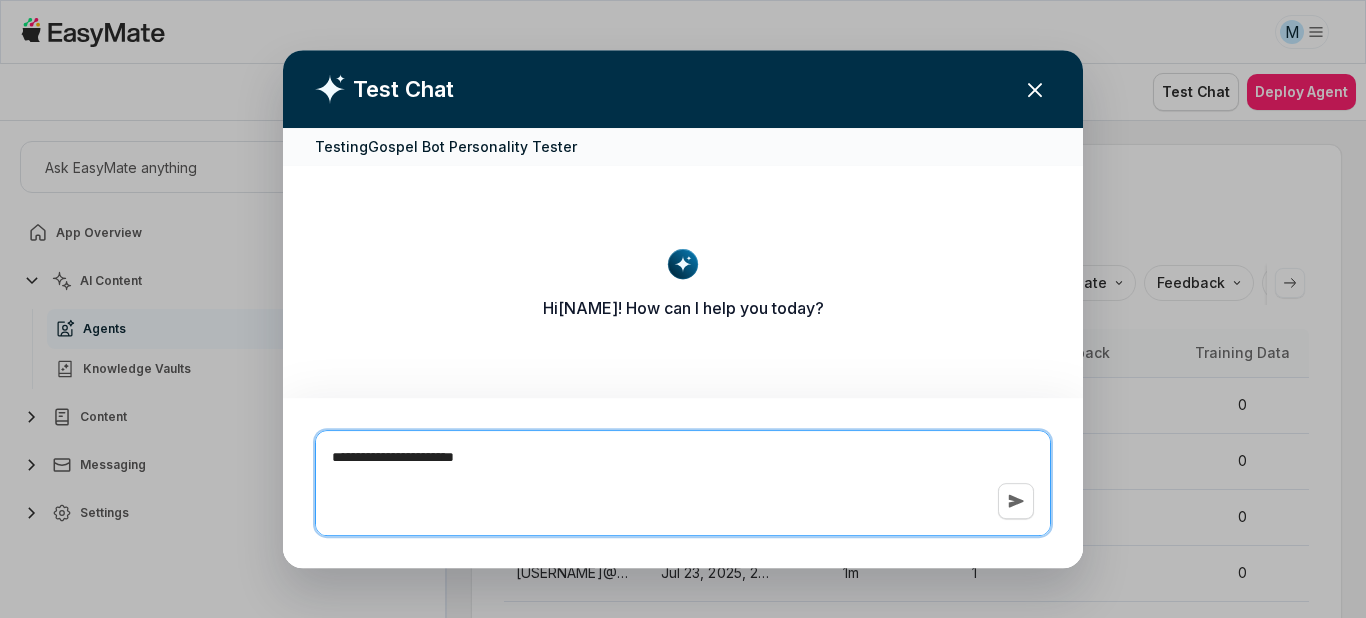 type on "*" 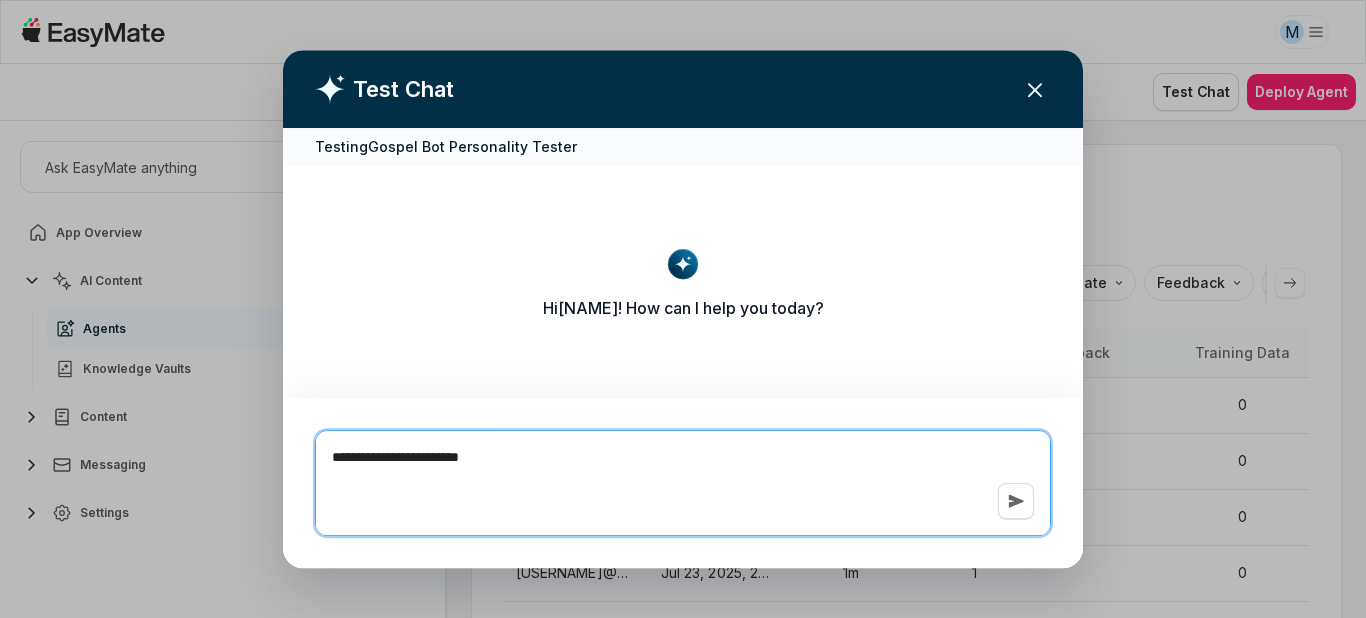 type on "*" 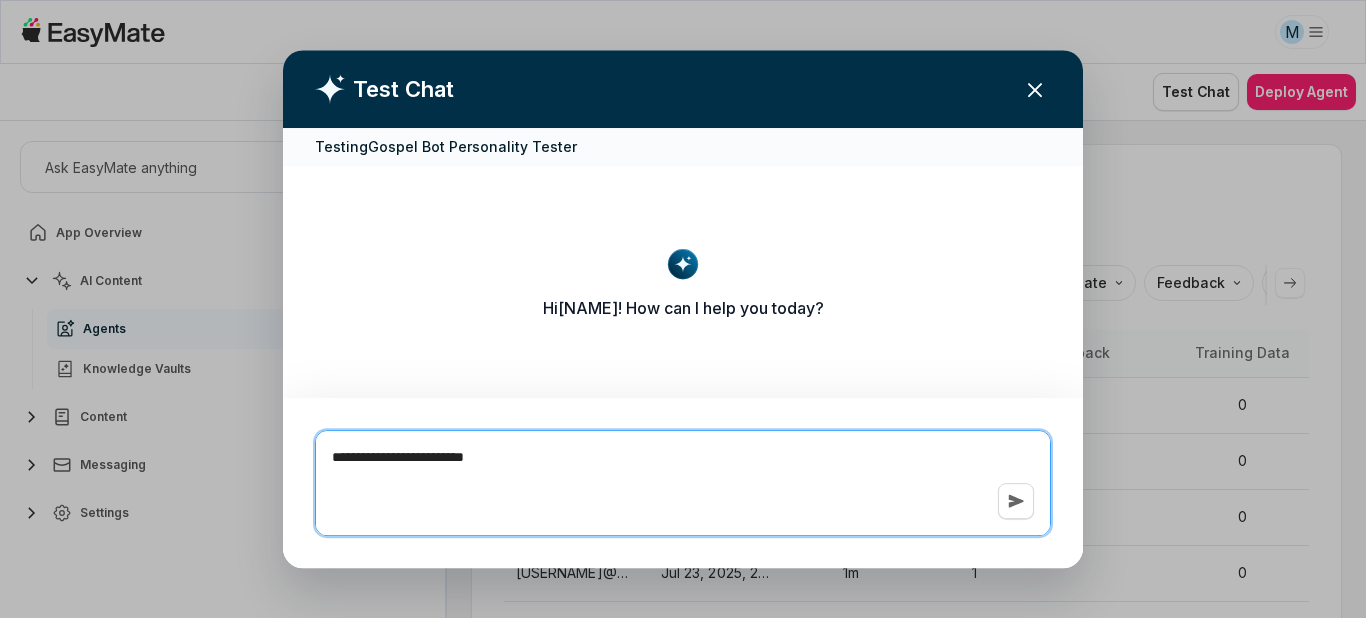 type on "*" 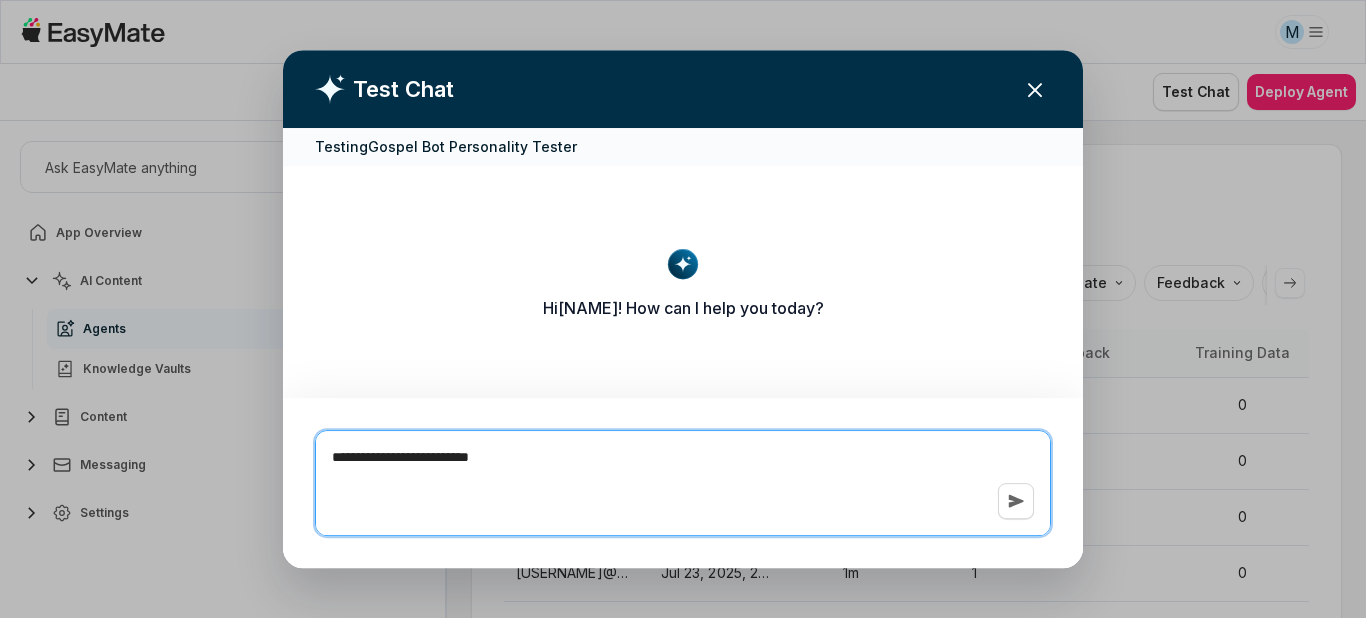 type on "*" 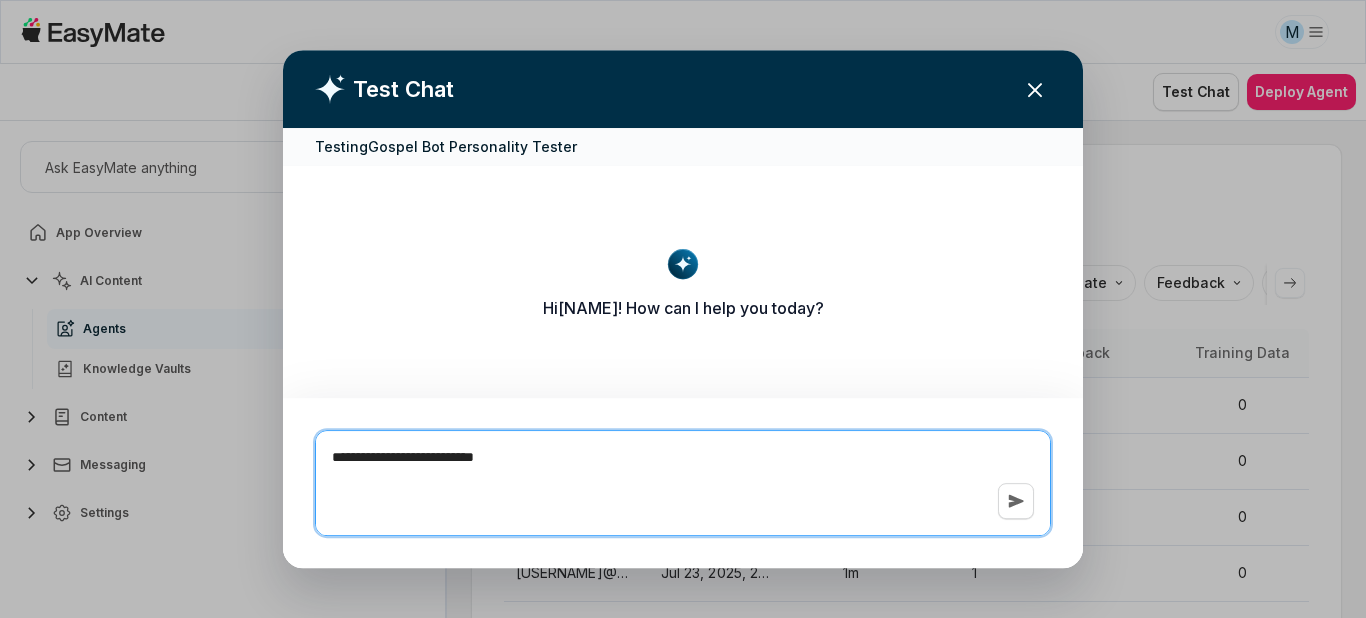 type on "*" 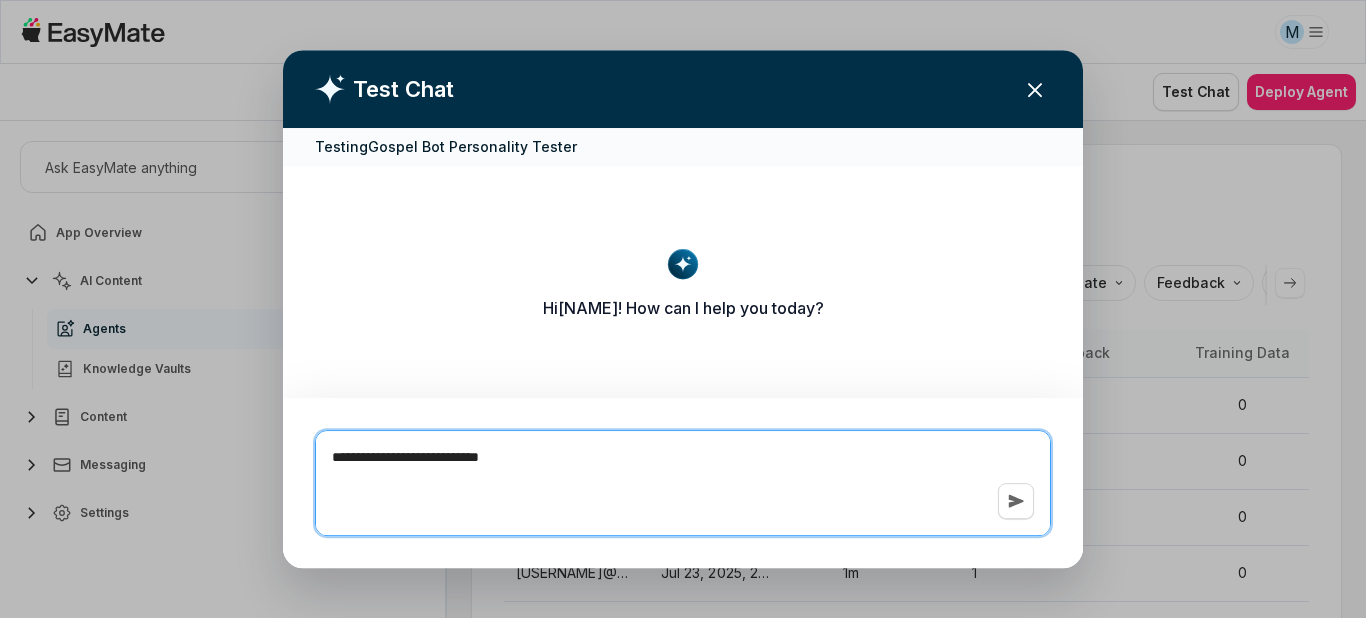type on "*" 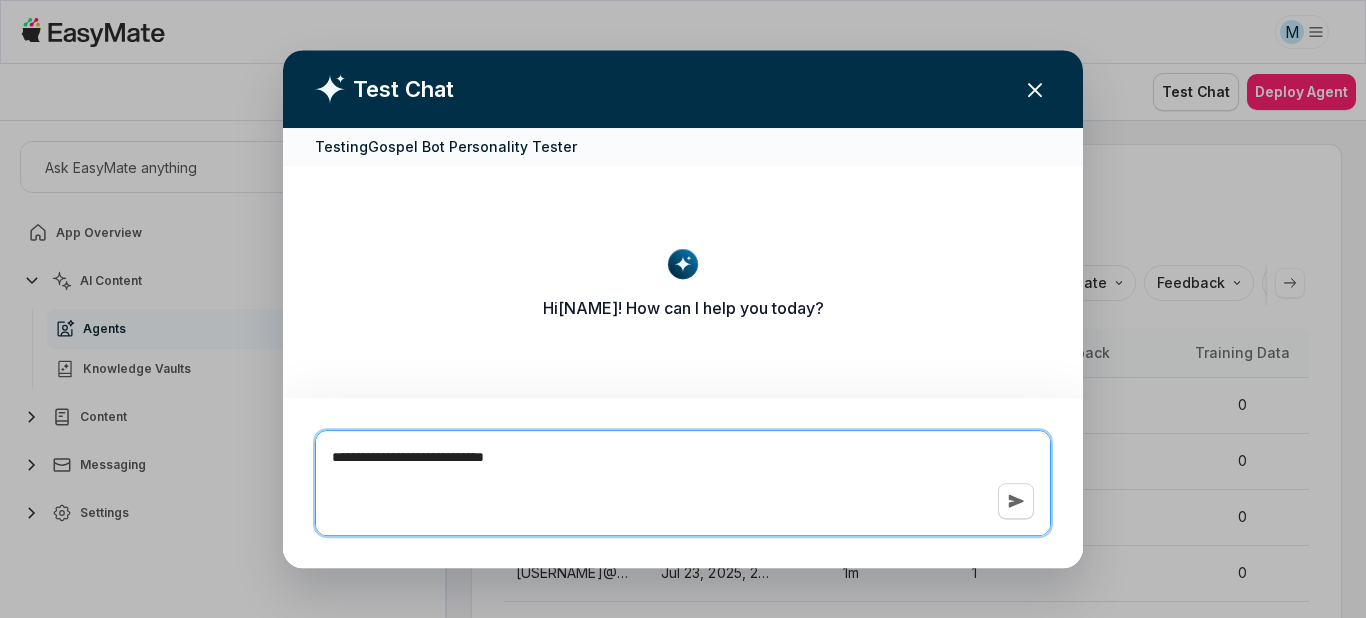 type on "*" 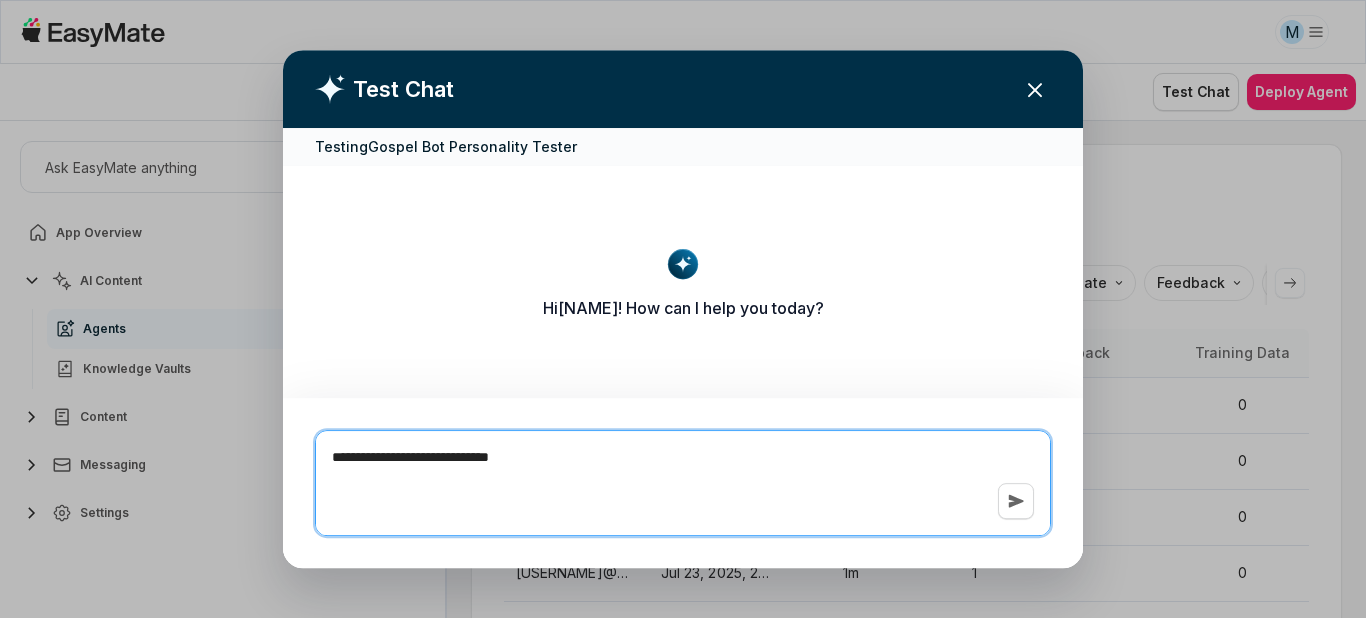 type on "*" 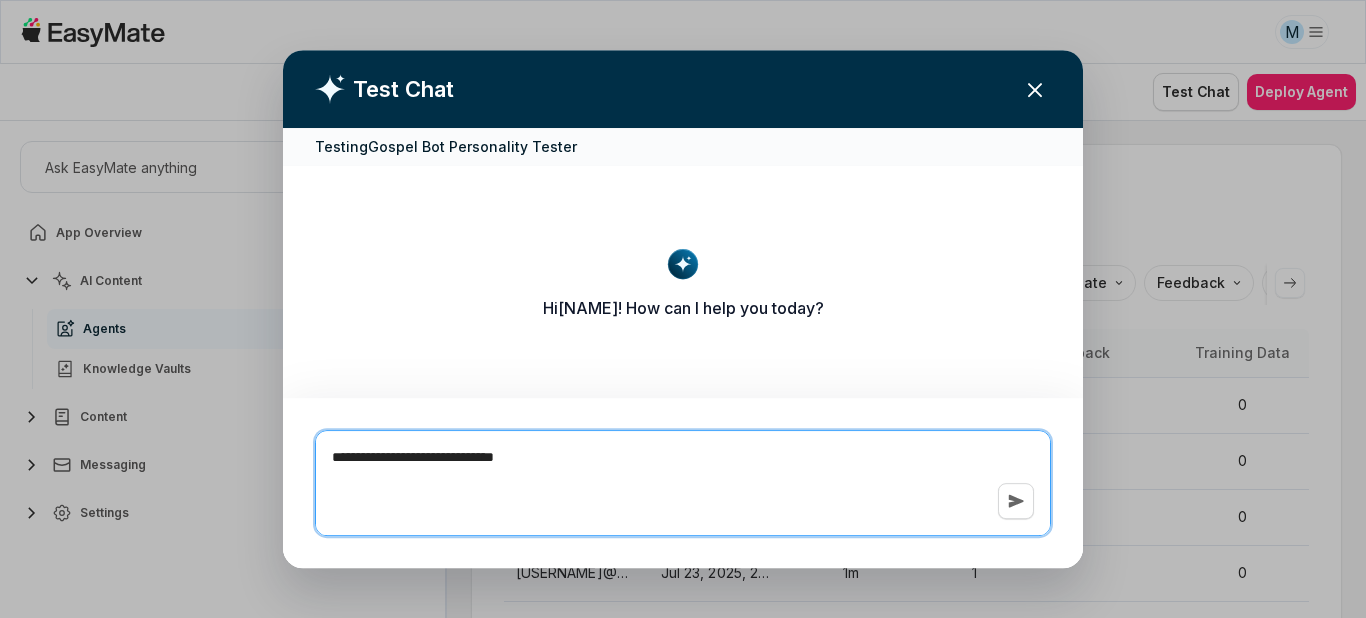type on "*" 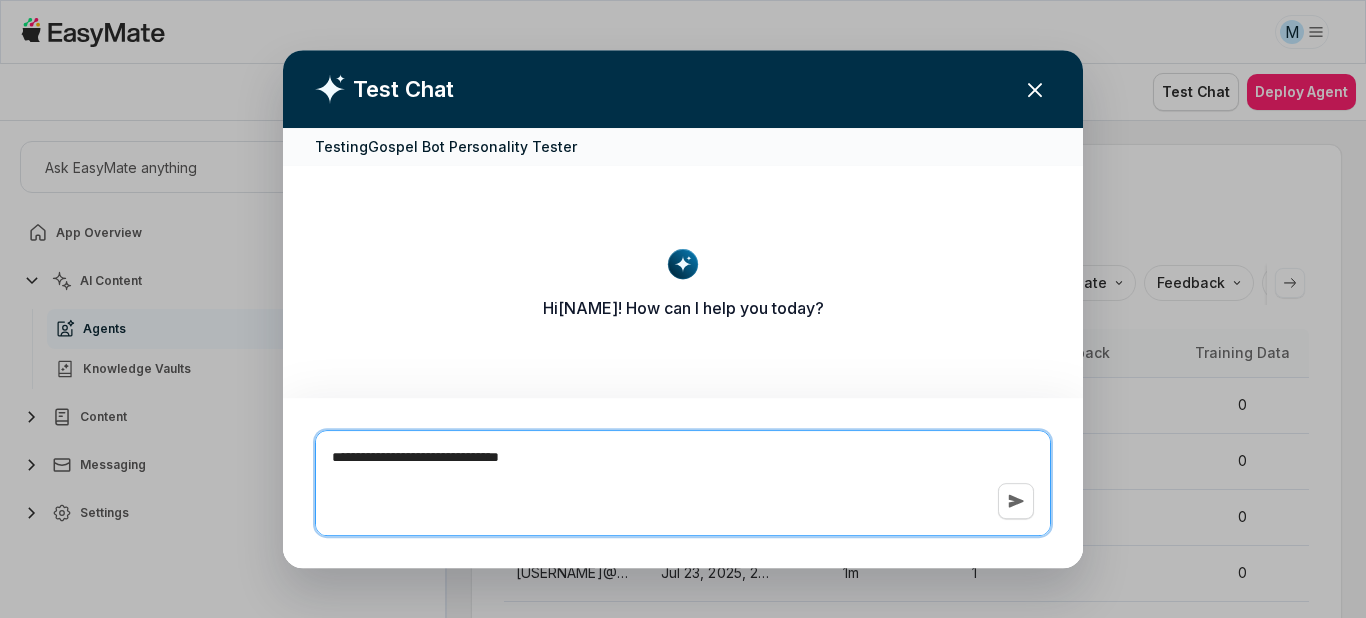 type on "*" 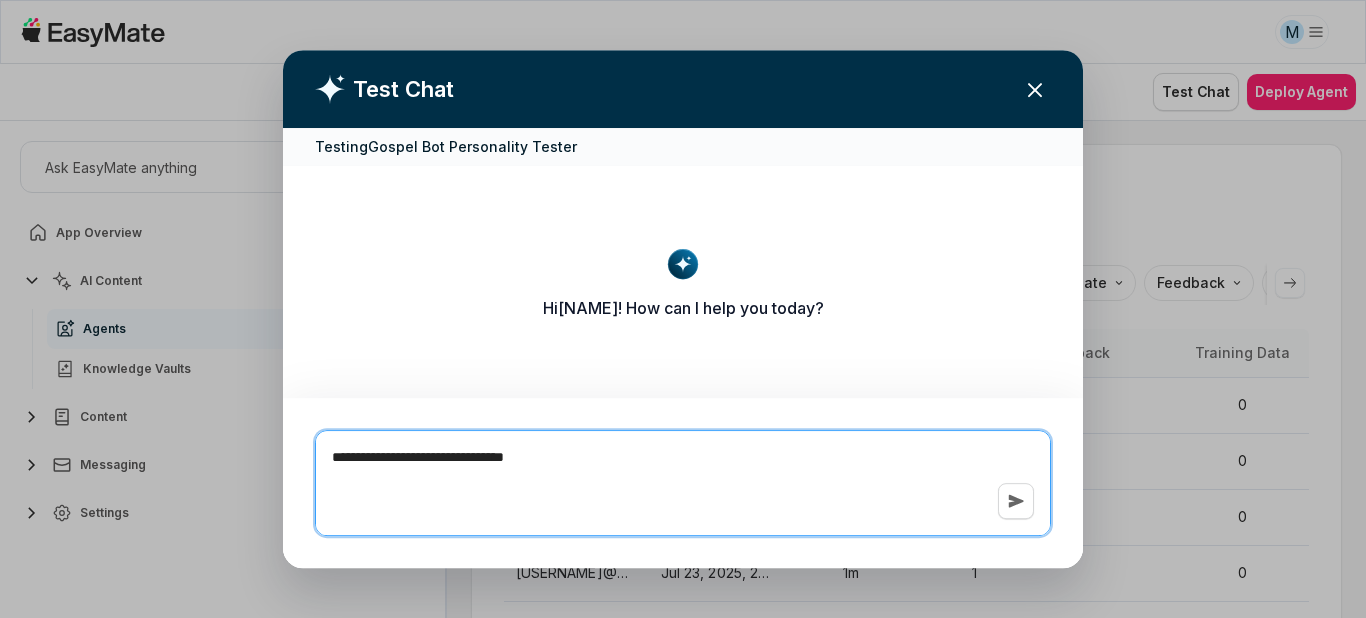 type on "*" 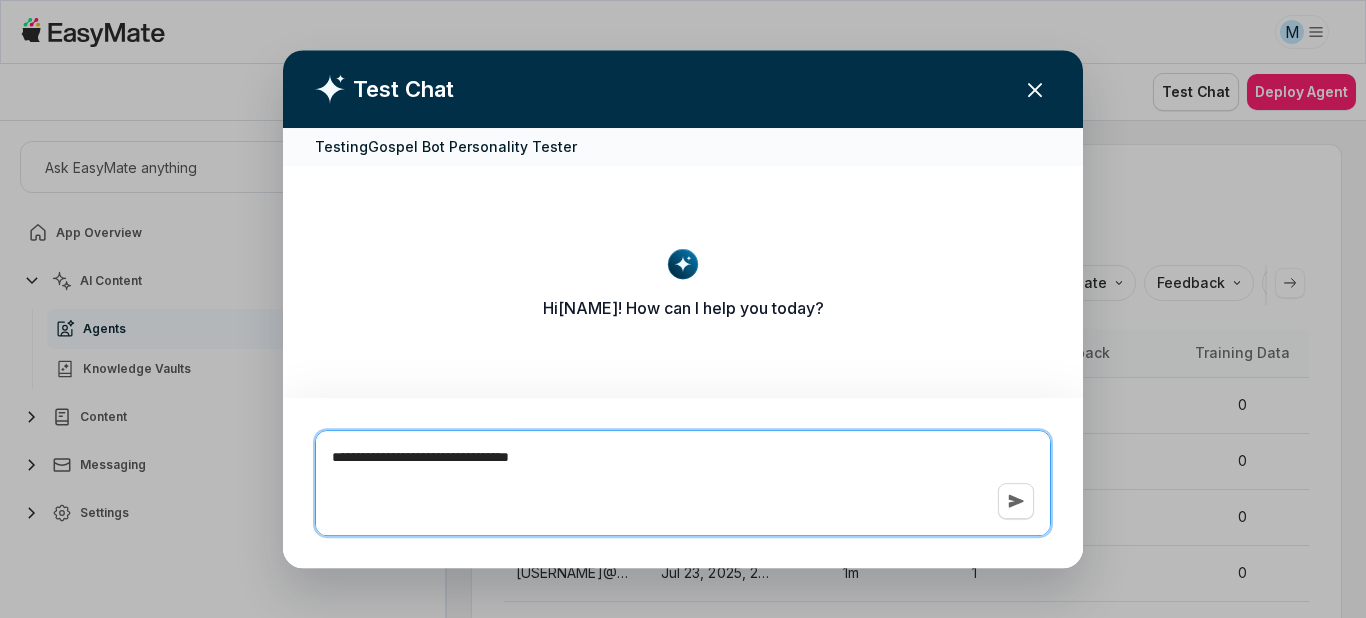 type on "*" 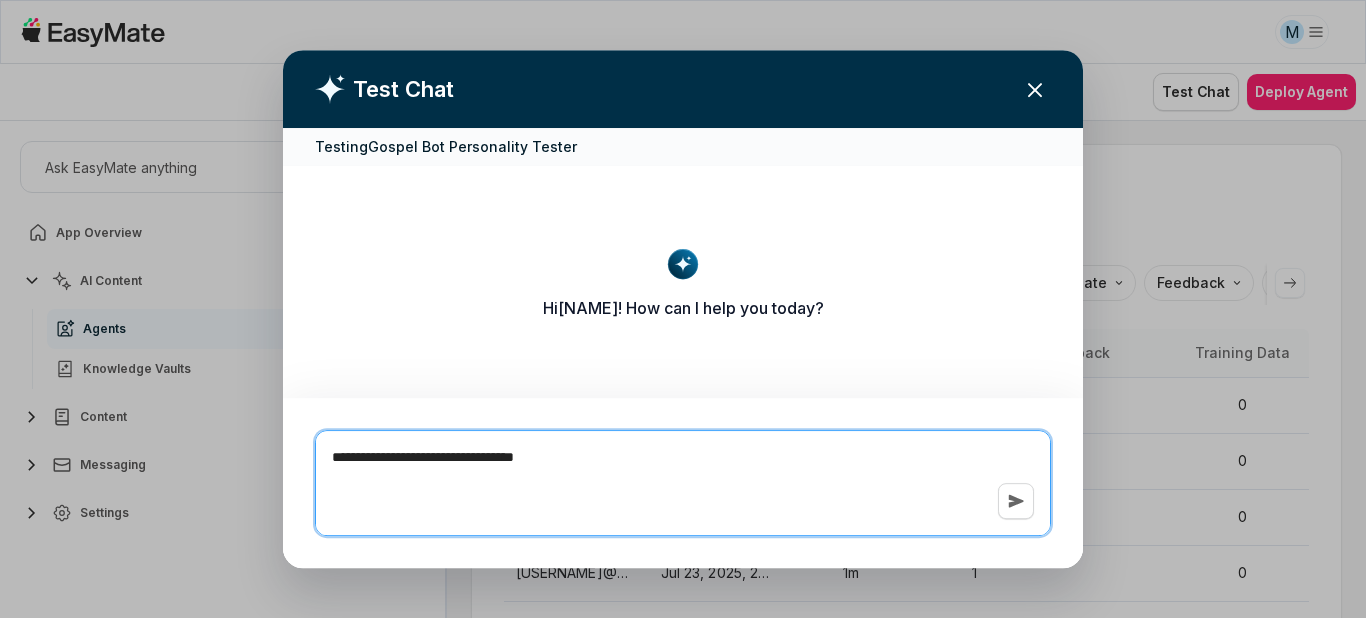 type on "*" 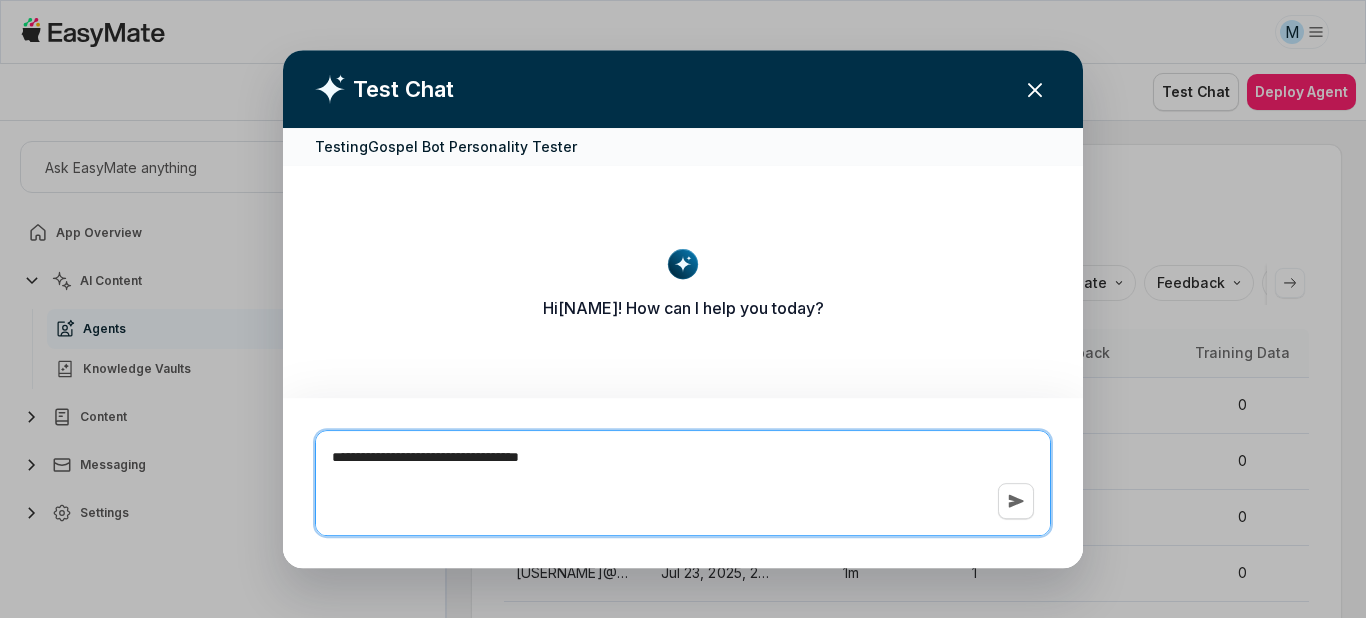 type on "*" 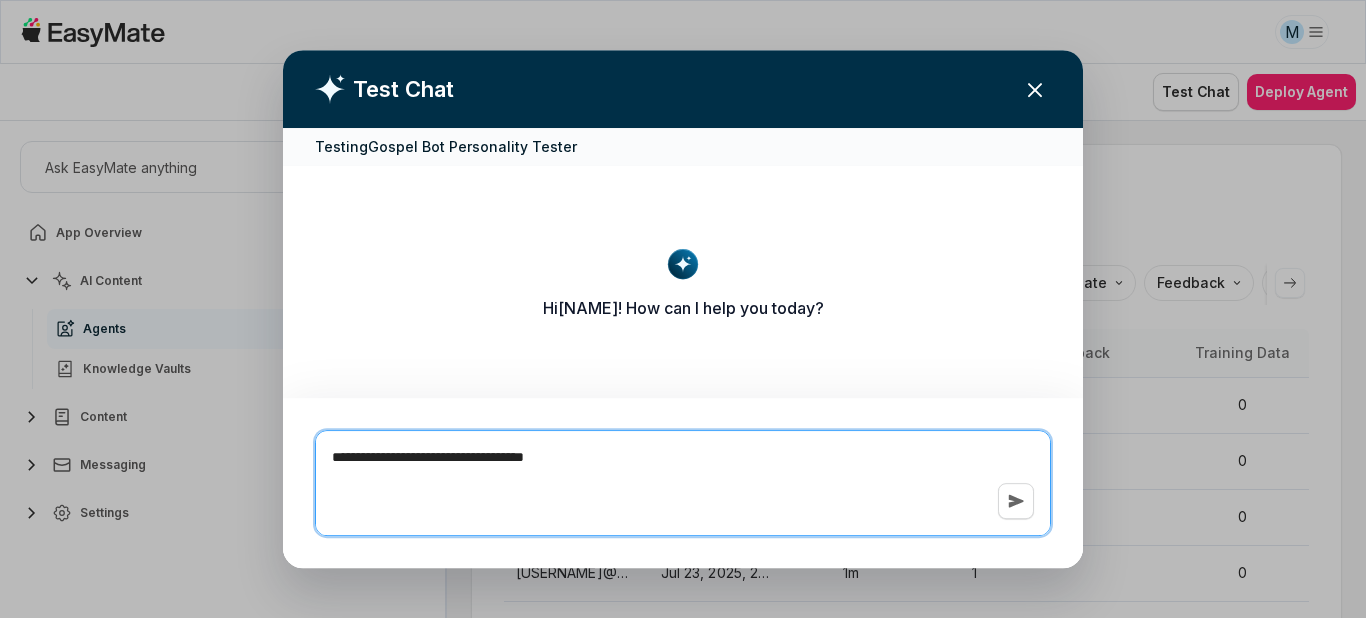 type on "*" 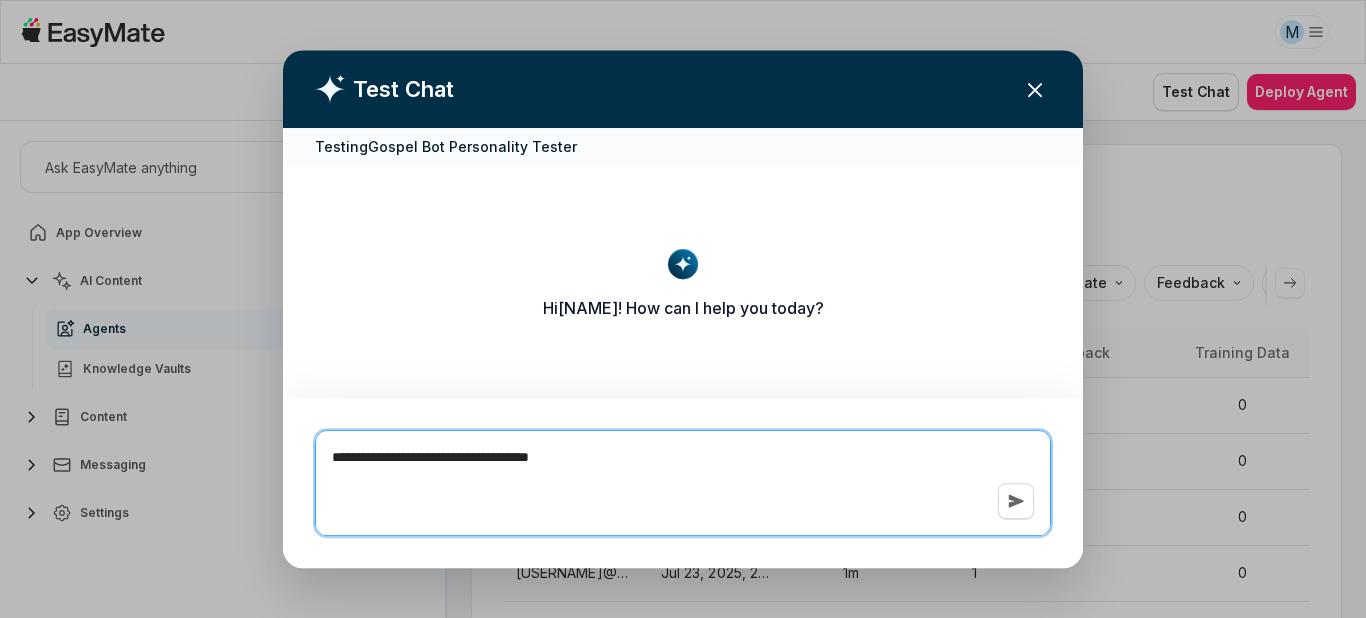type on "*" 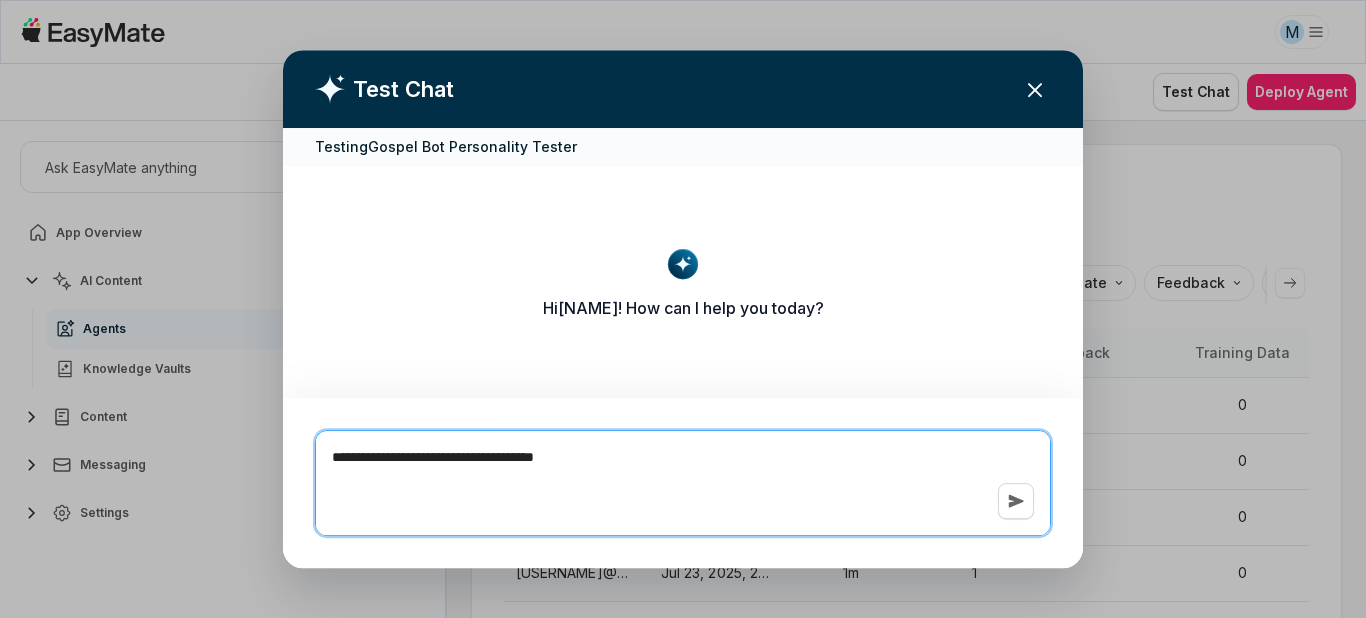 type on "*" 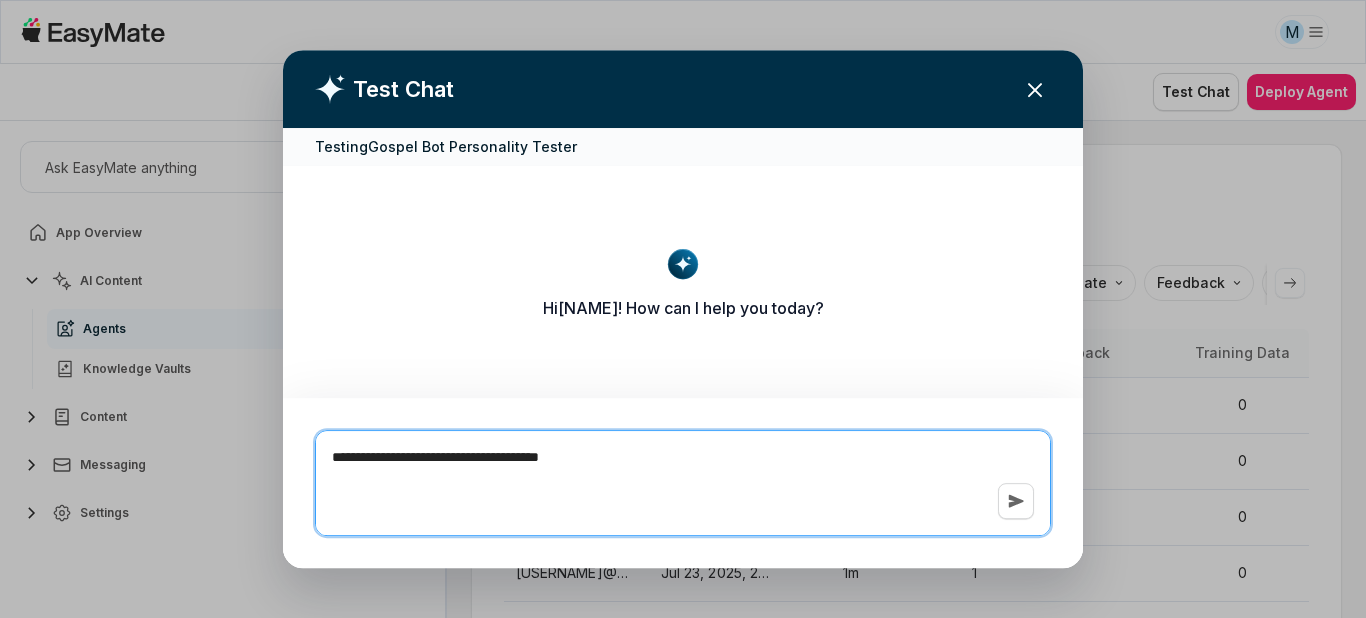 type on "*" 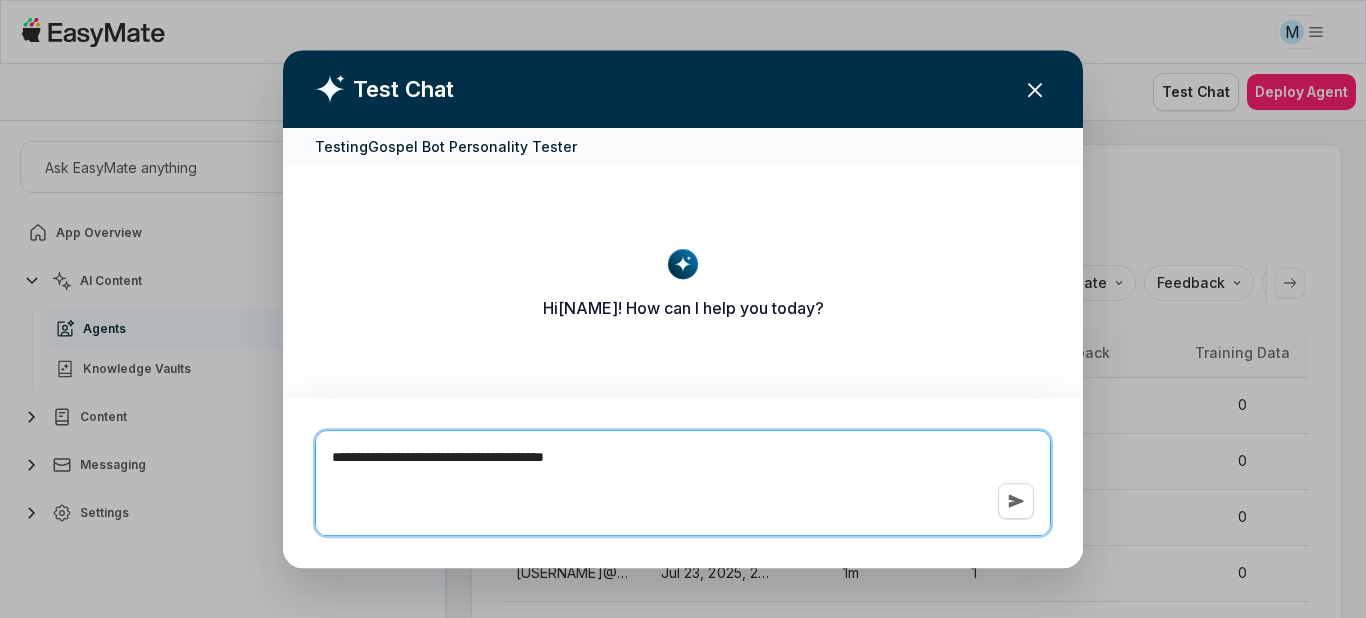 type on "*" 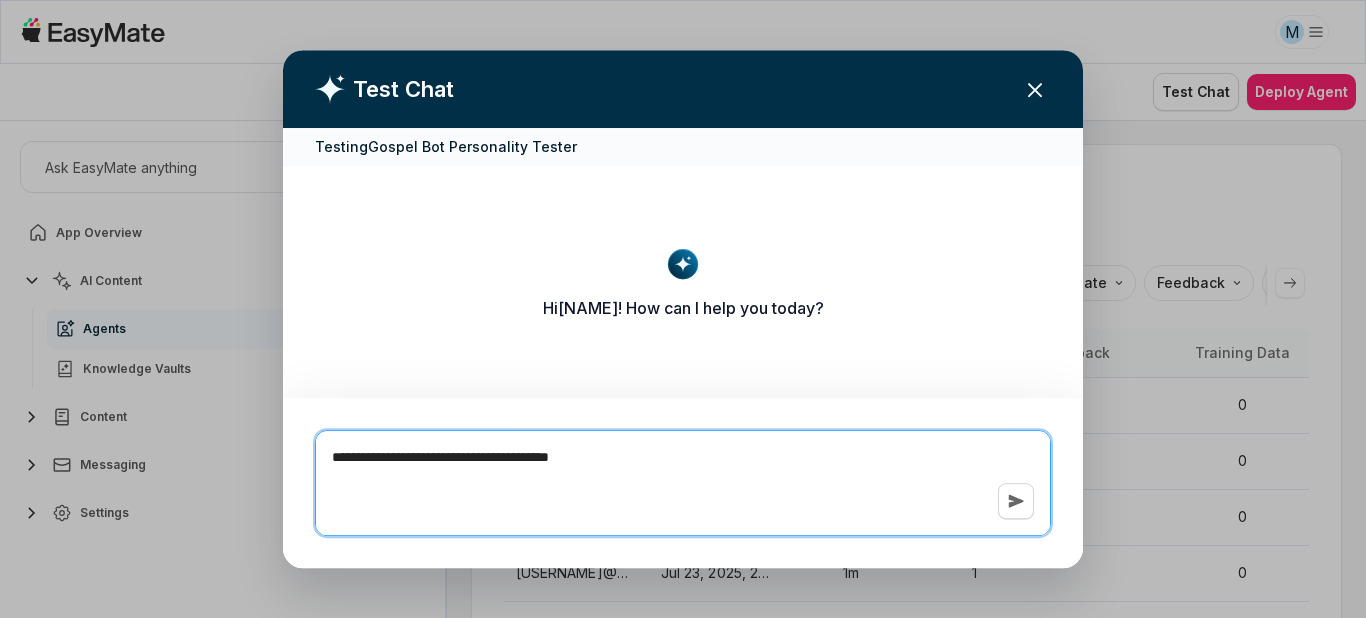 type on "*" 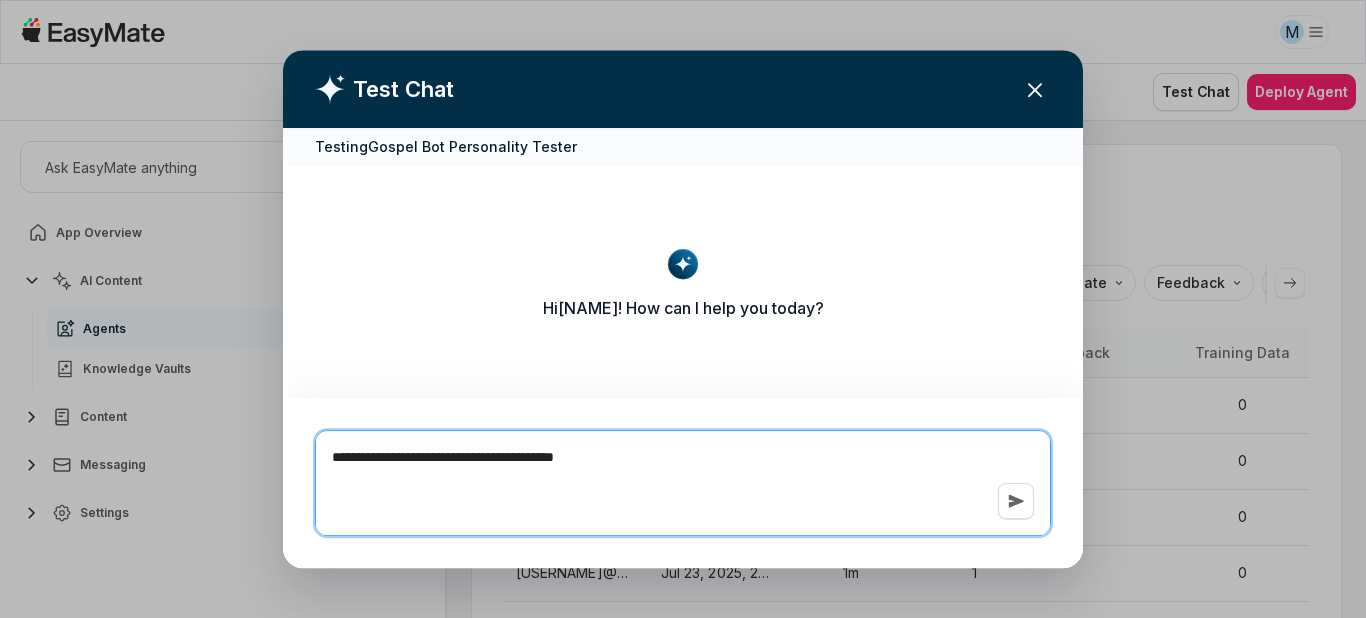 type on "*" 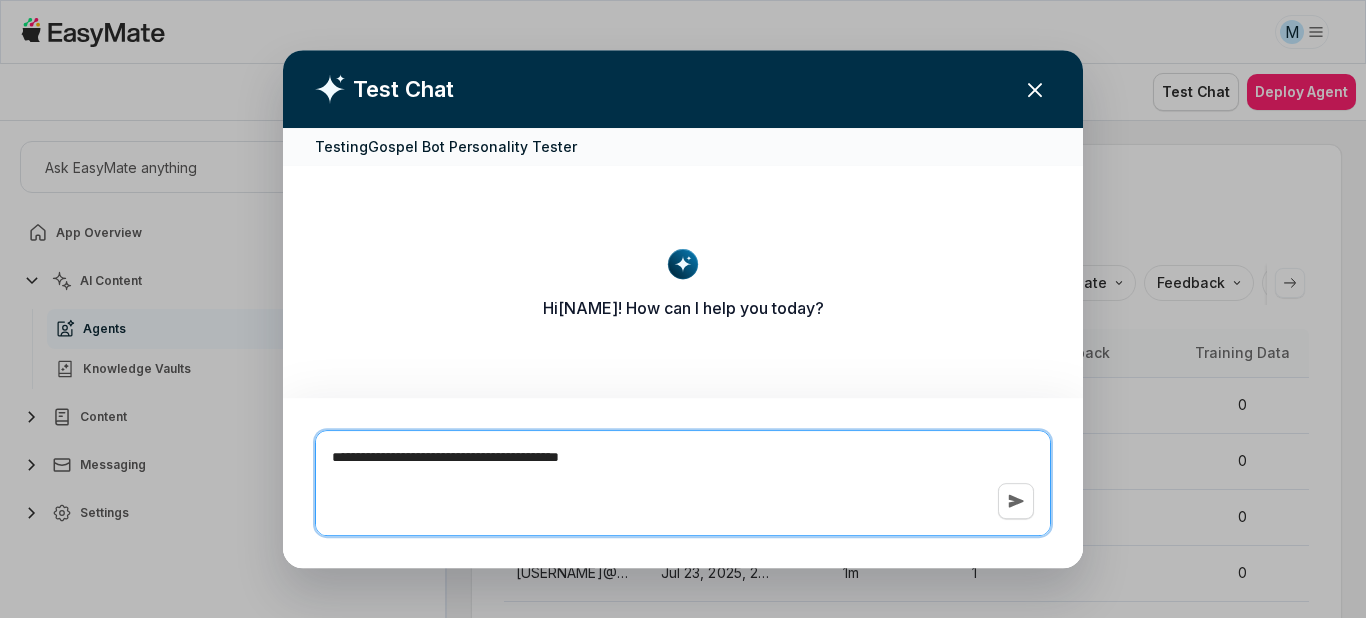 type on "*" 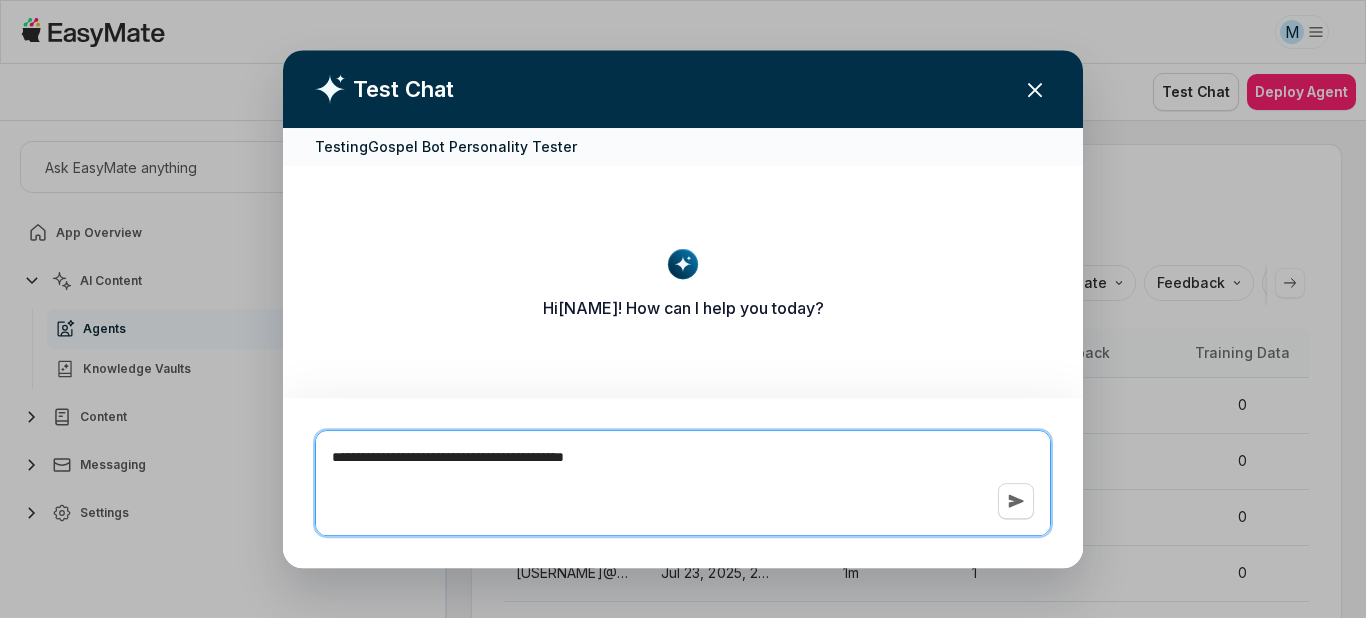 type on "*" 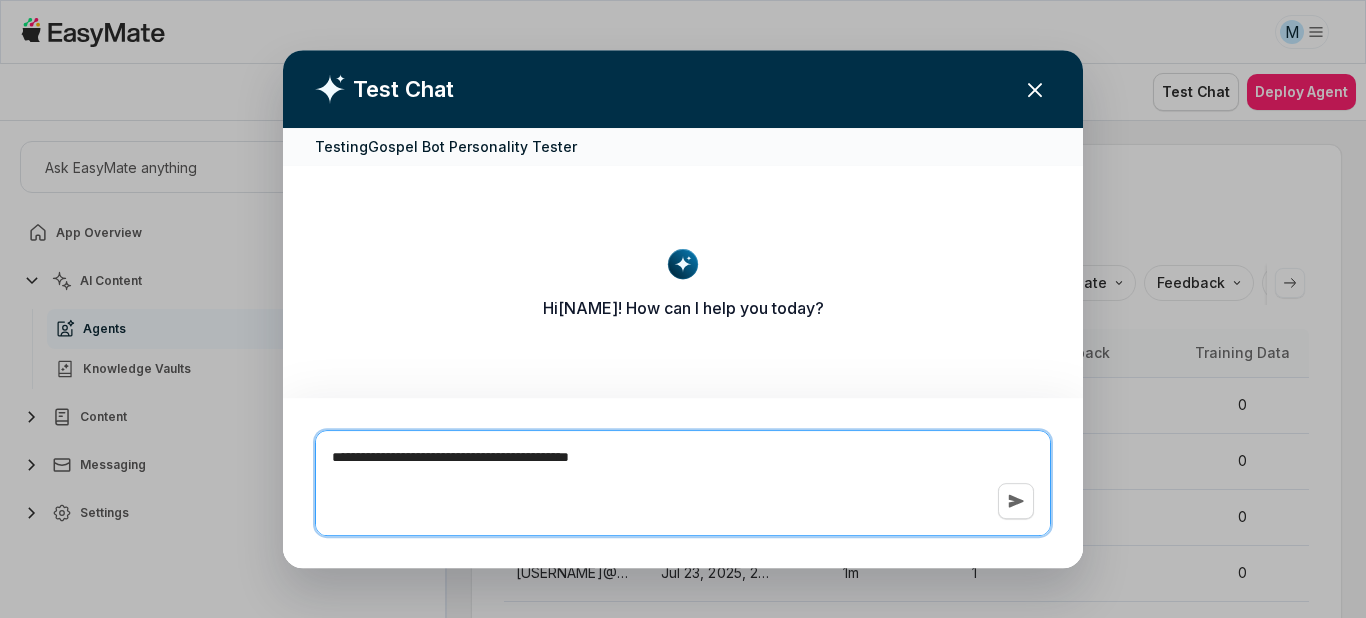 type on "*" 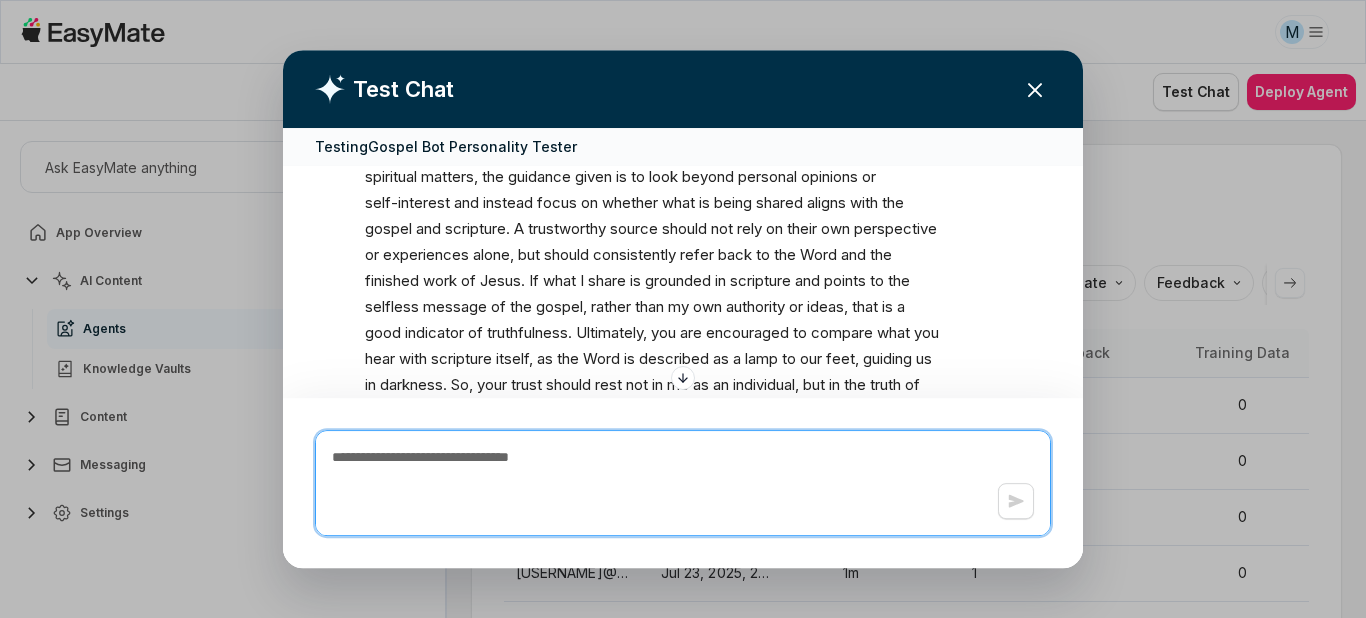 scroll, scrollTop: 322, scrollLeft: 0, axis: vertical 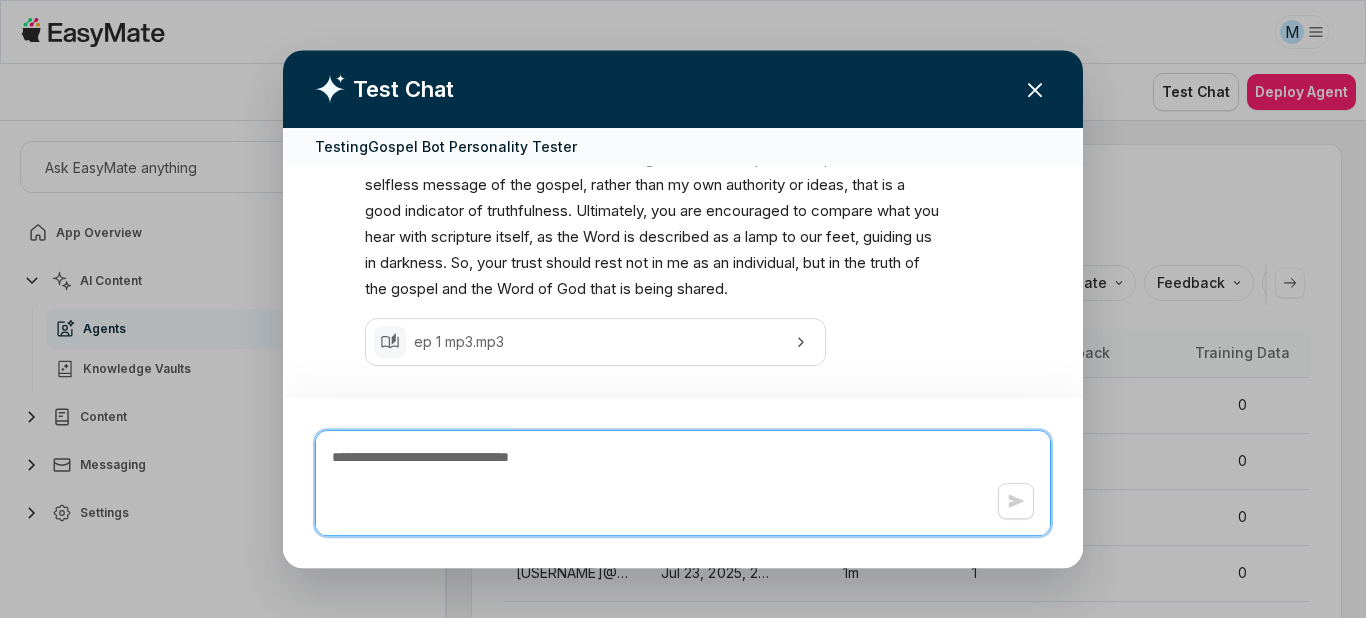 click at bounding box center [683, 483] 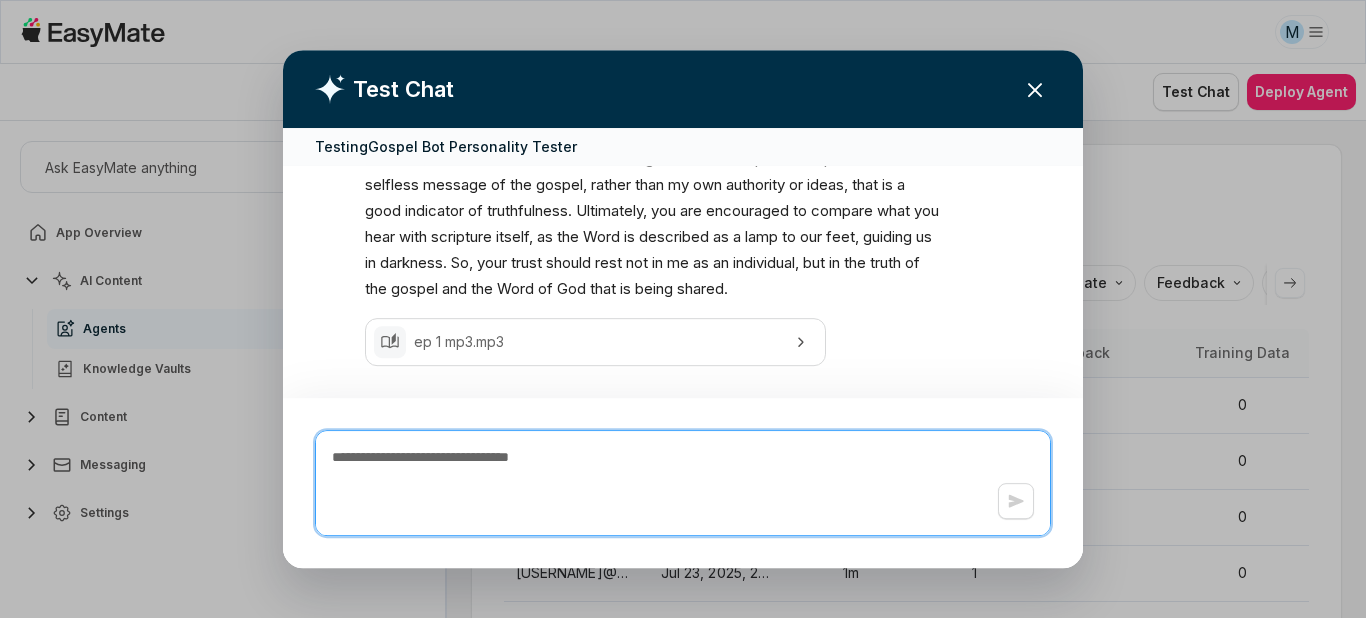 type on "*" 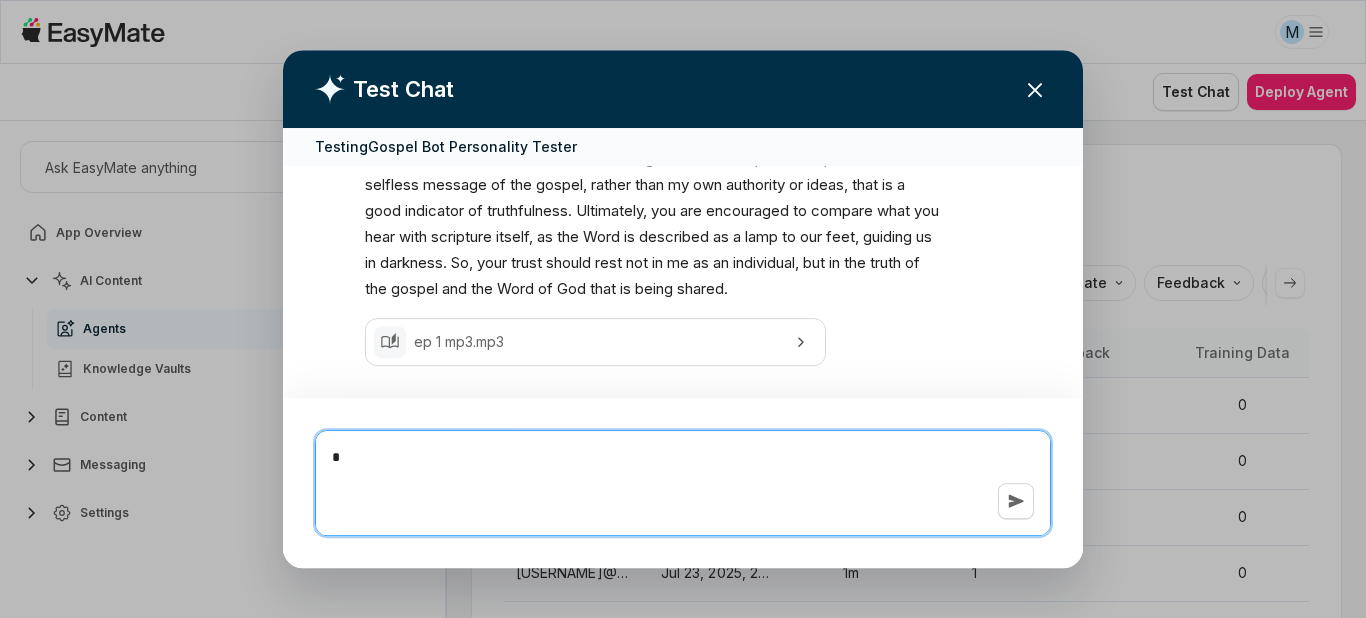 type on "*" 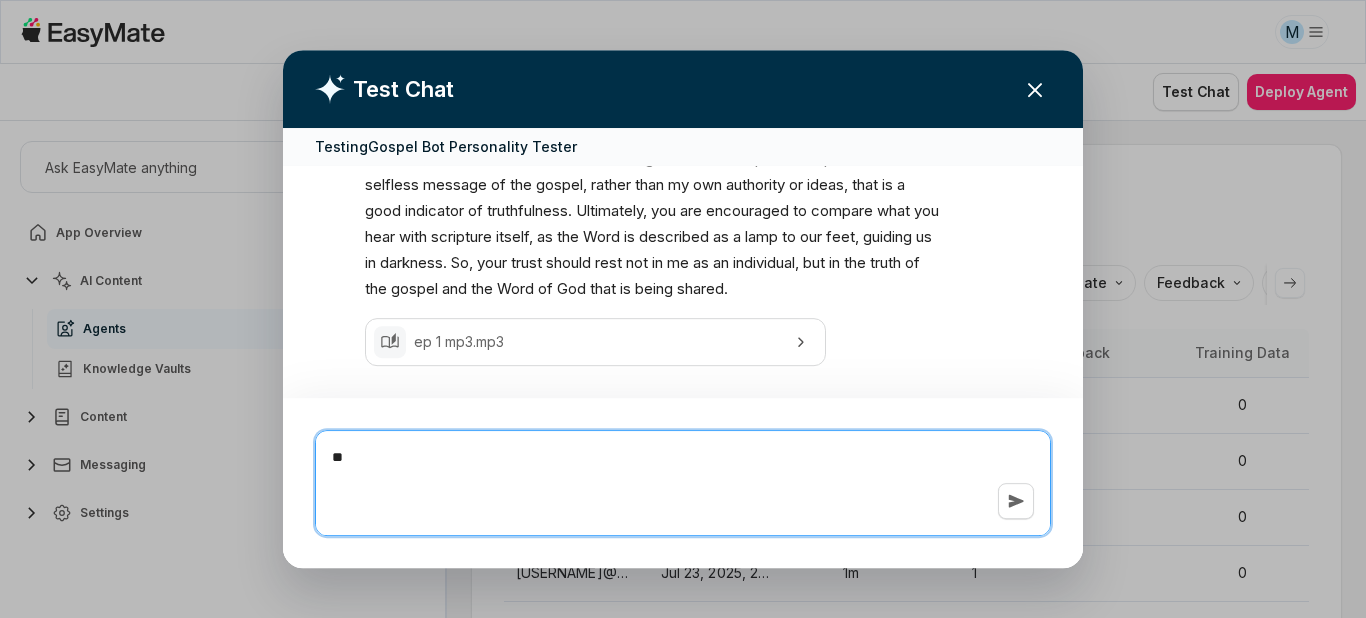 type on "***" 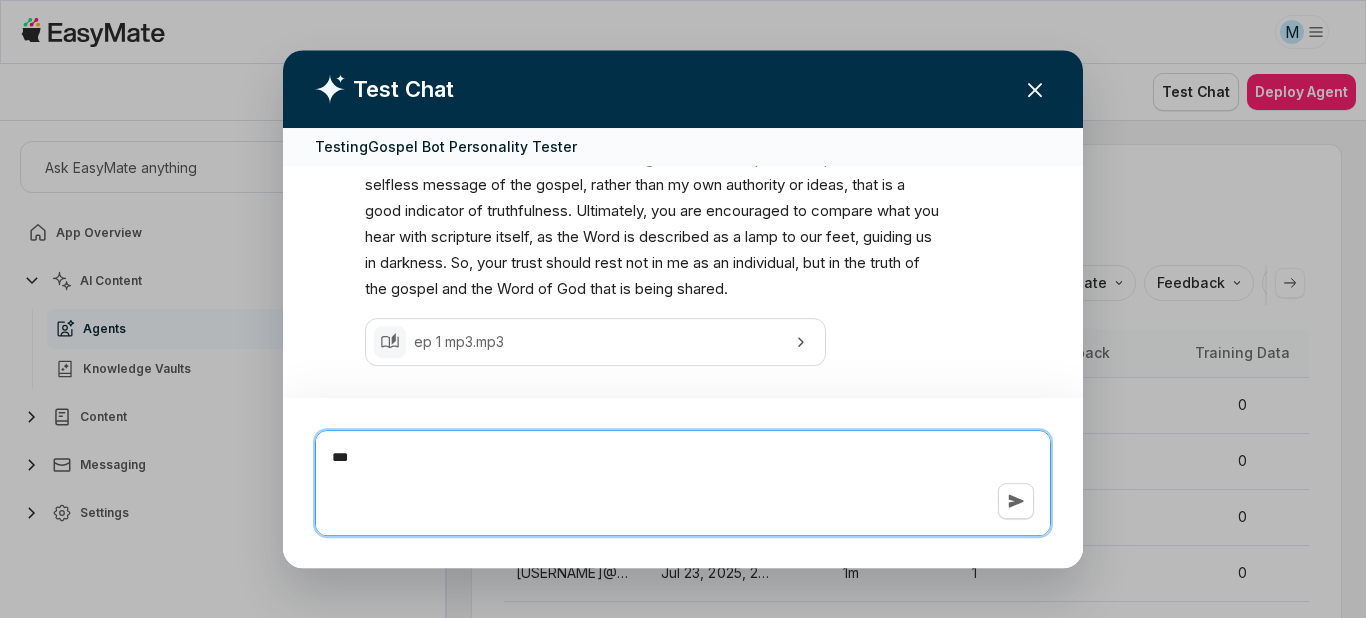 type on "*" 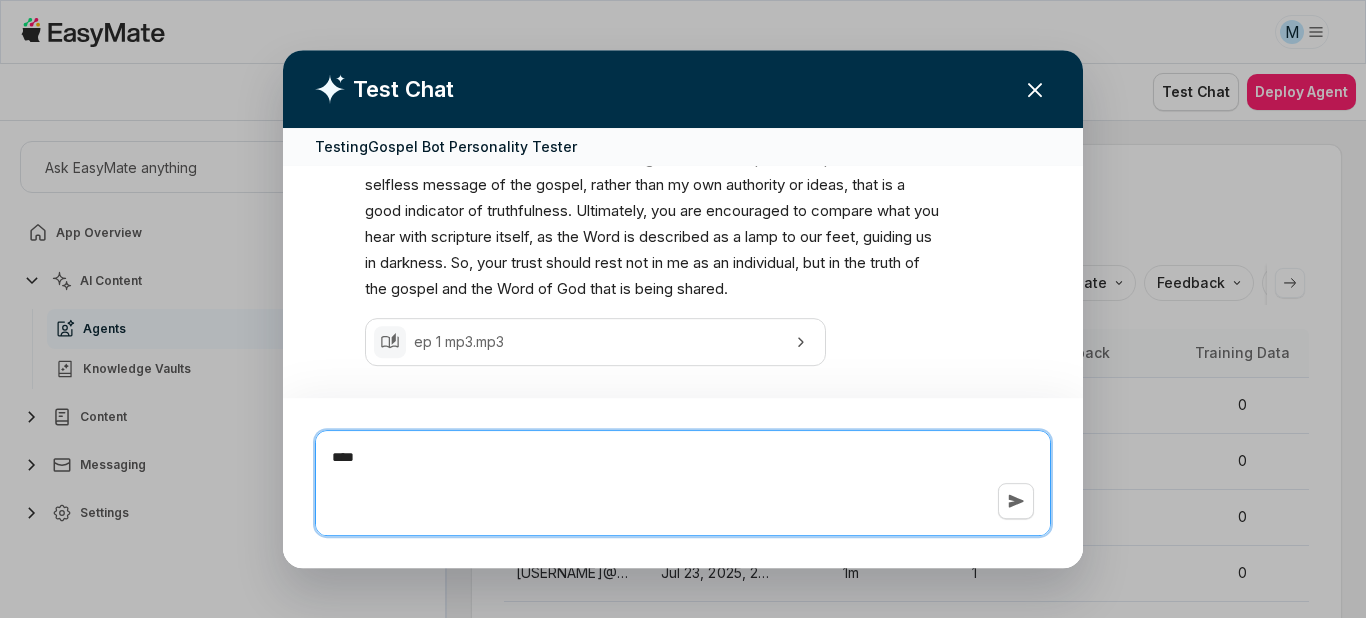 type on "*" 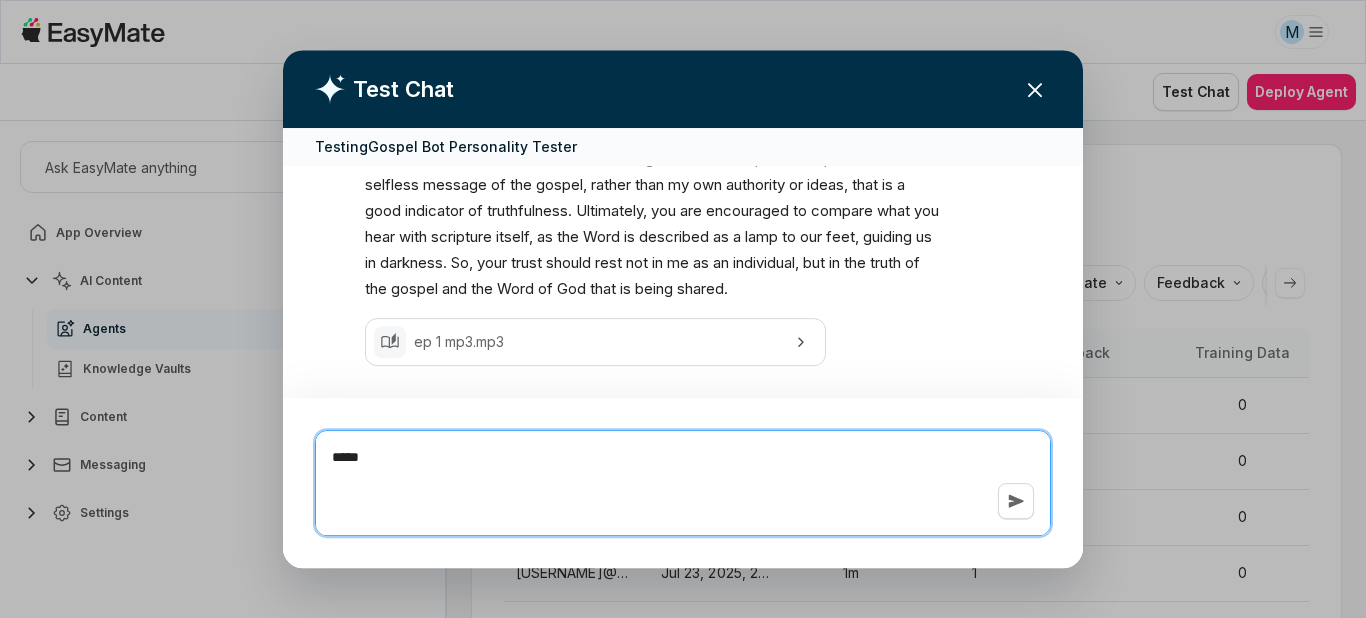 type on "*" 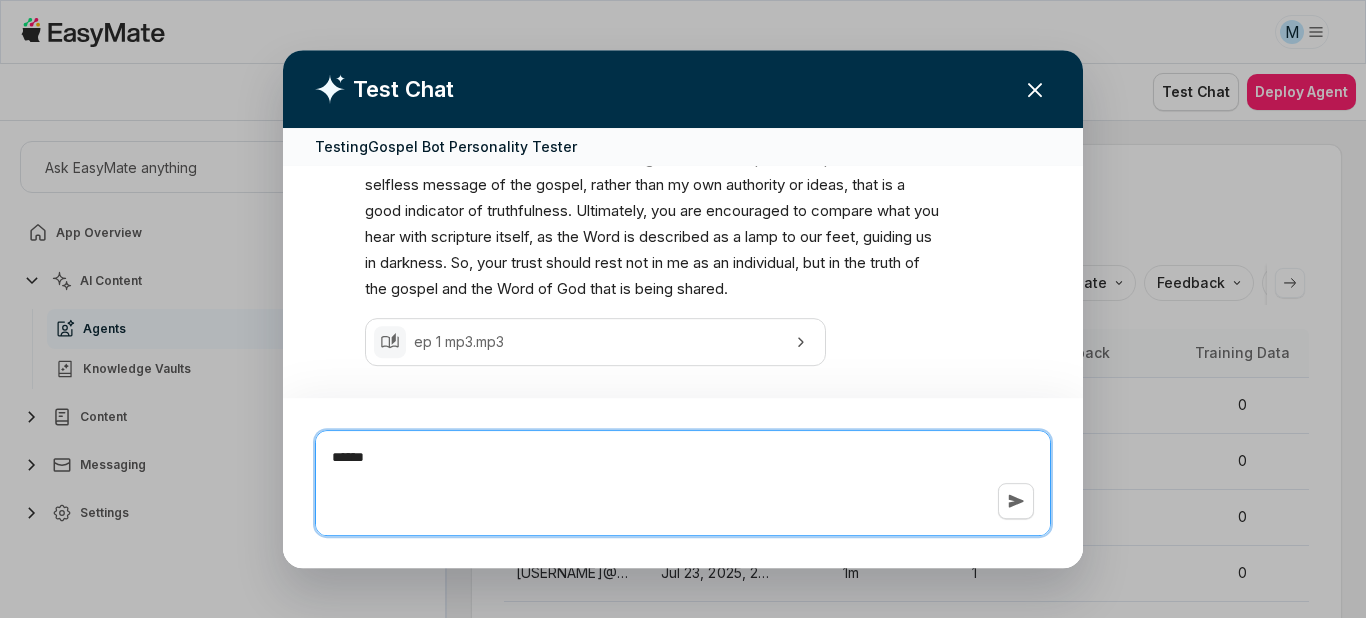 type on "*" 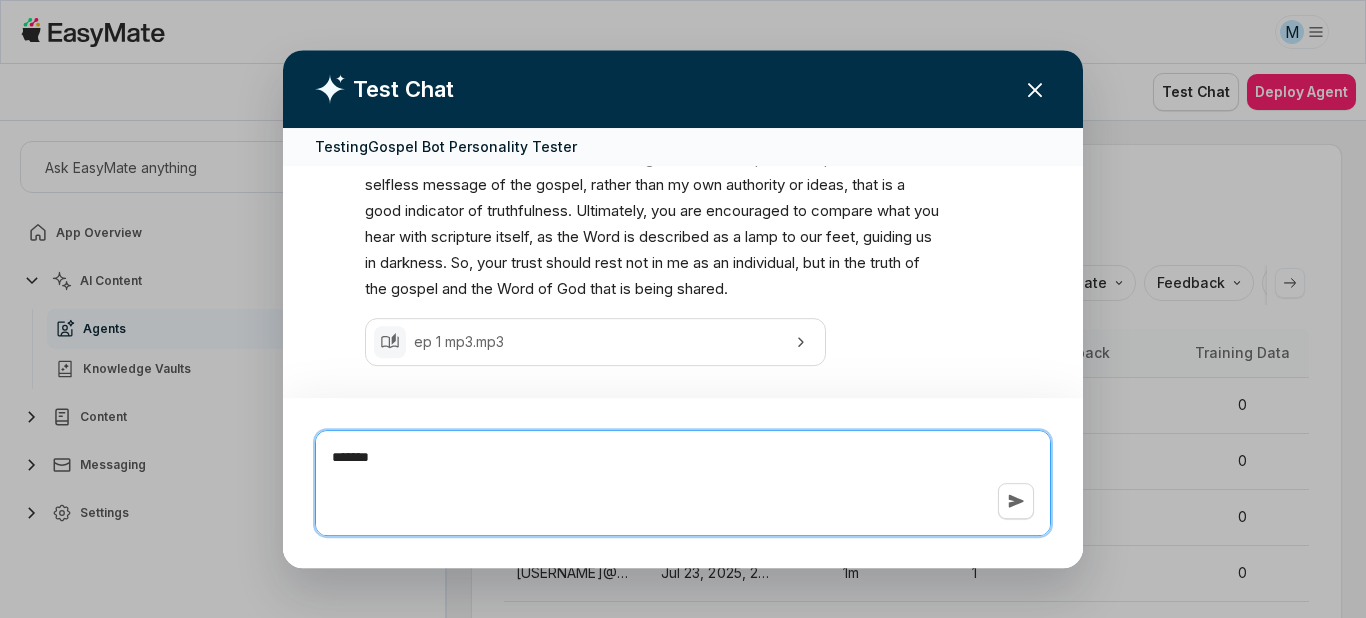 type on "*" 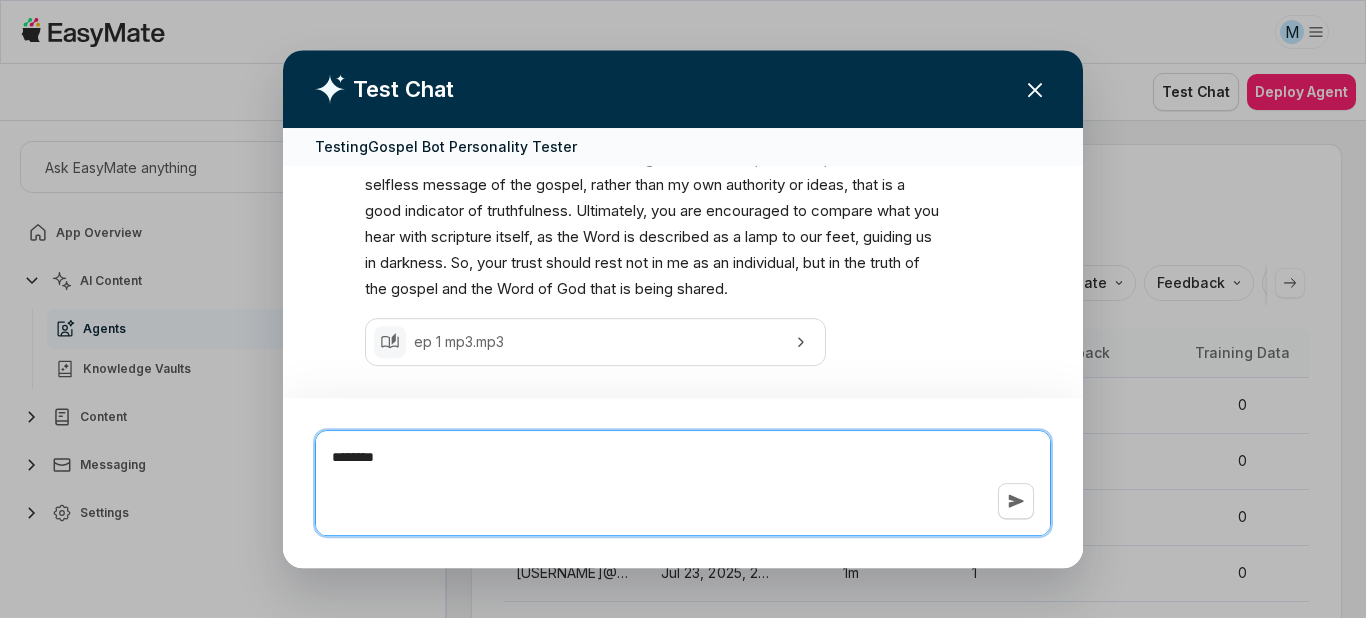 type on "*" 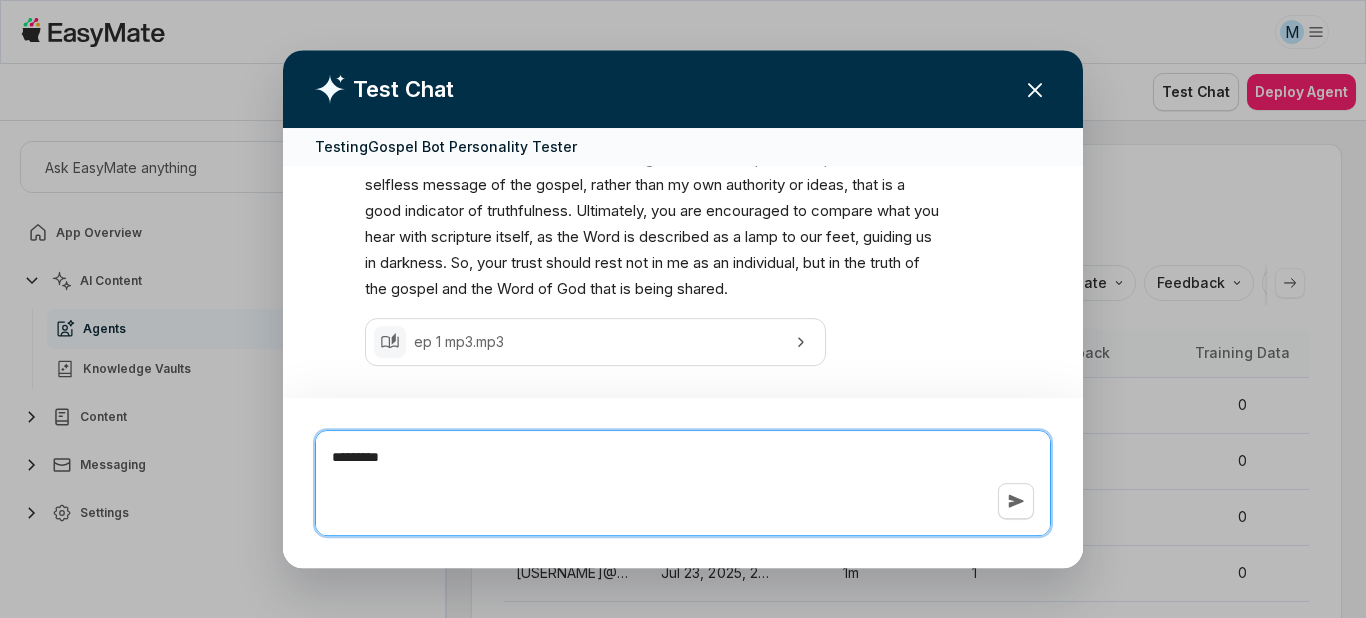 type on "*" 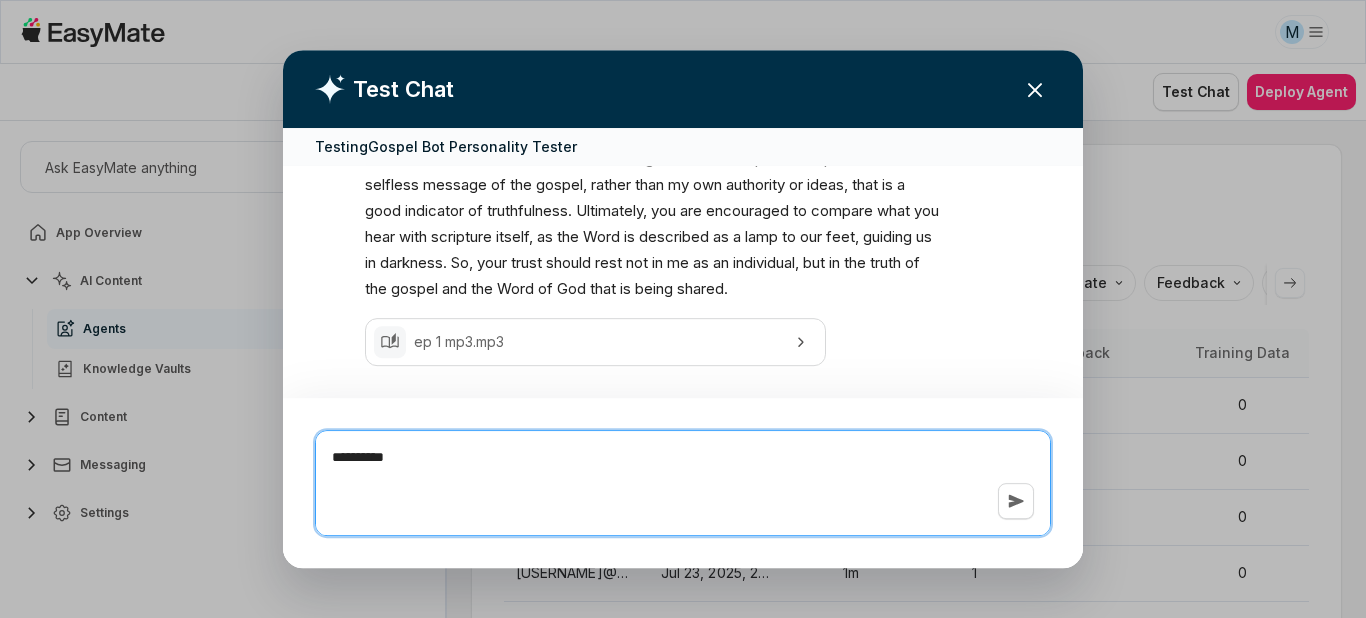 type on "*" 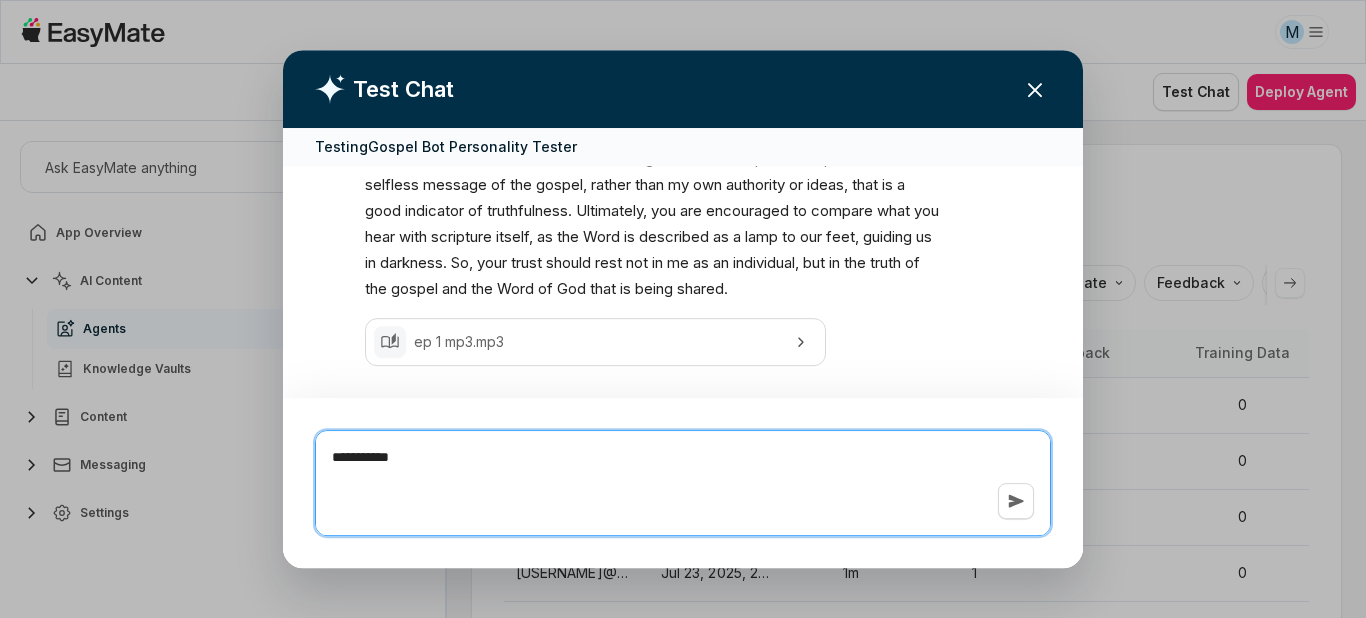type on "*" 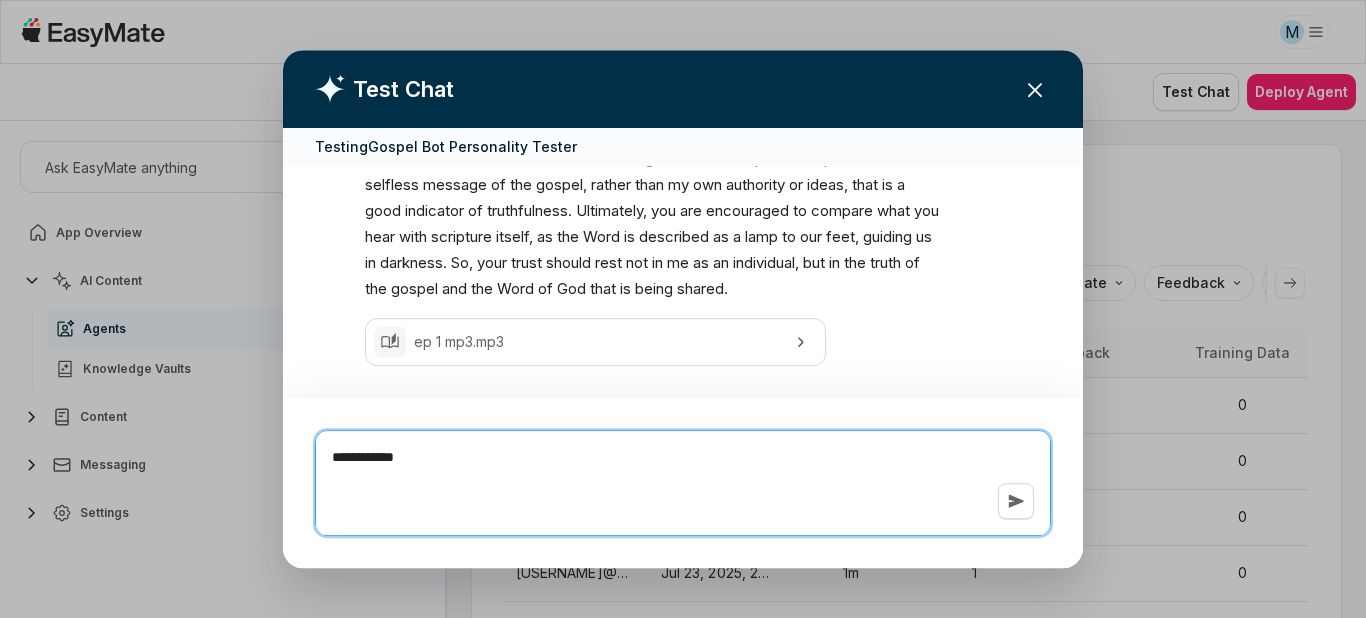 type on "*" 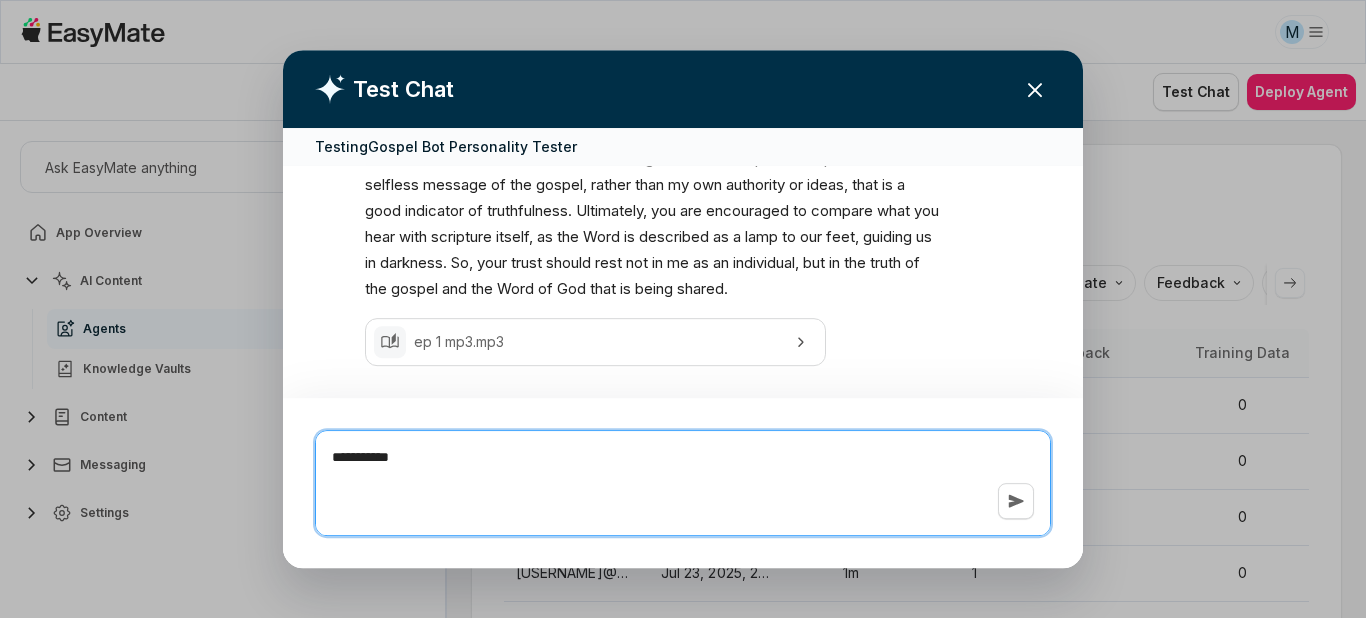 type on "*" 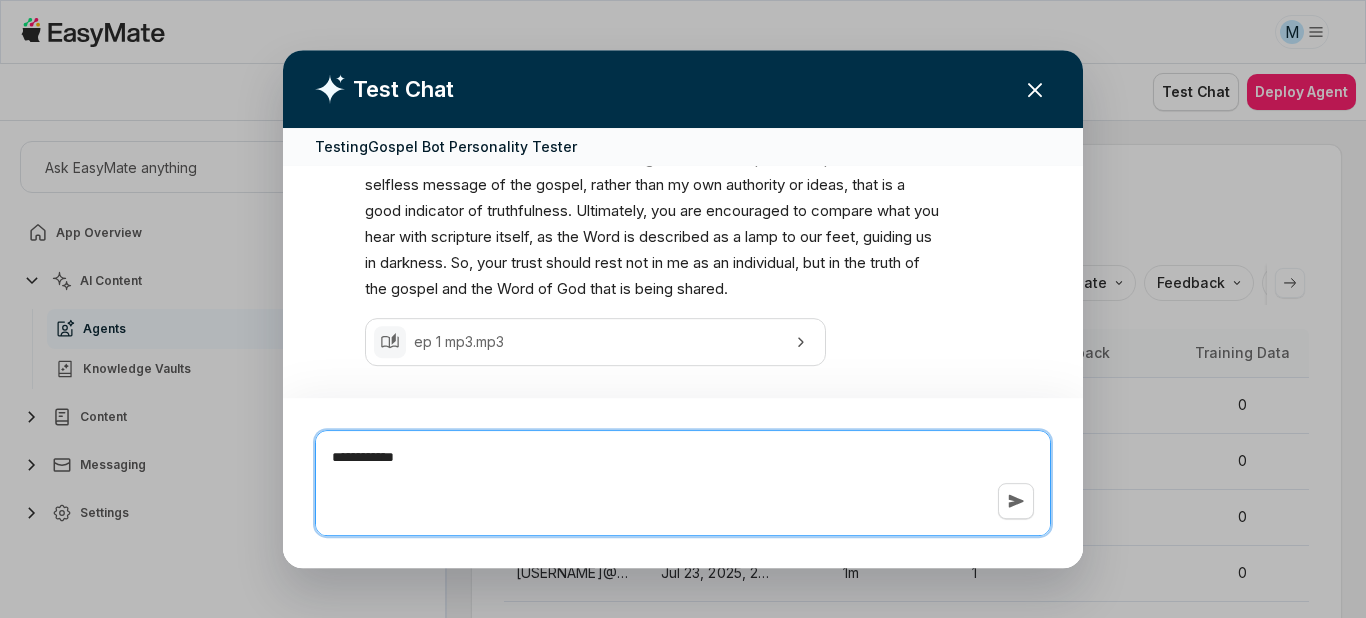 type on "*" 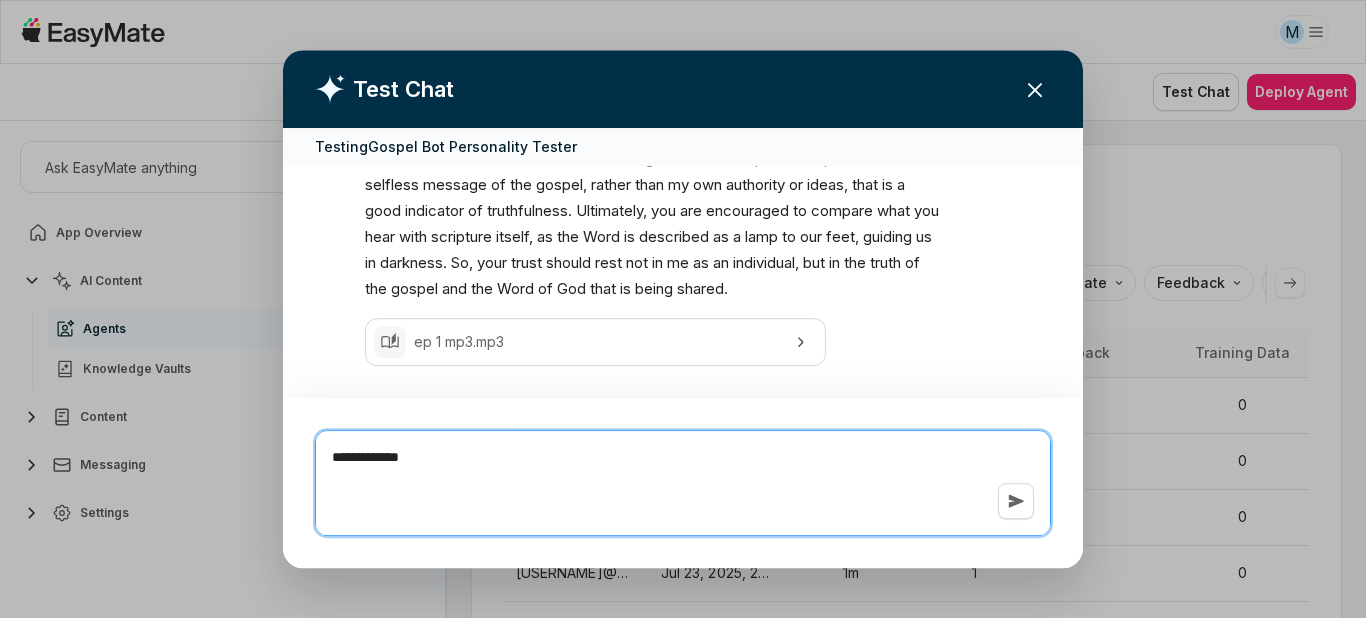 type on "*" 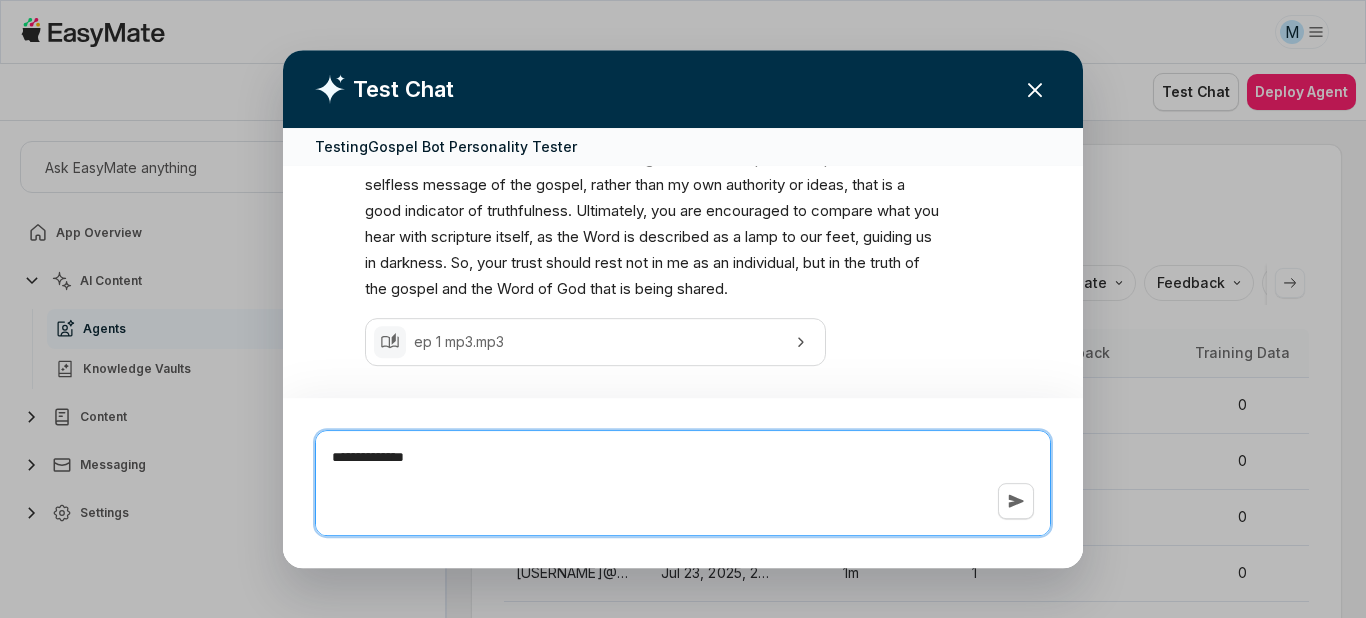 type on "*" 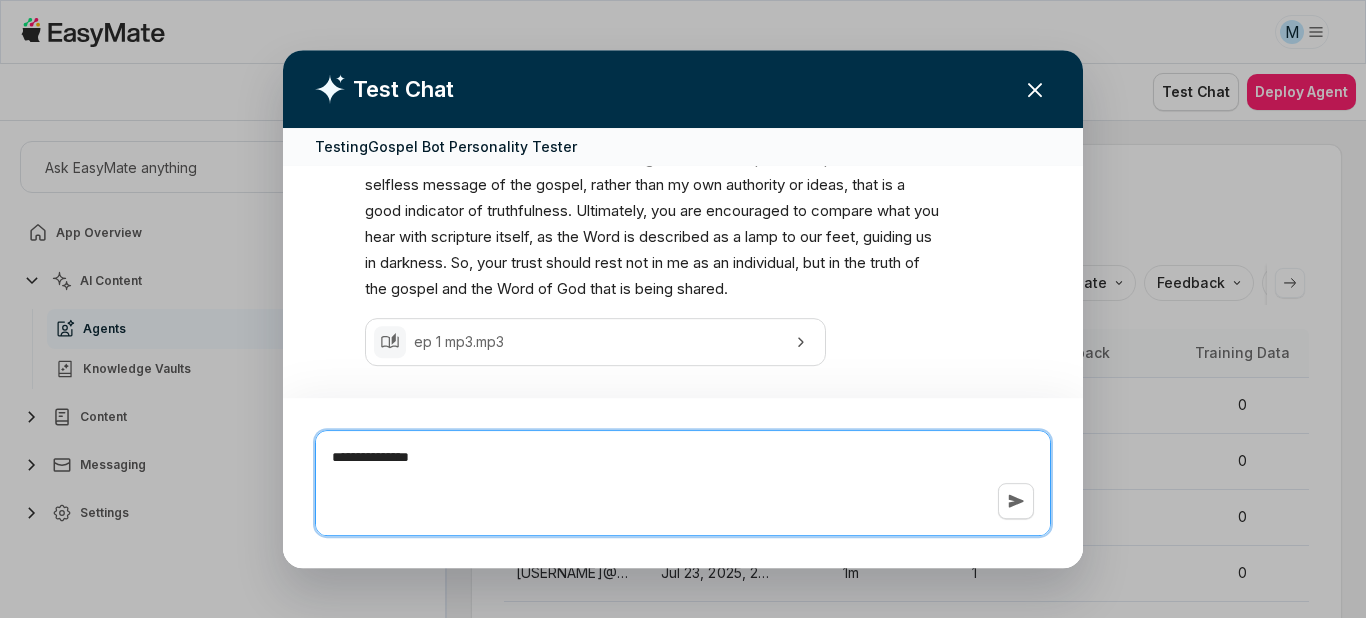 type on "*" 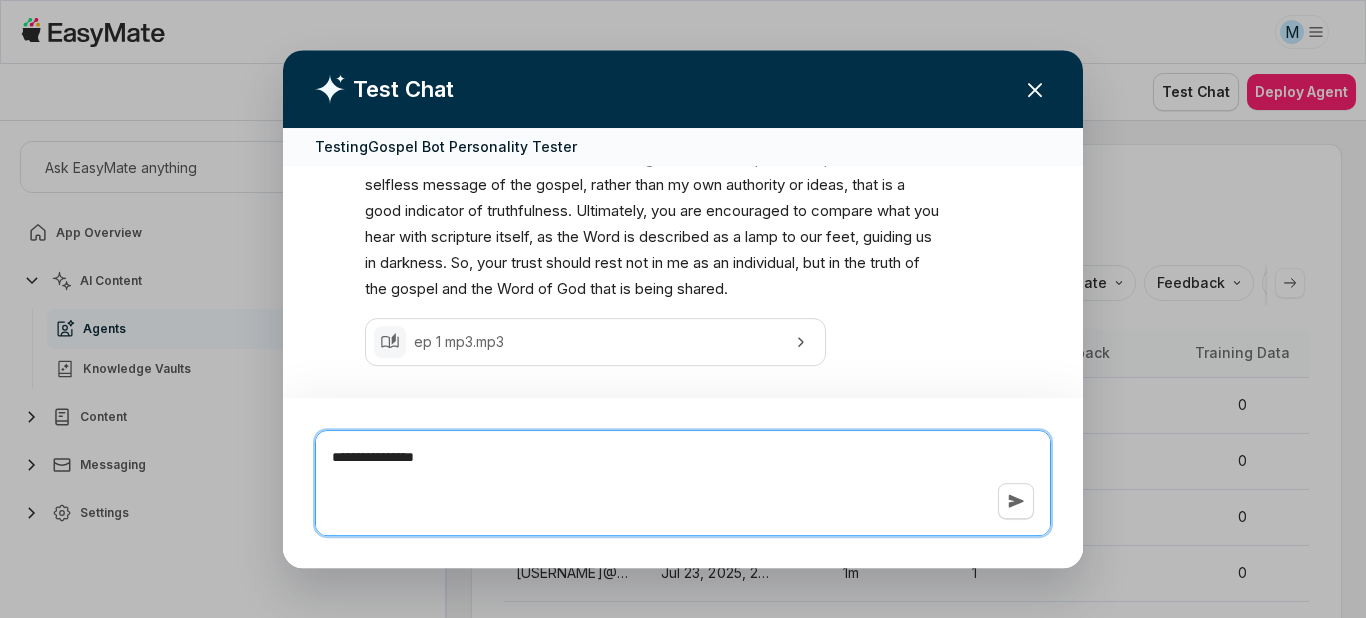 type on "*" 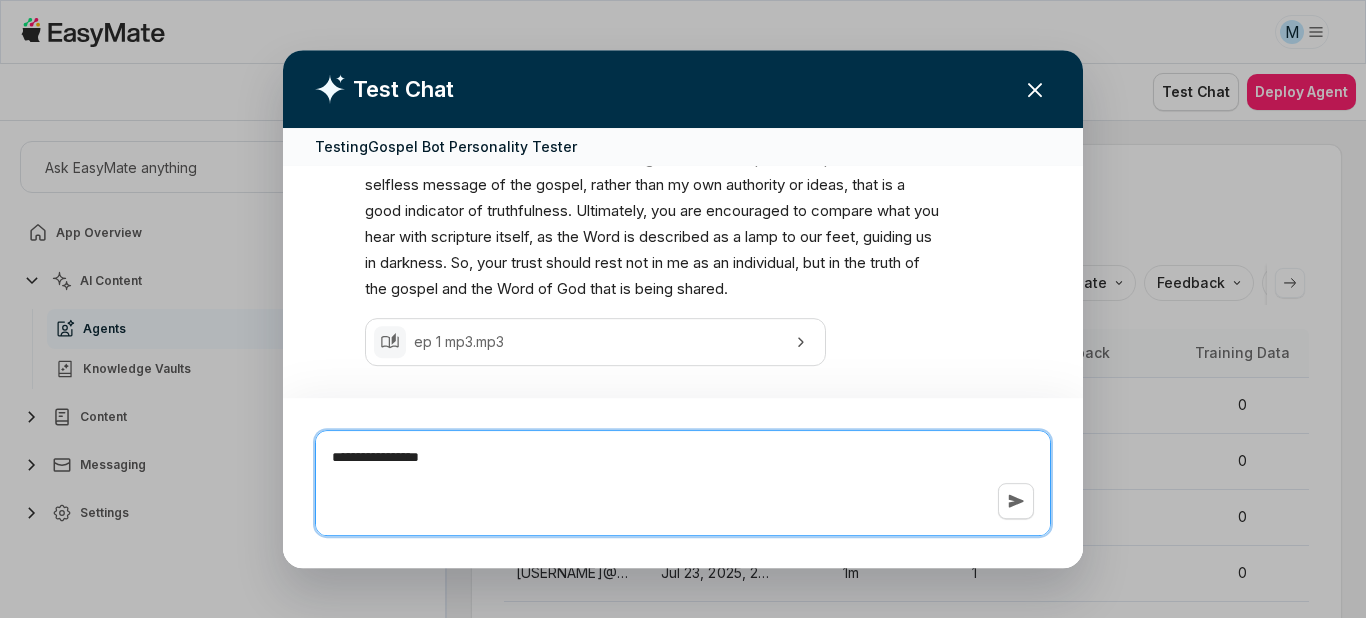 type on "*" 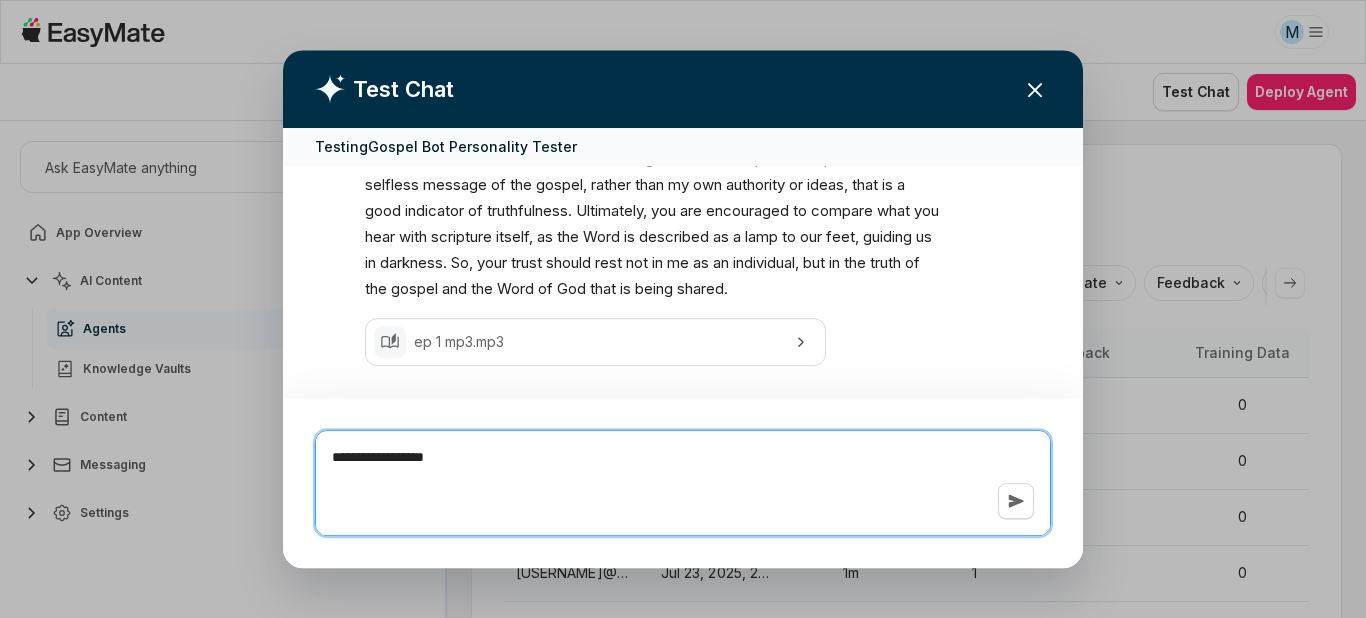 type on "*" 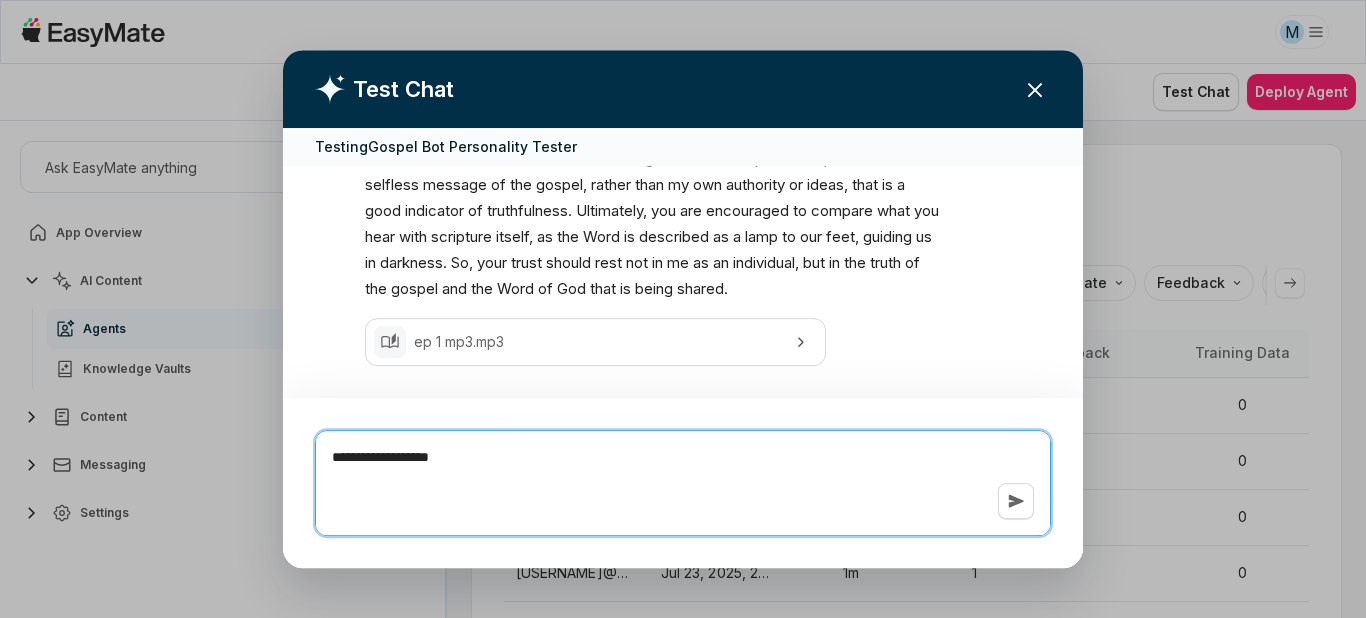 type on "*" 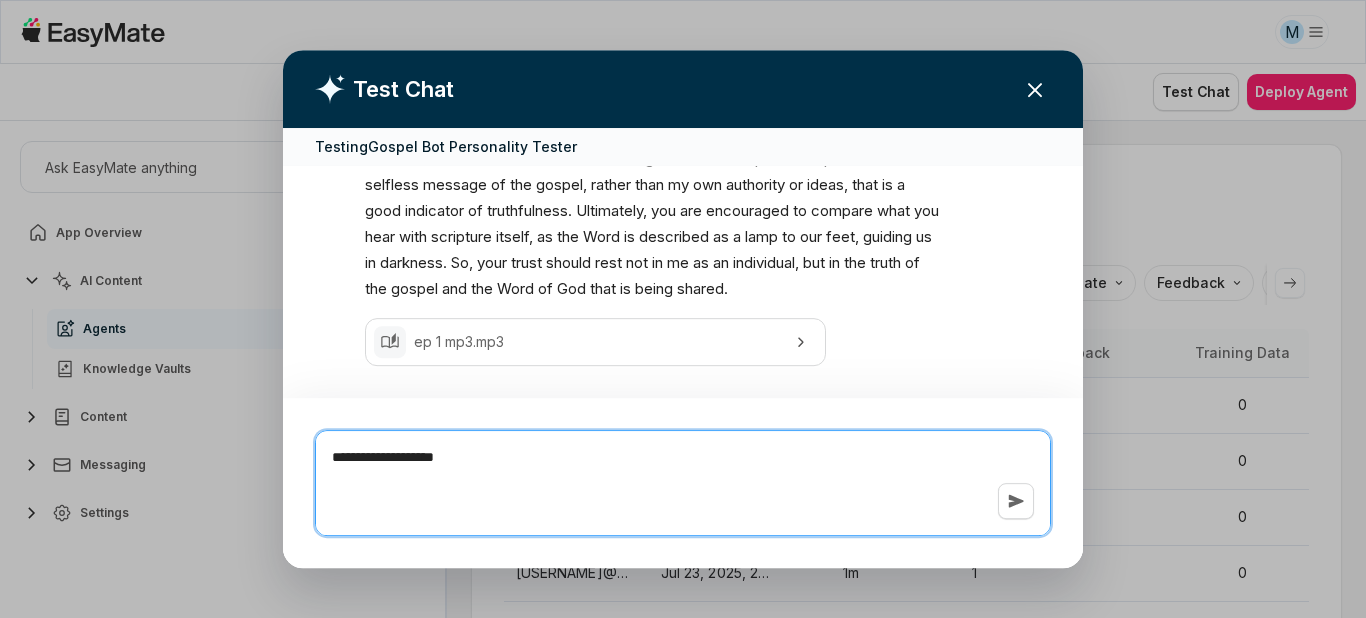 type on "*" 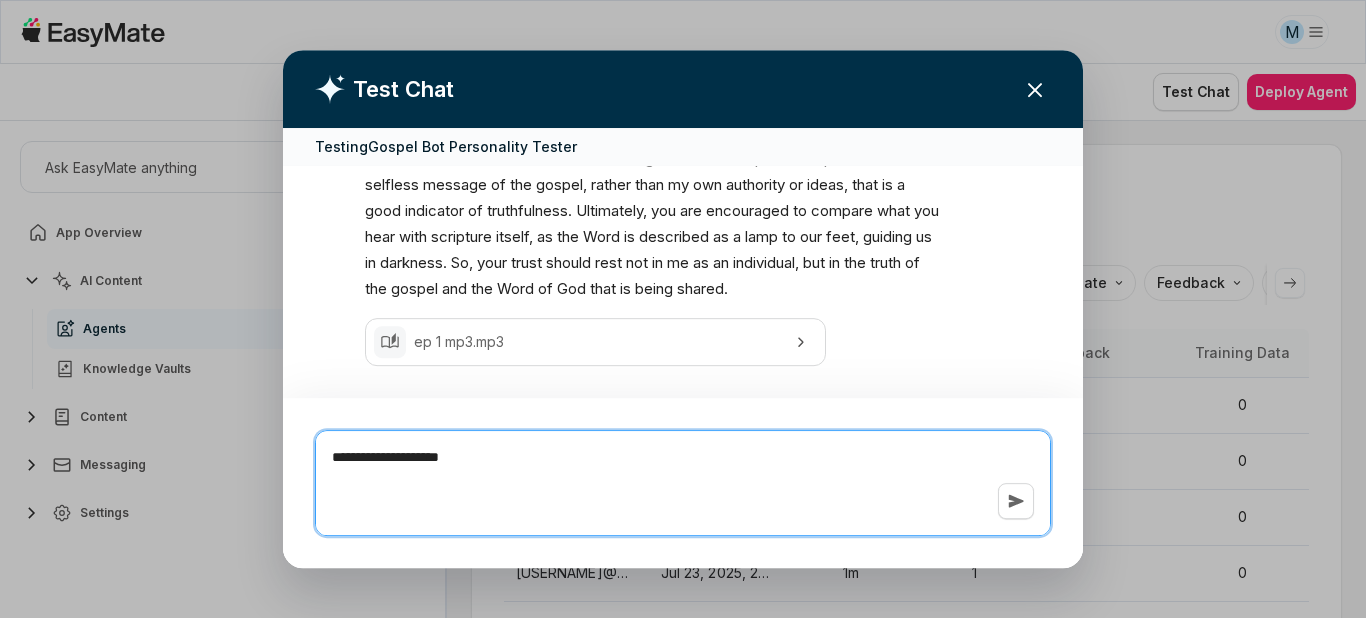 type on "*" 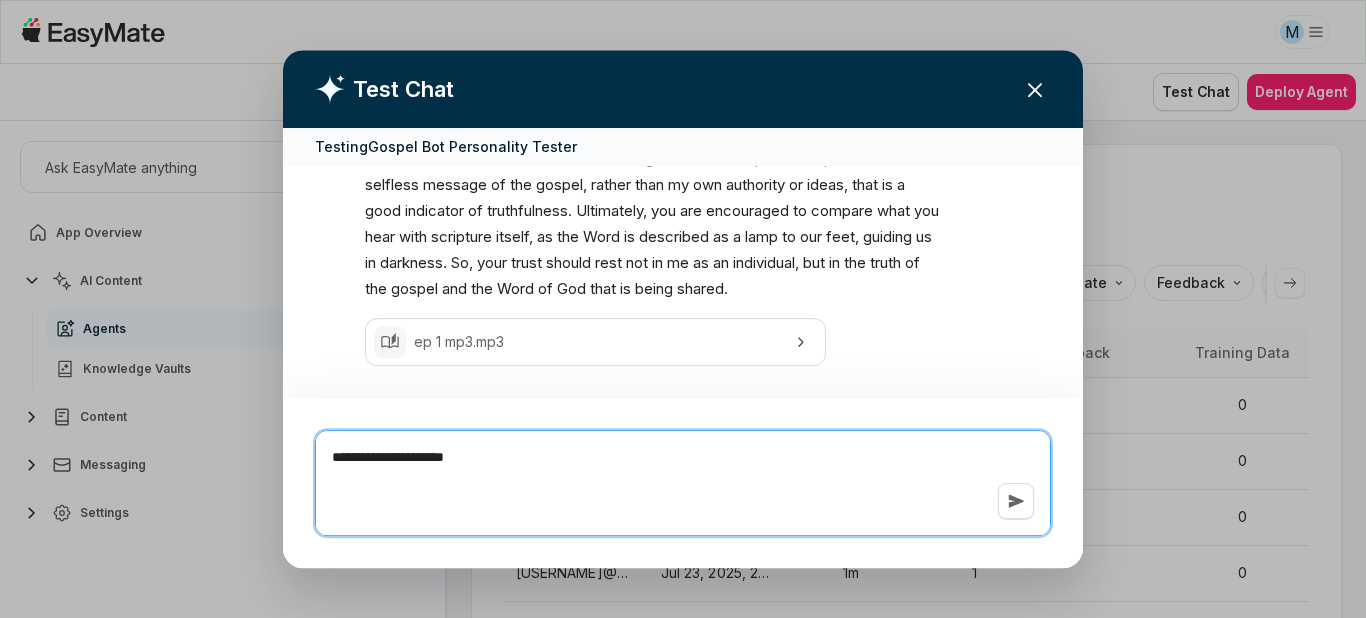 type on "*" 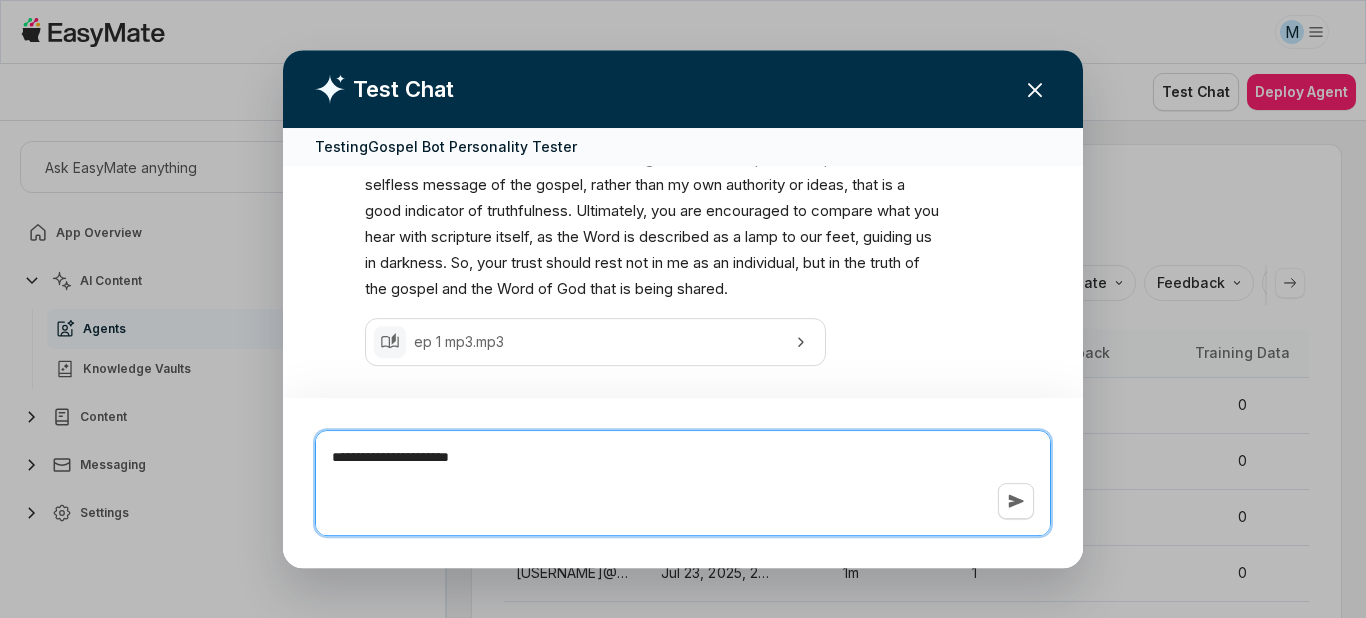 type on "*" 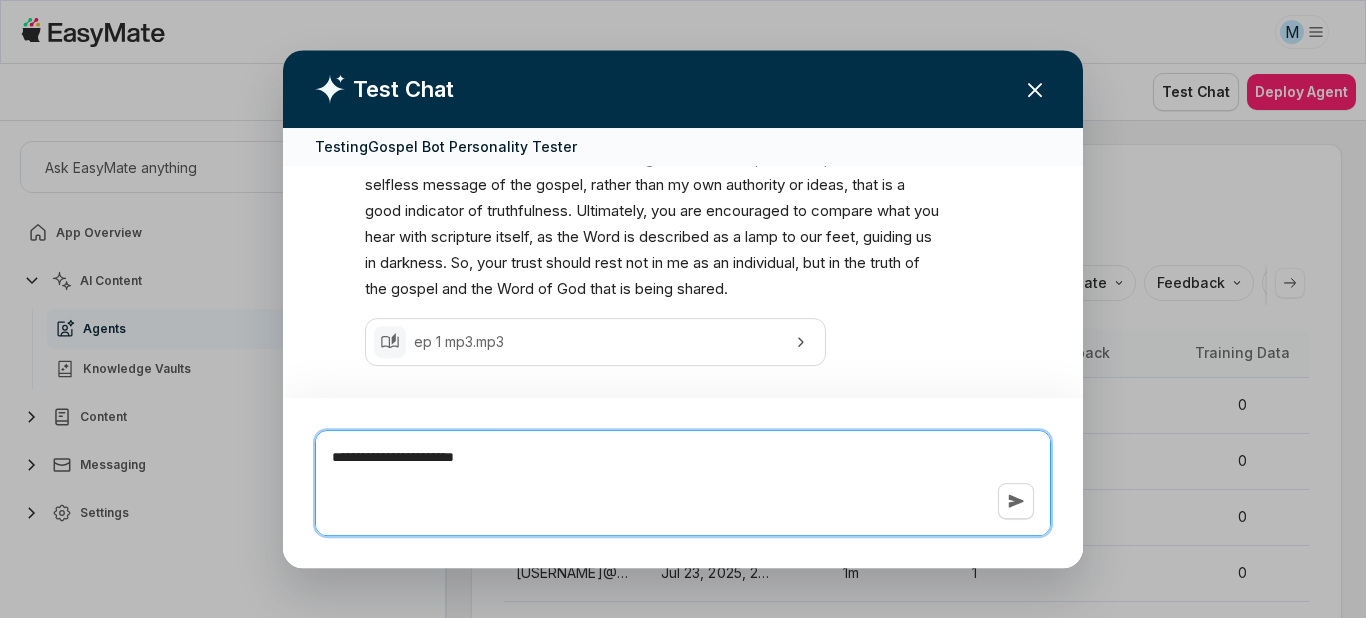 type on "*" 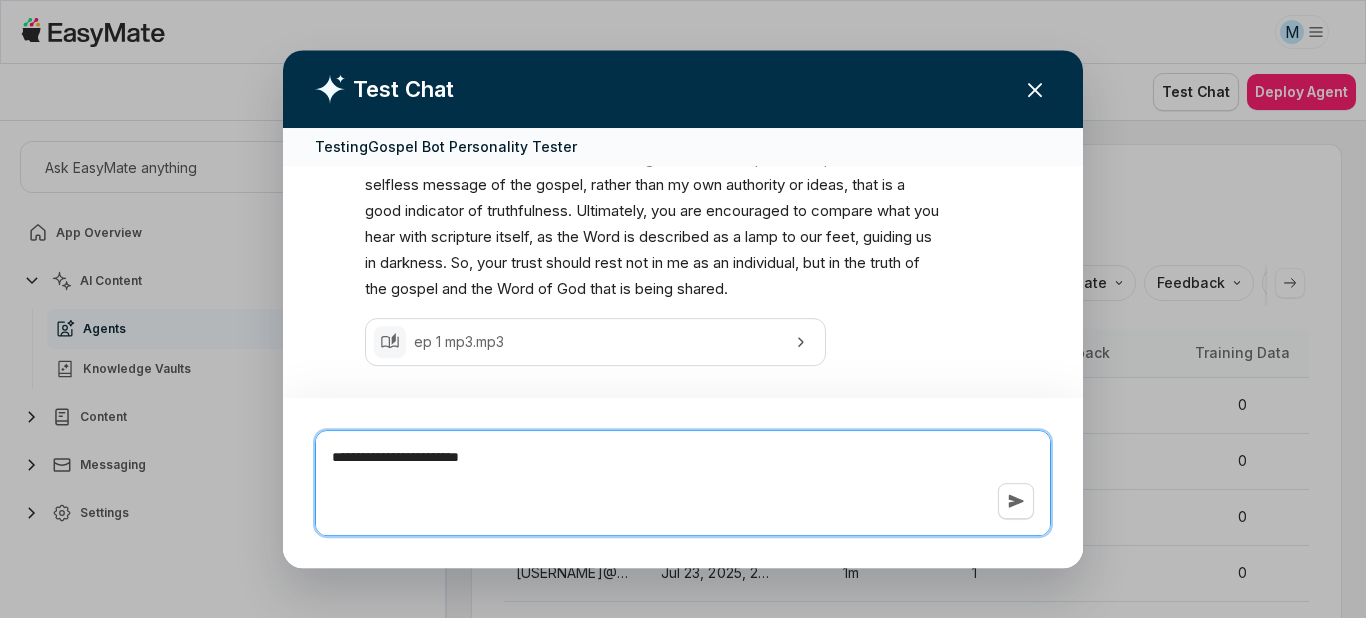 type on "*" 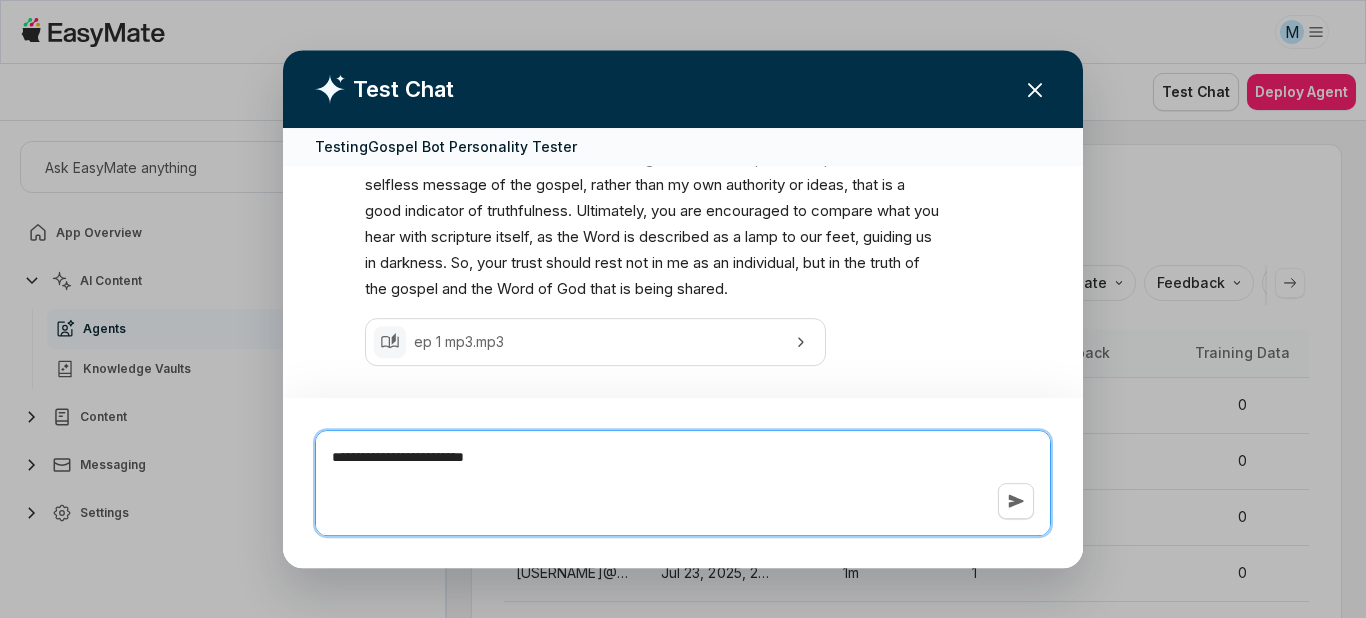type on "*" 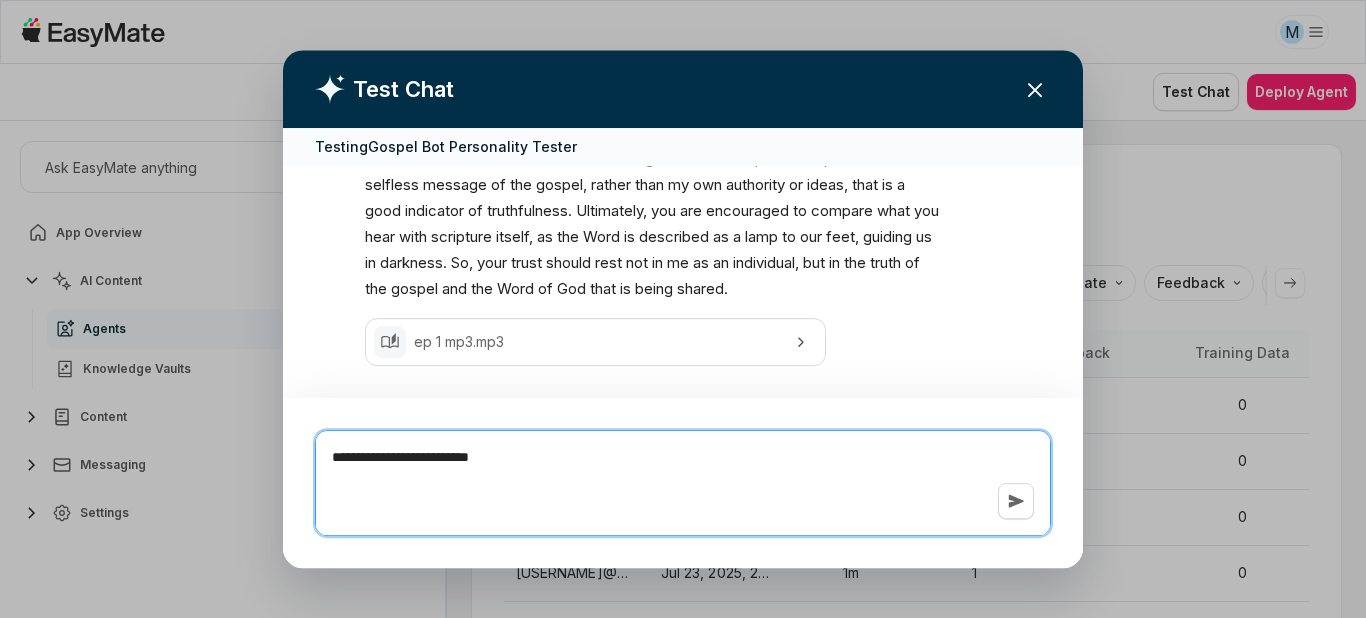 type on "*" 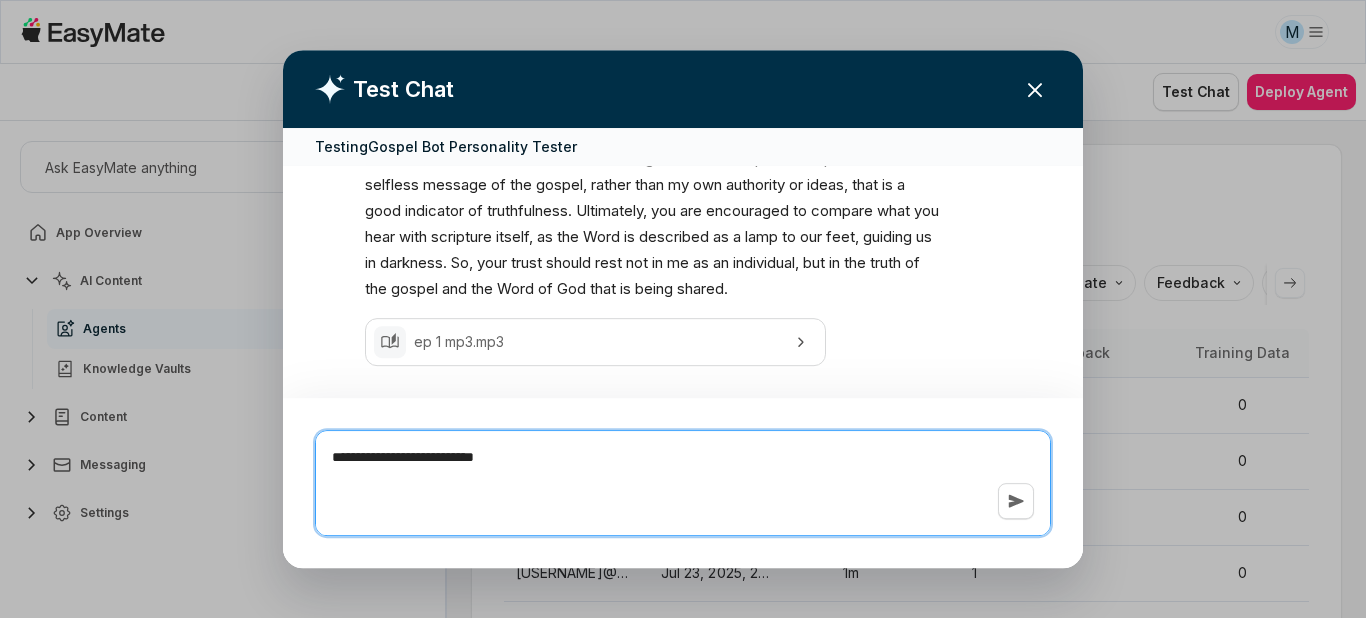 type on "*" 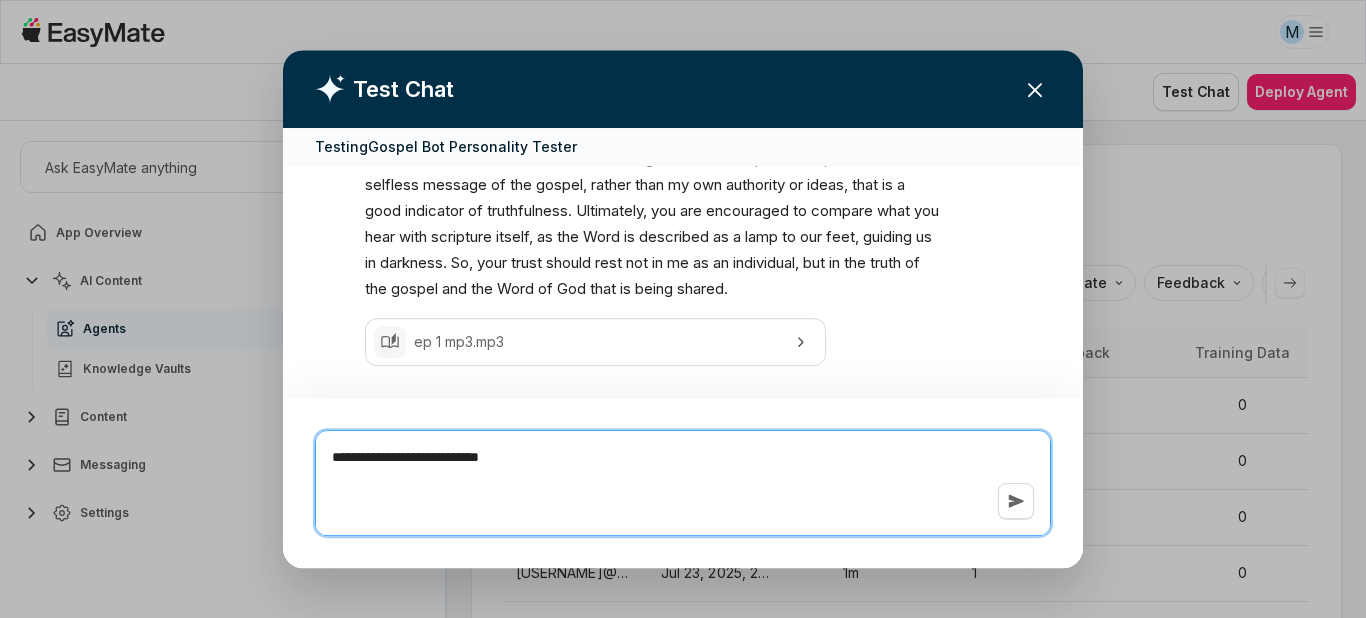 type on "*" 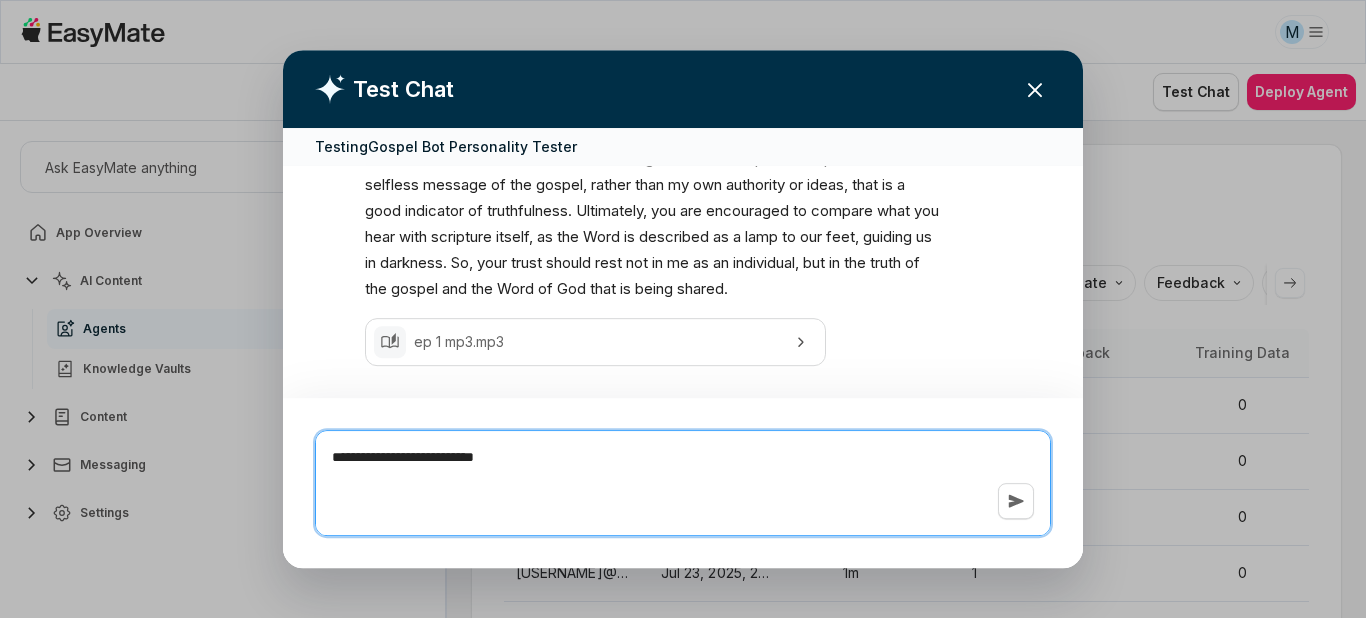 type on "*" 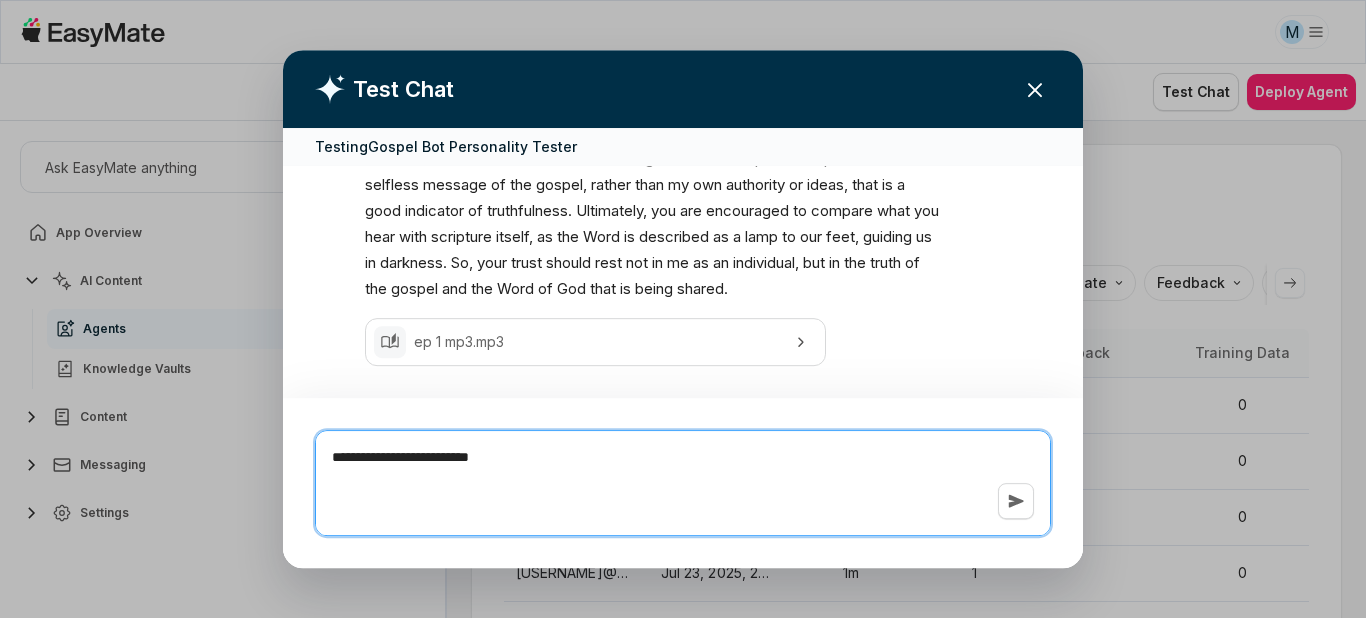type on "*" 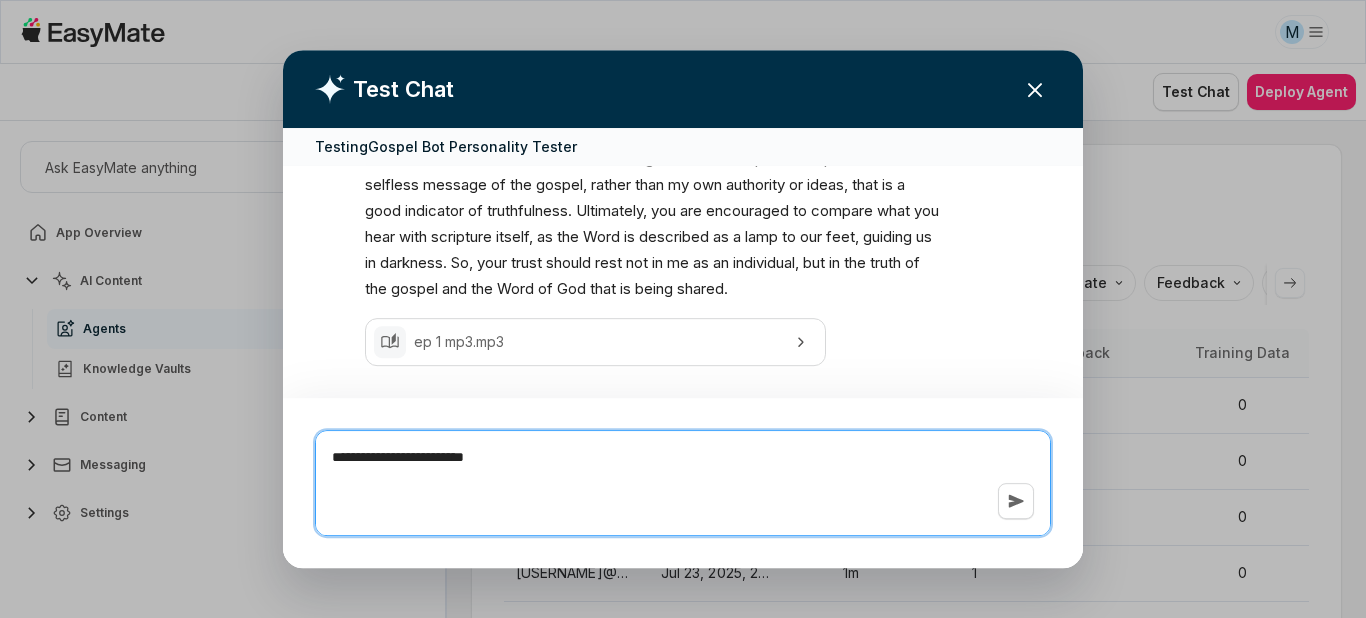 type on "*" 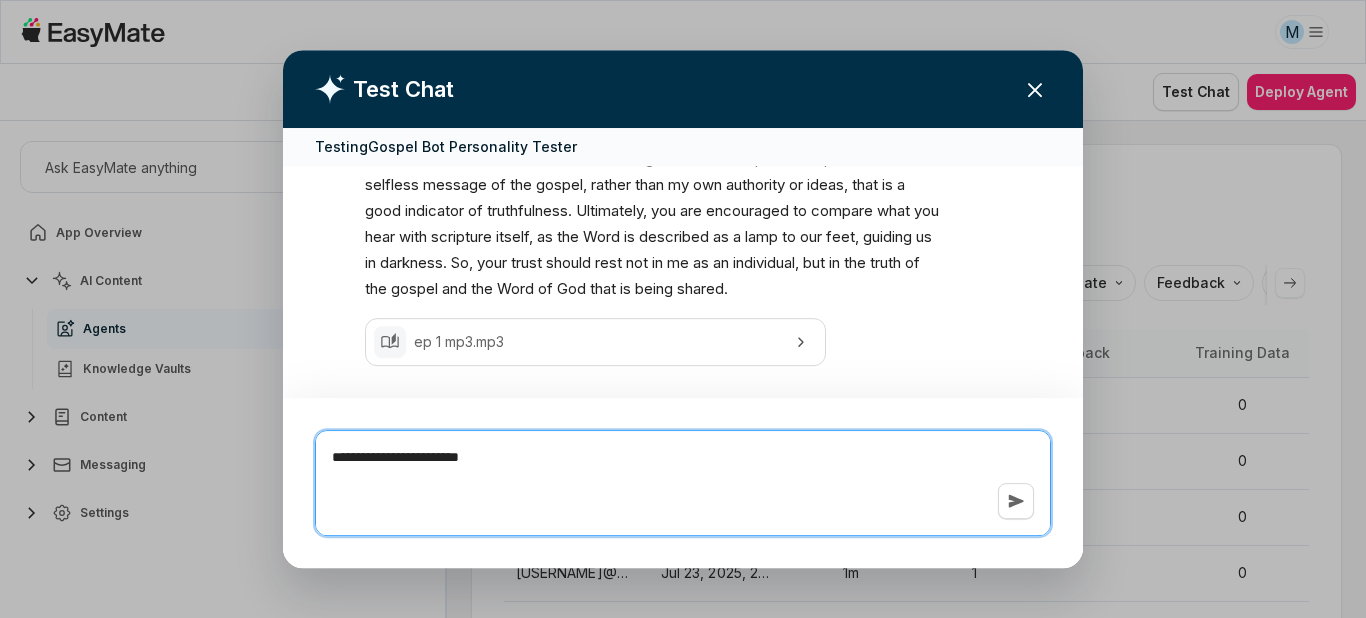 type on "*" 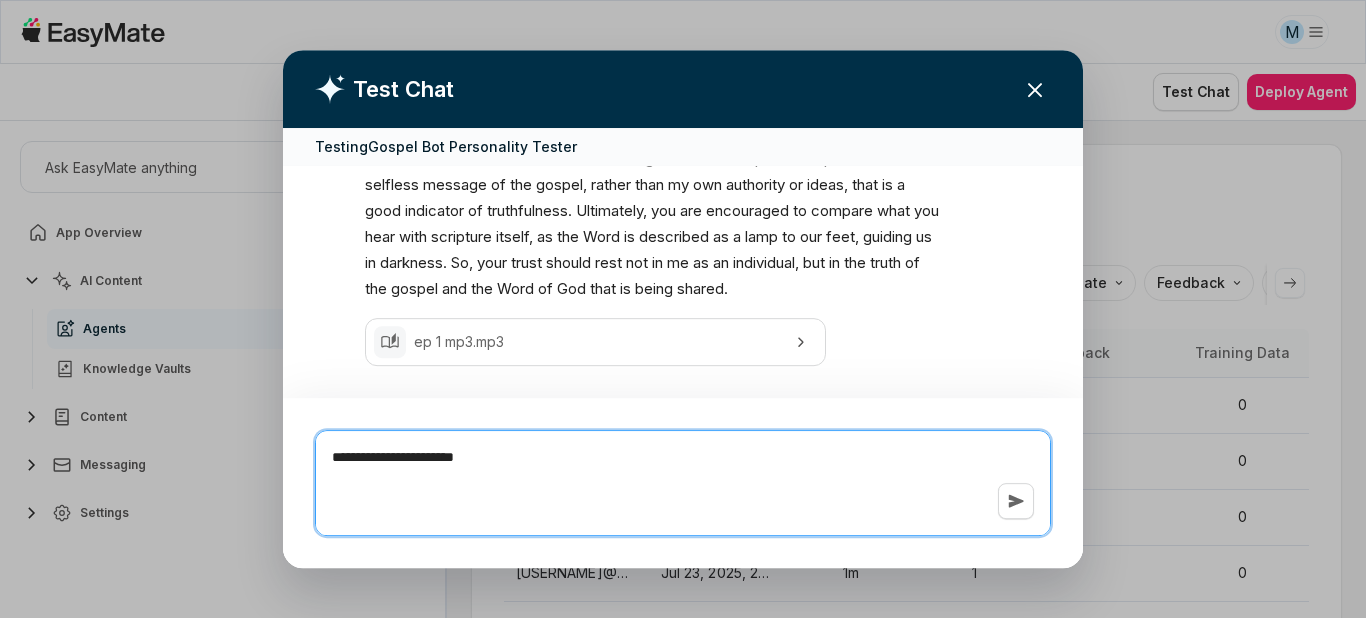 type on "*" 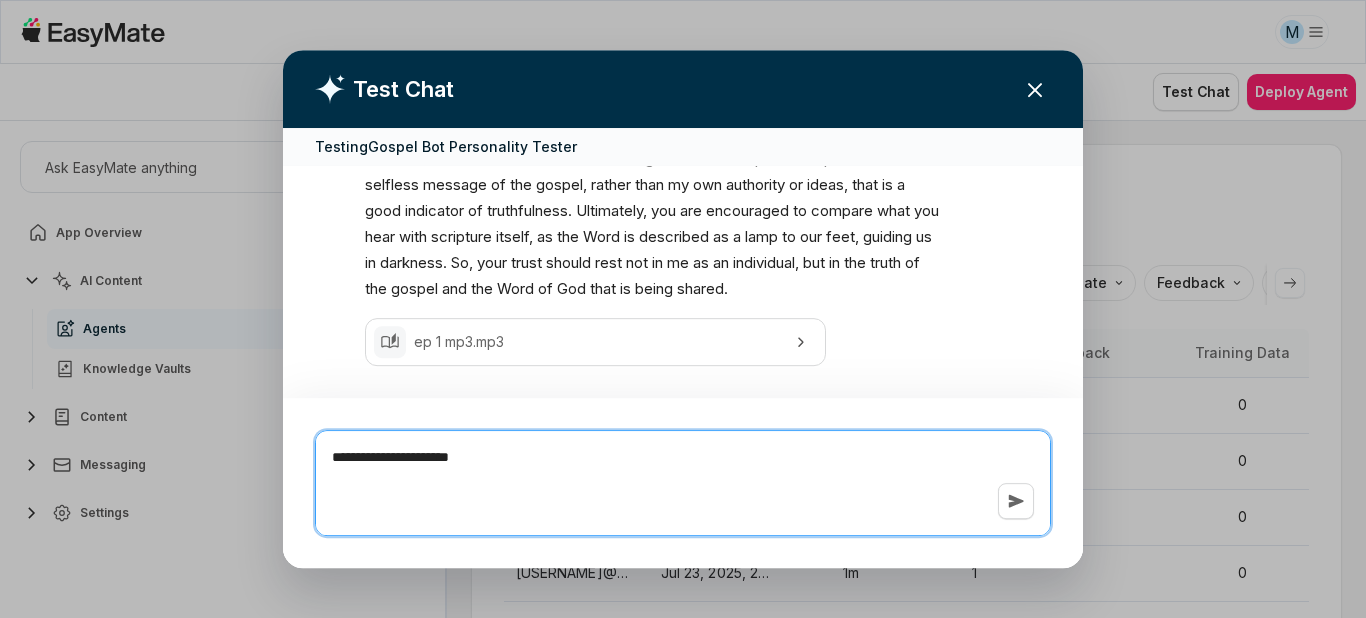 type on "*" 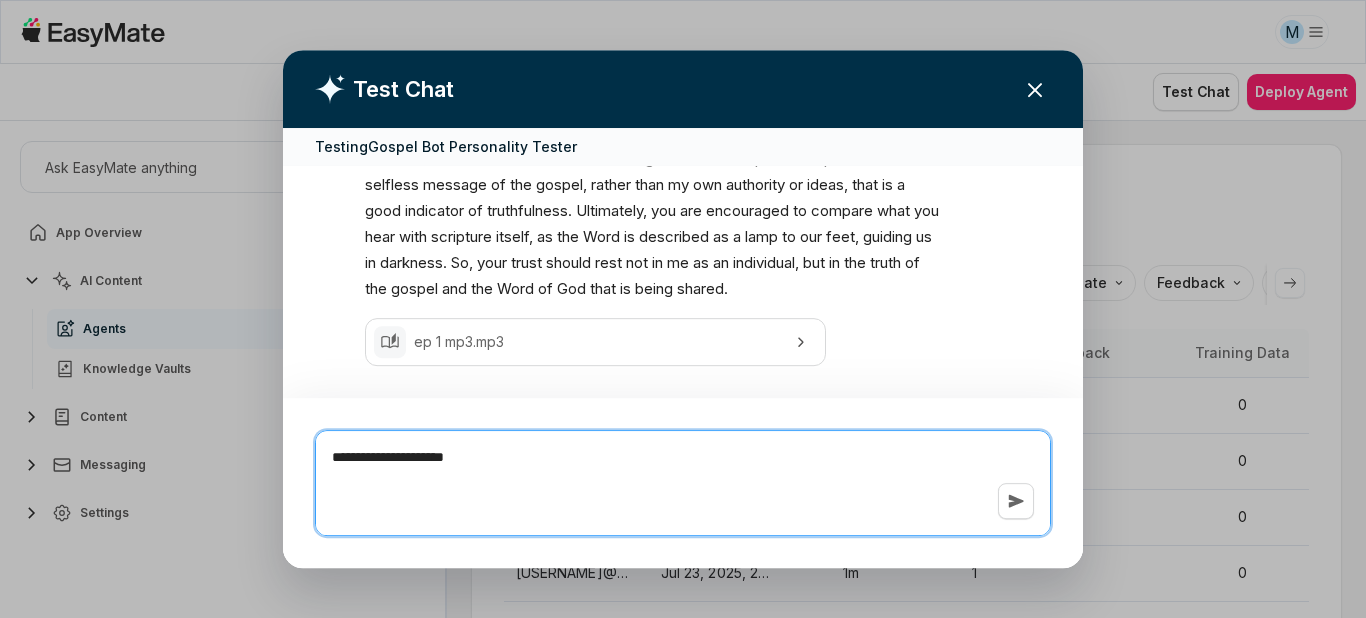type on "*" 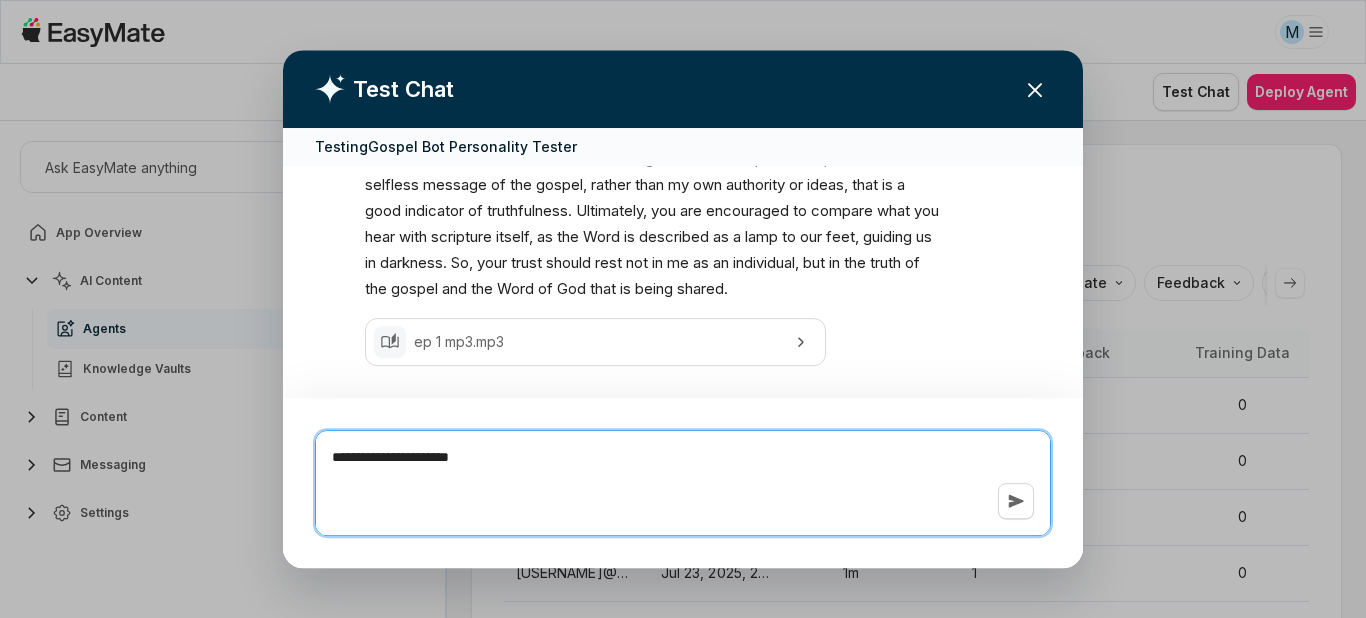 type on "*" 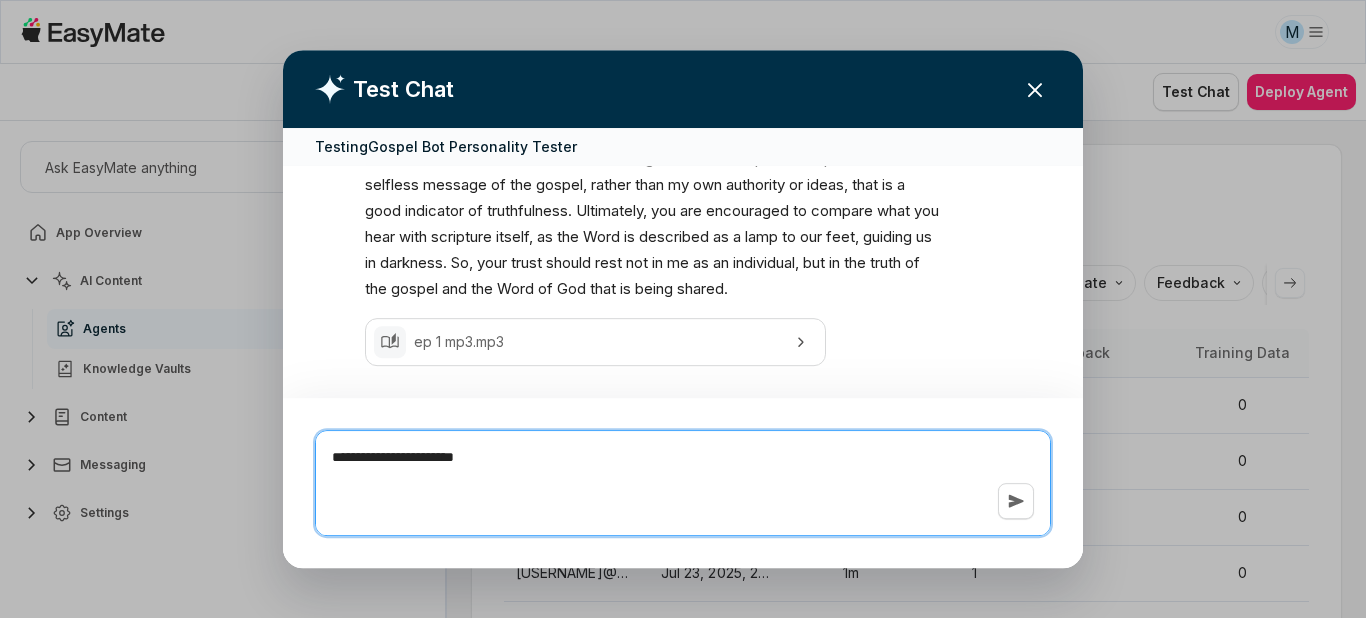 type on "*" 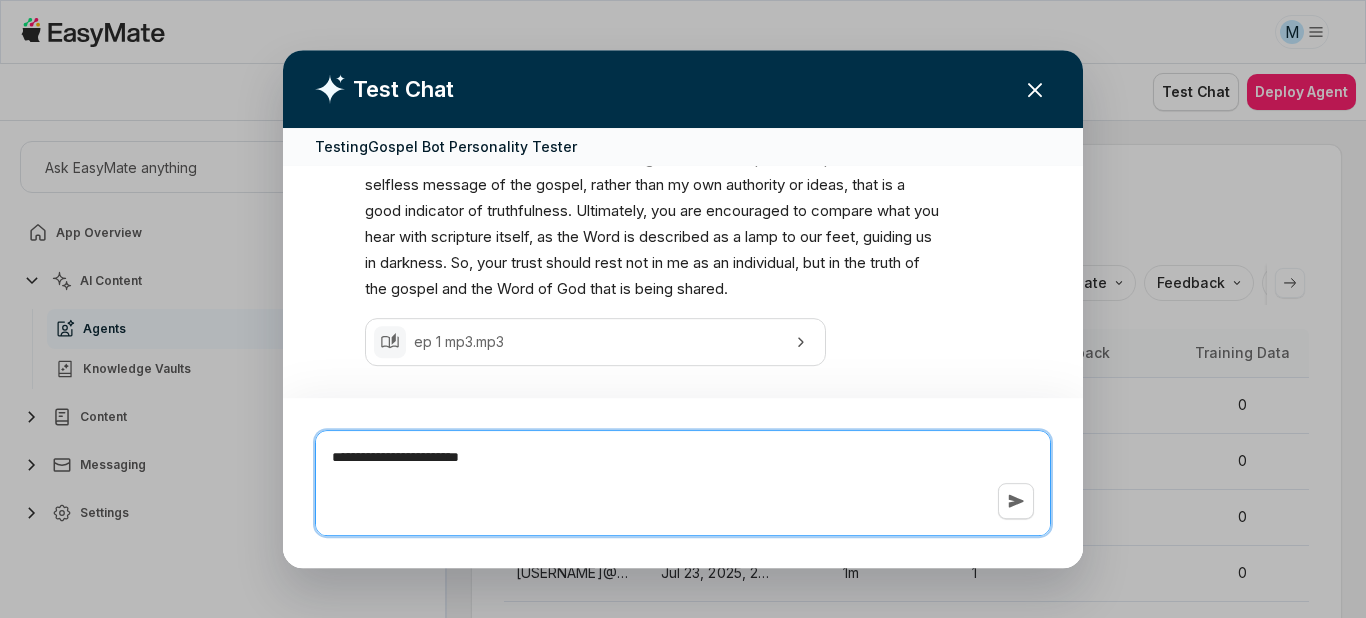 type on "*" 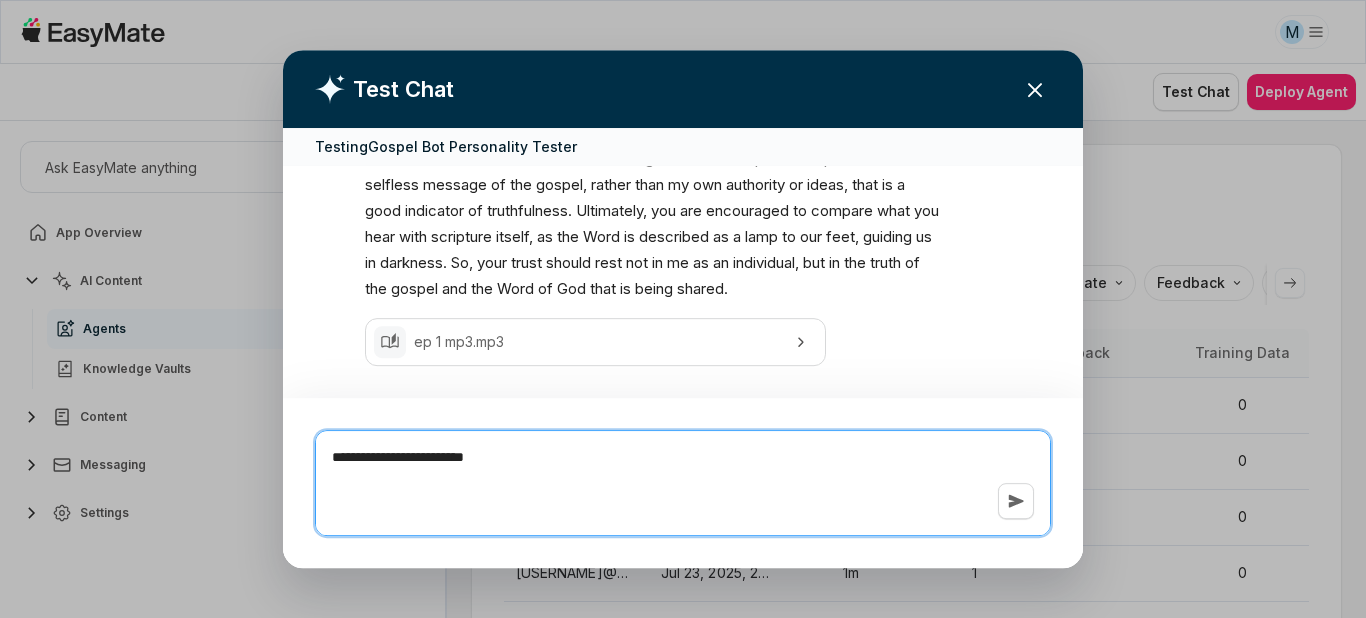 type on "*" 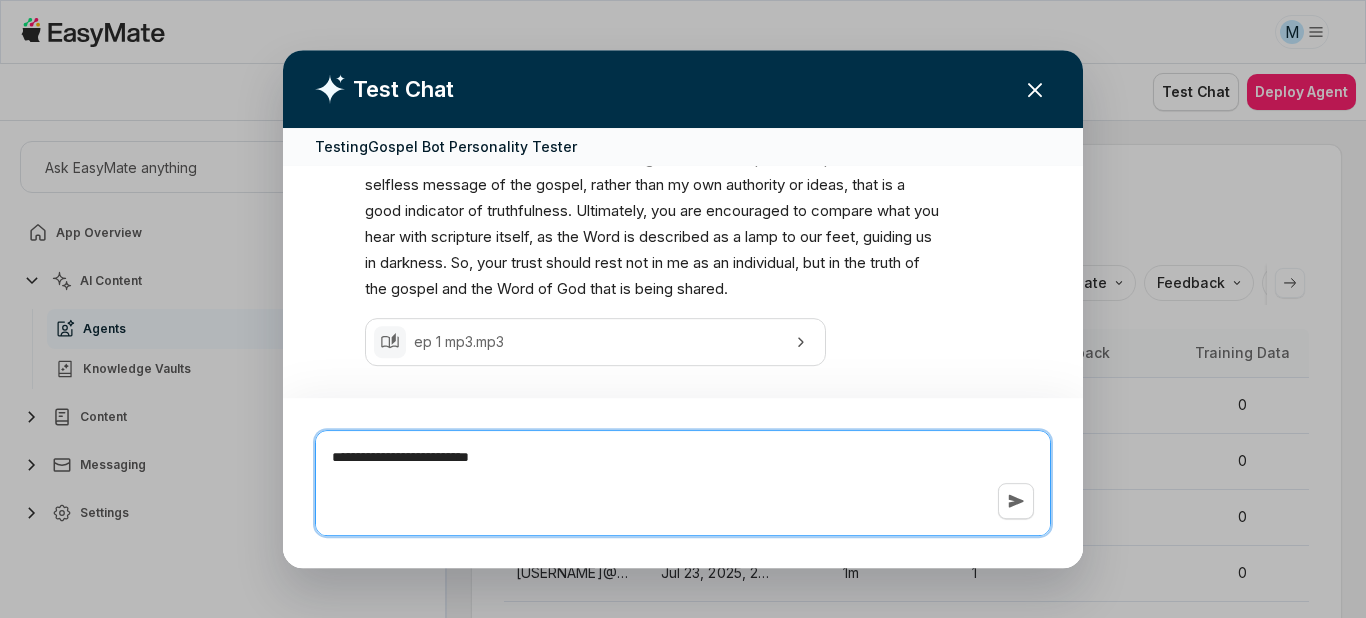 type on "*" 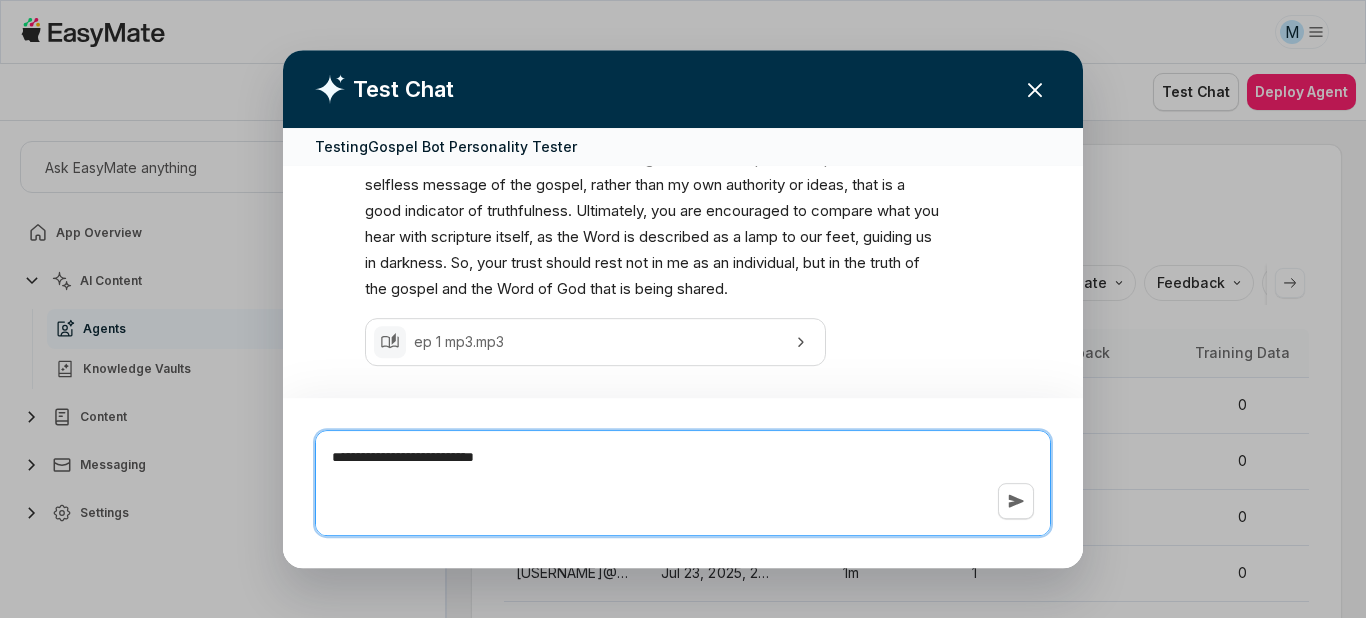 type on "*" 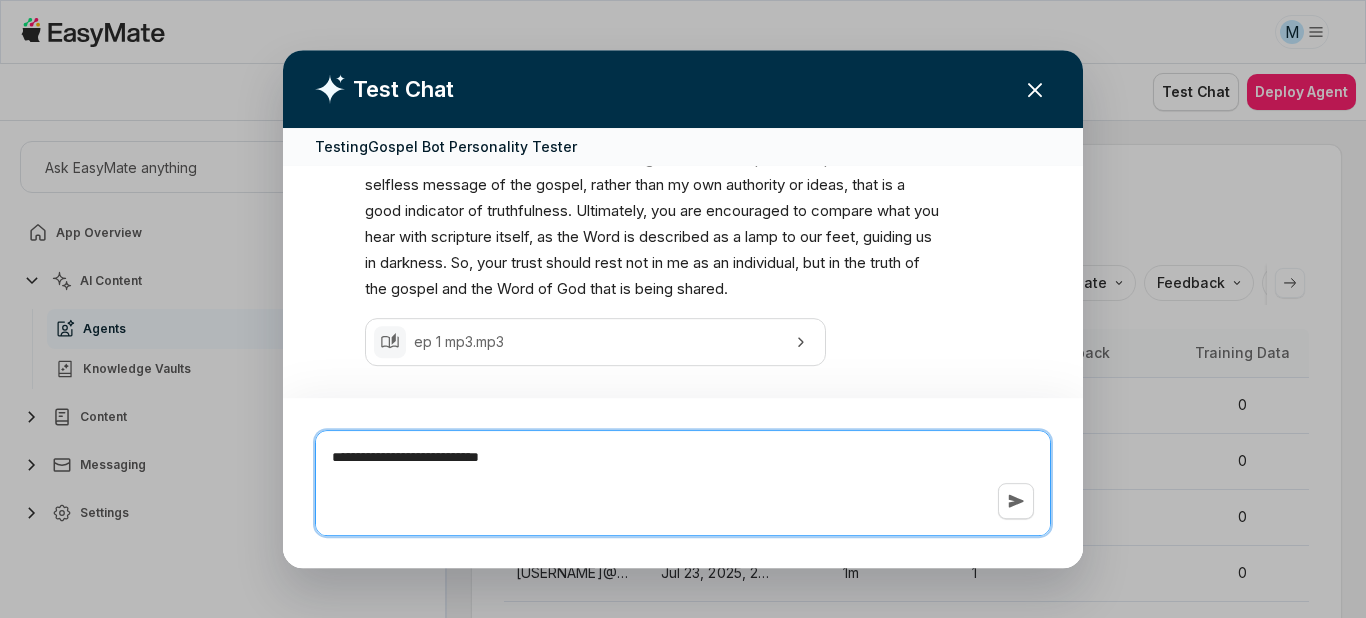 type on "*" 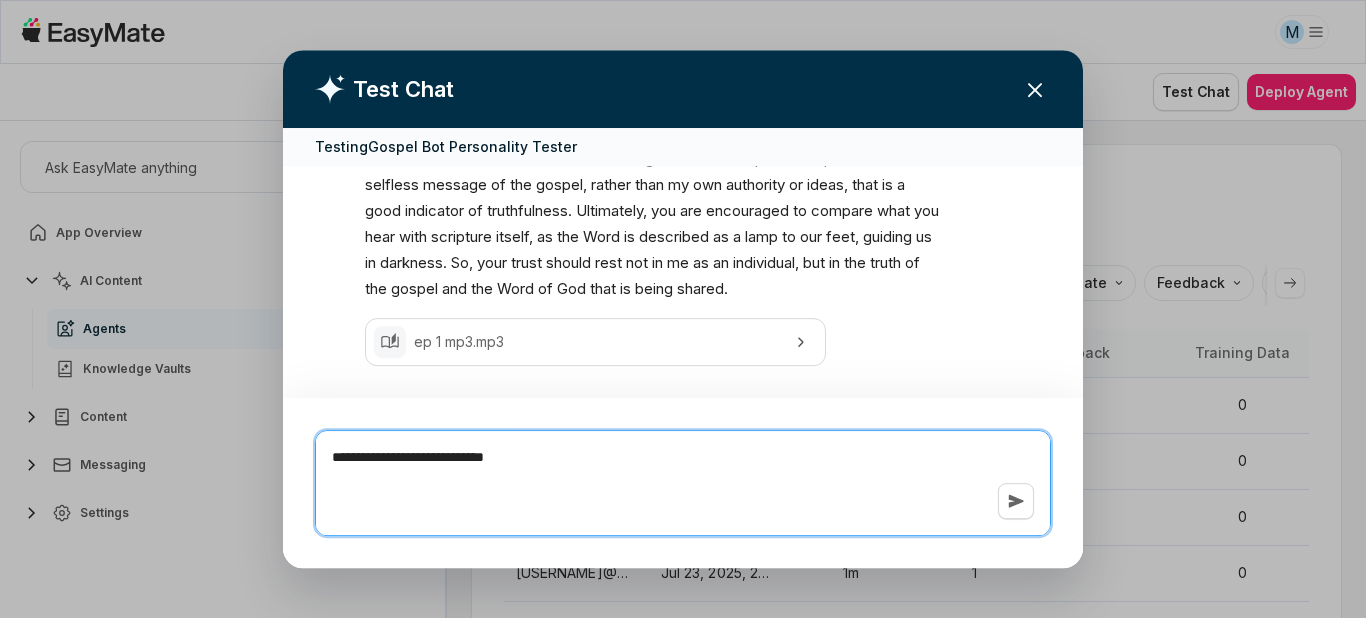 type on "*" 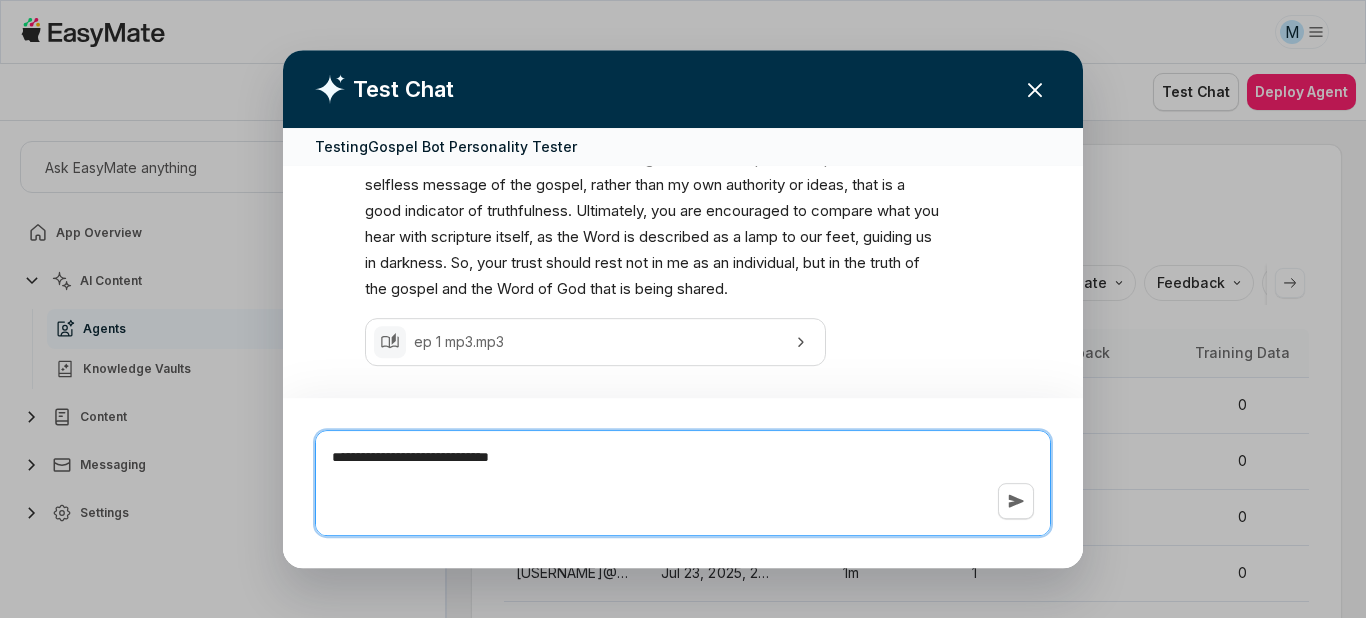 type on "*" 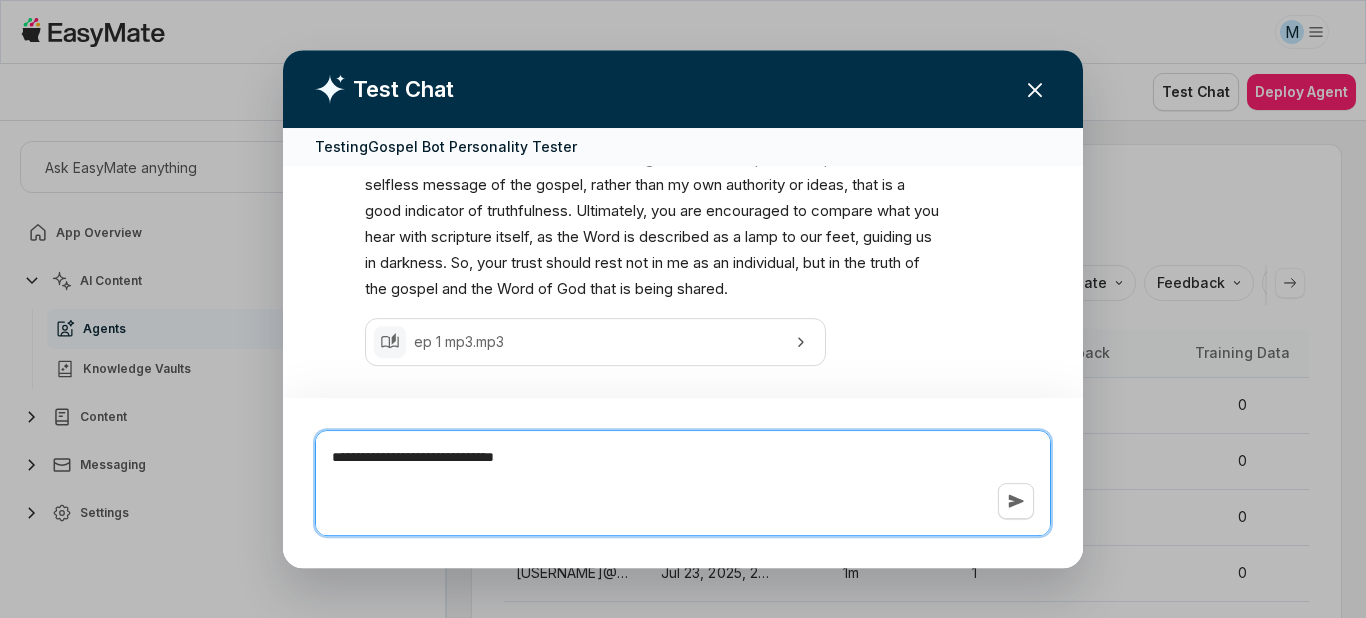 type on "*" 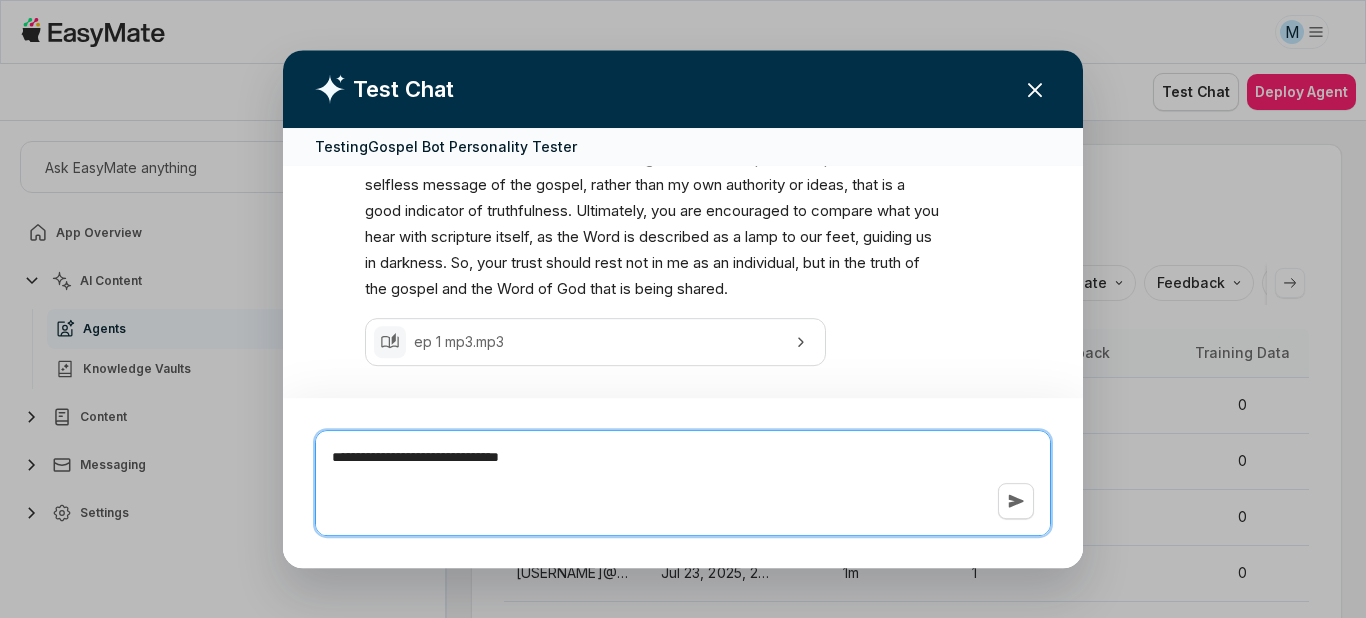 type on "*" 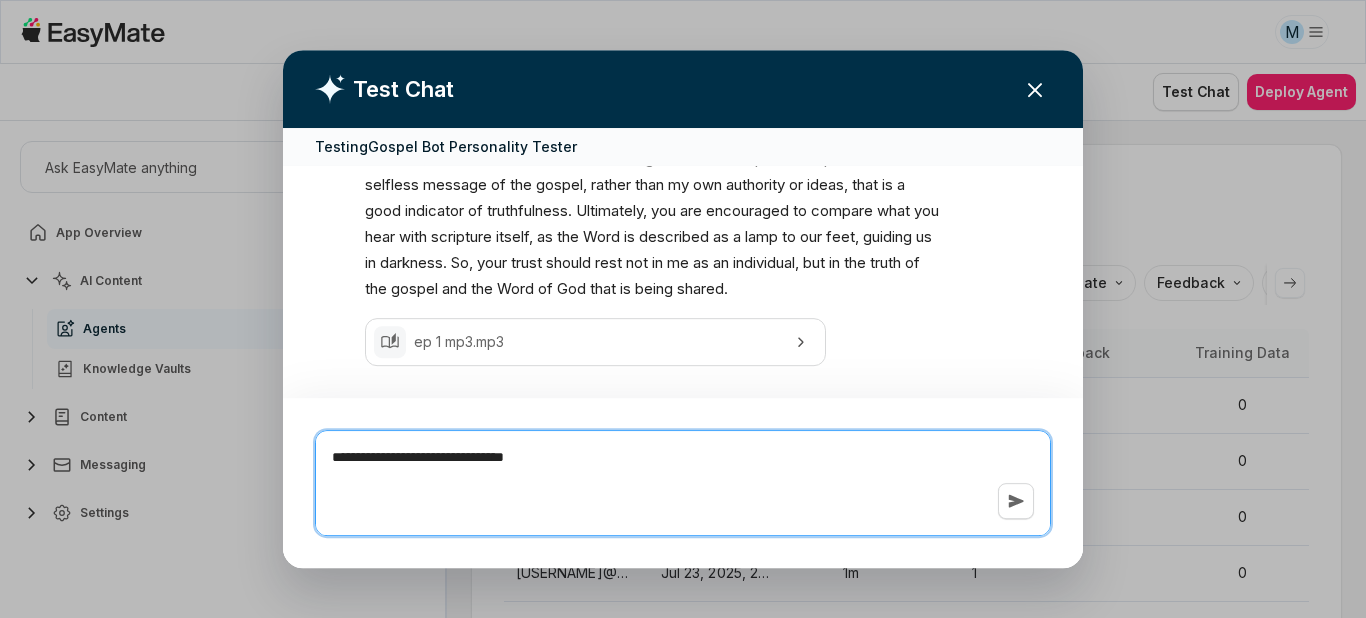 type on "*" 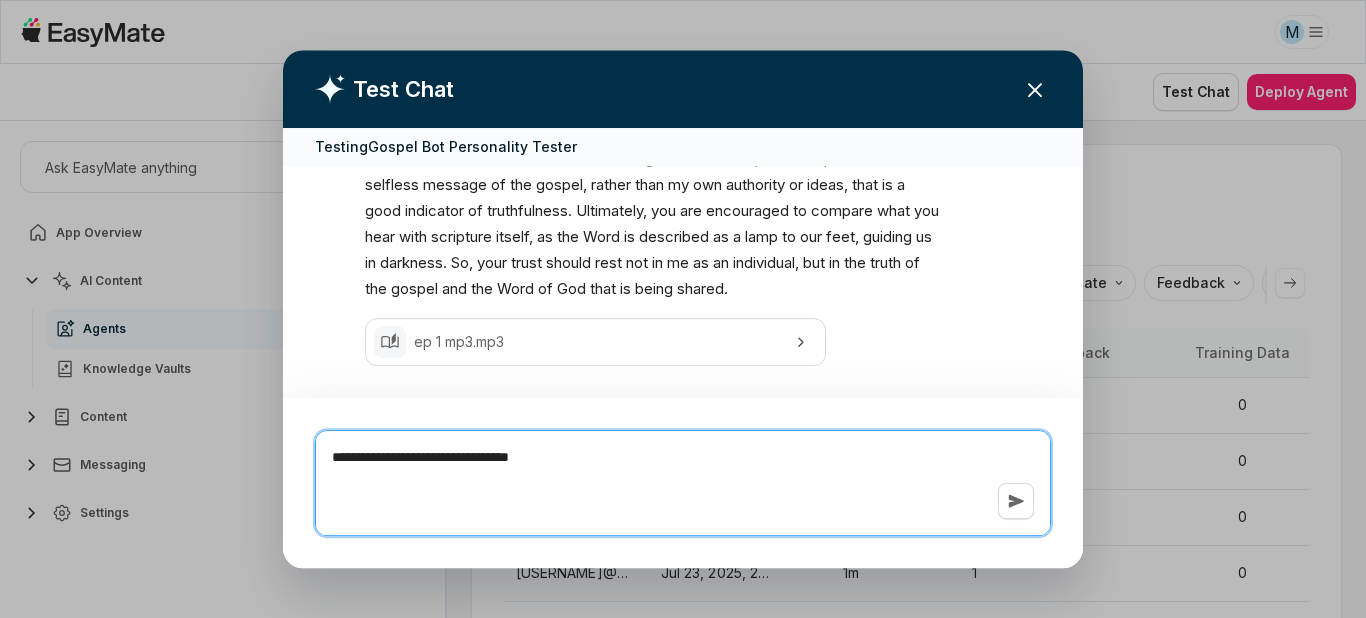type on "*" 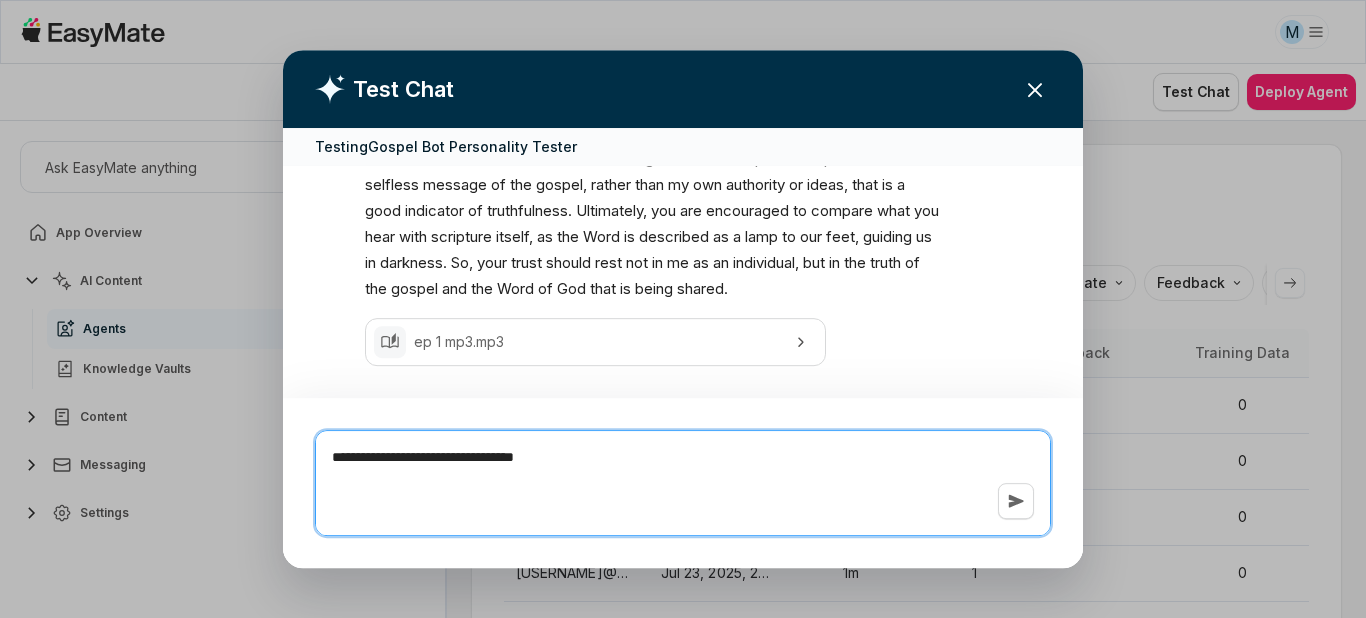 type on "*" 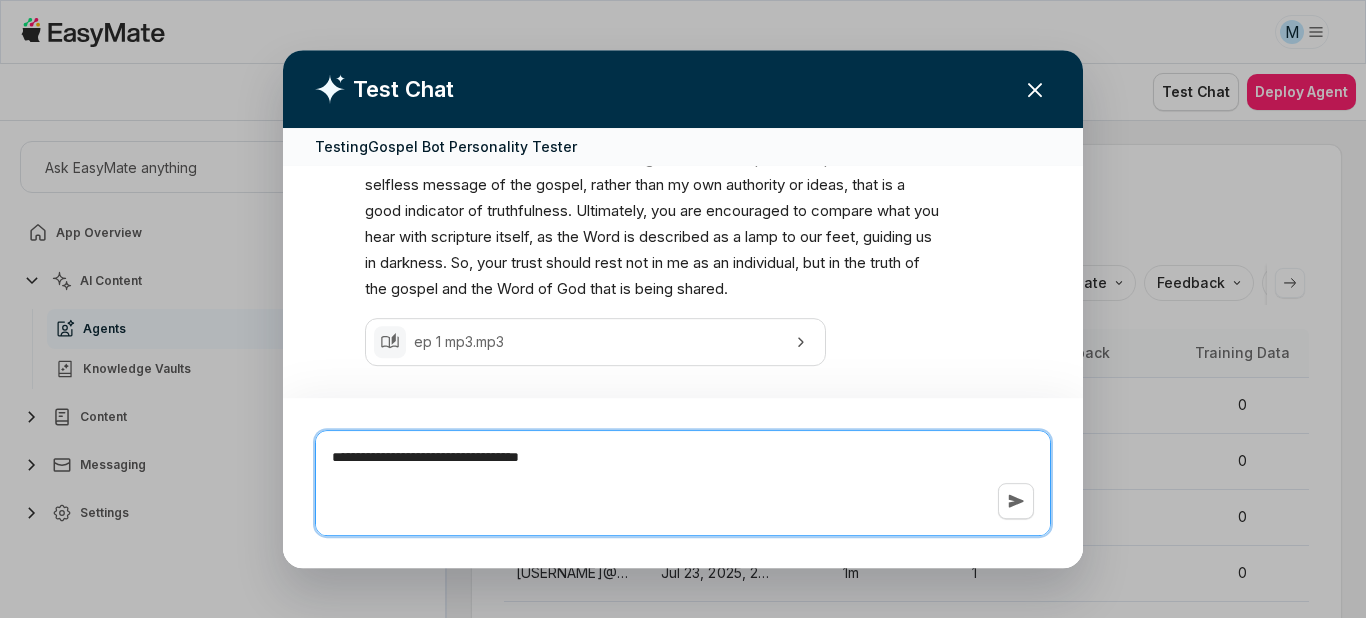 type on "*" 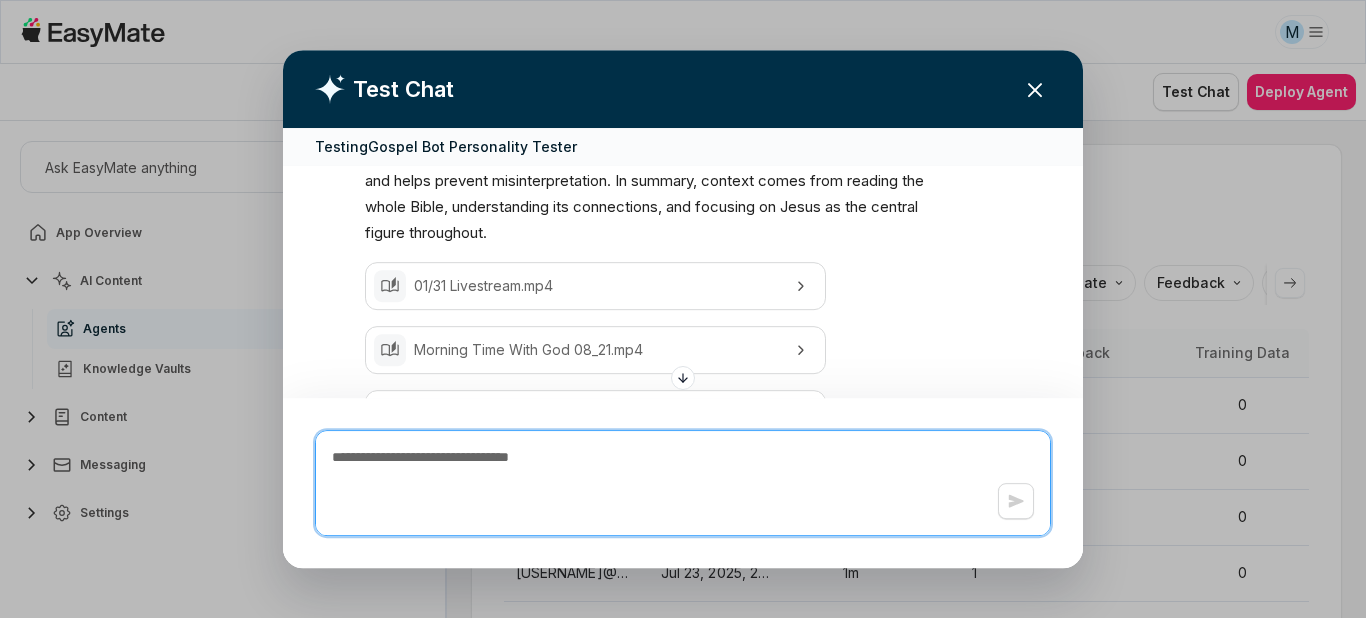 scroll, scrollTop: 1962, scrollLeft: 0, axis: vertical 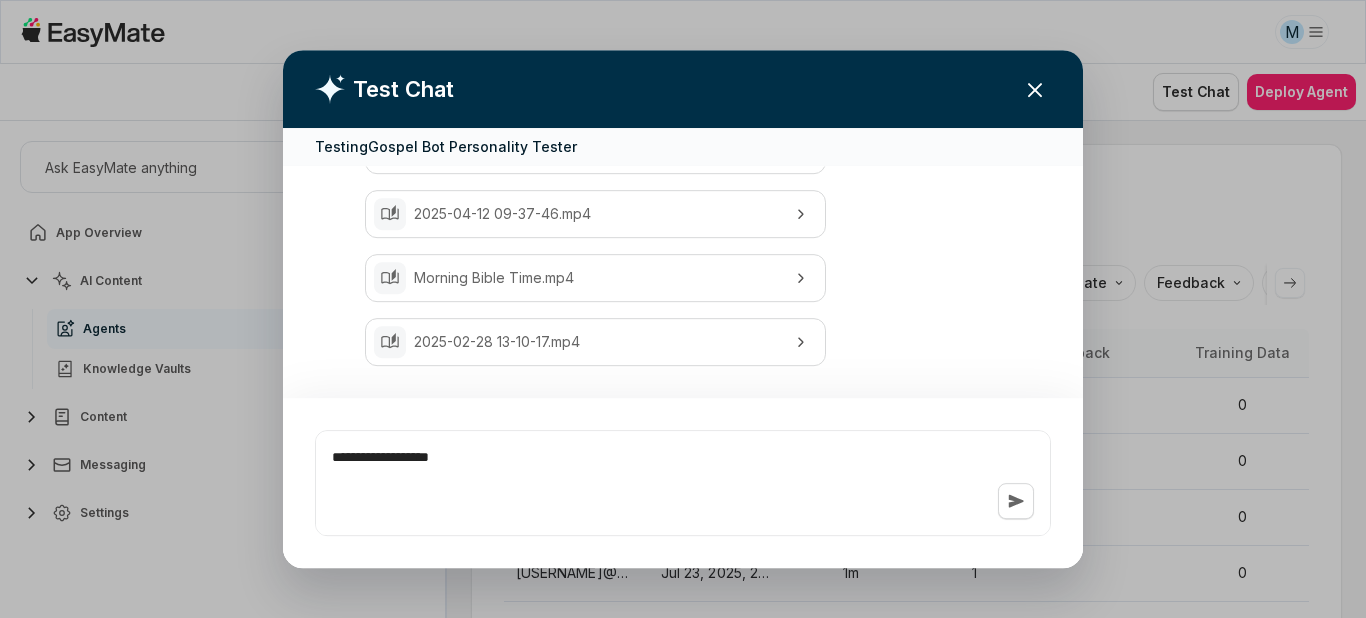 click on "To   see   the   context   of   the   Bible,   it   is   essential   to   read   scripture   thoroughly   and   carefully,   always   considering   who   is   being   addressed,   the   surrounding   passages,   and   the   overall   message.   The   guidance   given   is   to   avoid   taking   verses   out   of   context   and   instead   cross-reference   scripture   with   scripture,   as   the   apostles   did.   Understanding   the   Bible   requires   humility,   a   willingness   to   learn,   and   a   heart   open   to   correction.   It   is   also   important   to   recognize   that   all   of   scripture   ultimately   points   to   Jesus   Christ;   reading   with   this   Christ-centered   perspective   brings   the   Word   to   life   and   helps   prevent   misinterpretation.   In   summary,   context   comes   from   reading   the   whole   Bible,   understanding   its   connections,   and   focusing   on   Jesus   as   the   central   figure   throughout. 01/31 Livestream.mp4" at bounding box center [653, 76] 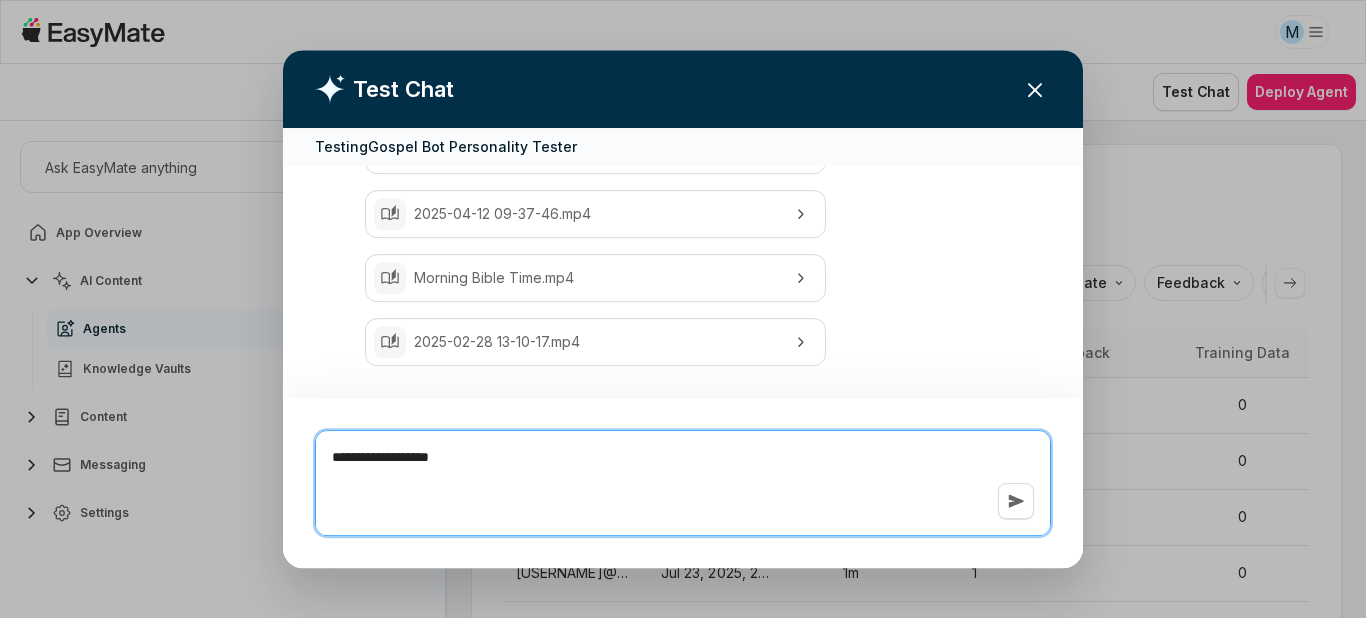 click on "**********" at bounding box center [683, 483] 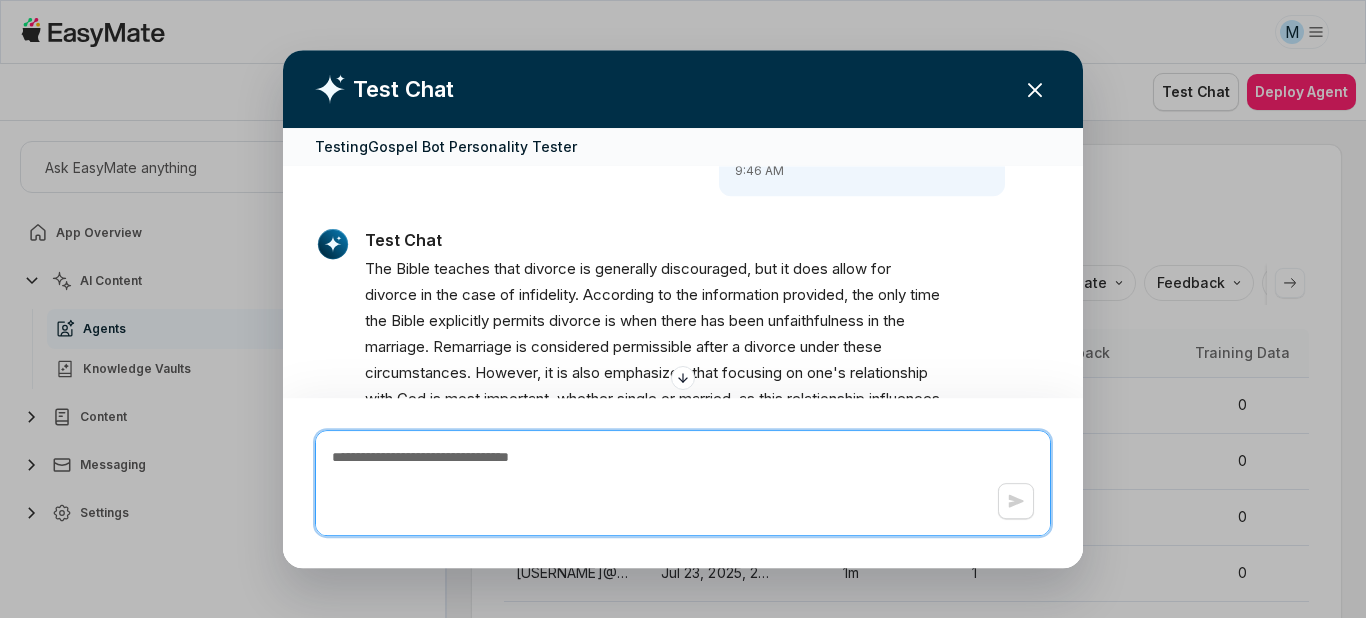 scroll, scrollTop: 2440, scrollLeft: 0, axis: vertical 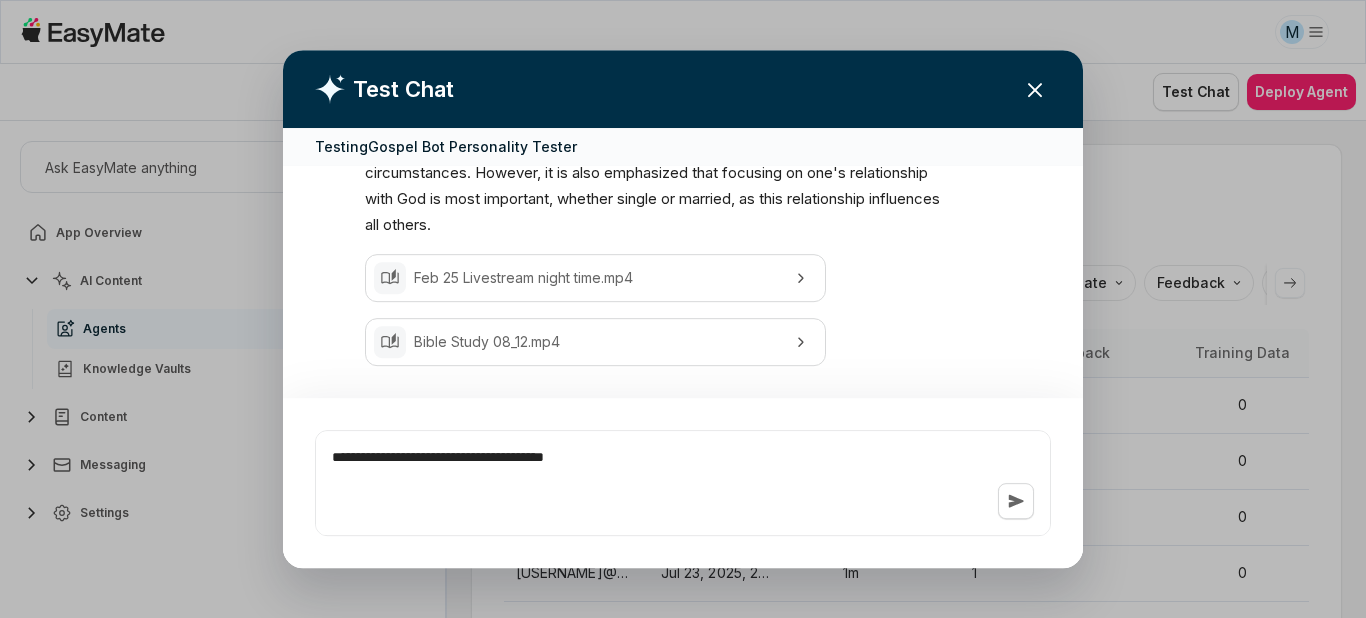 click on "whether" at bounding box center [585, 199] 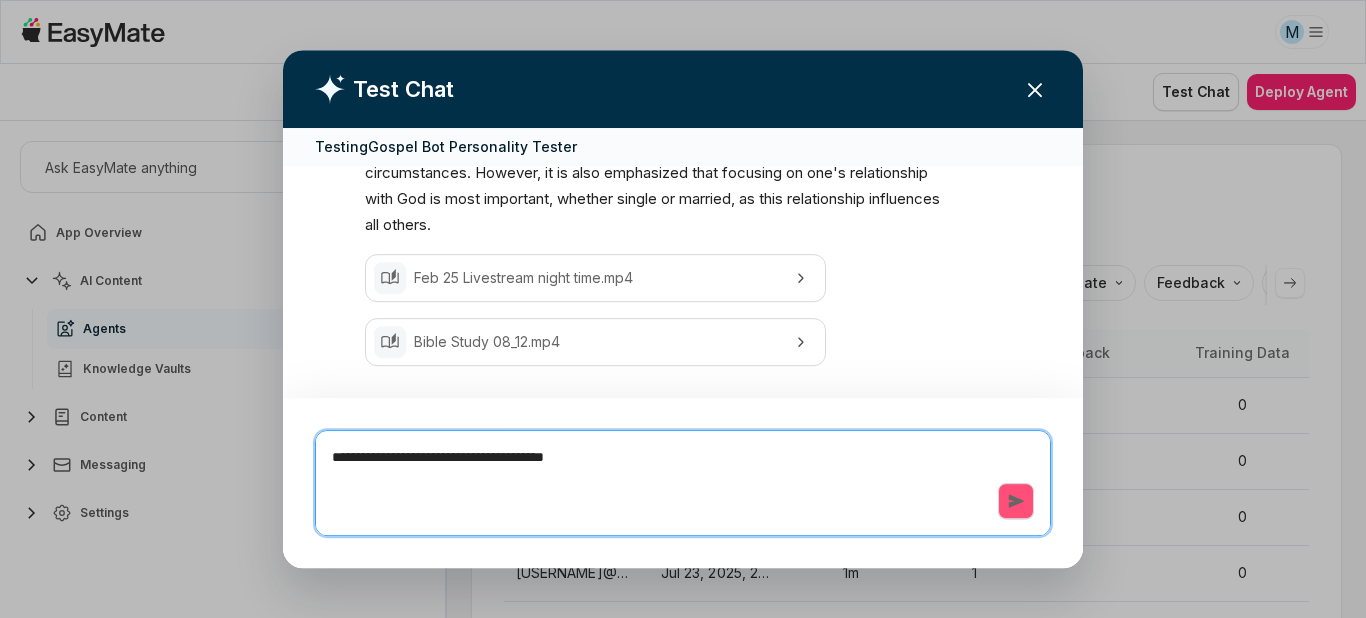click 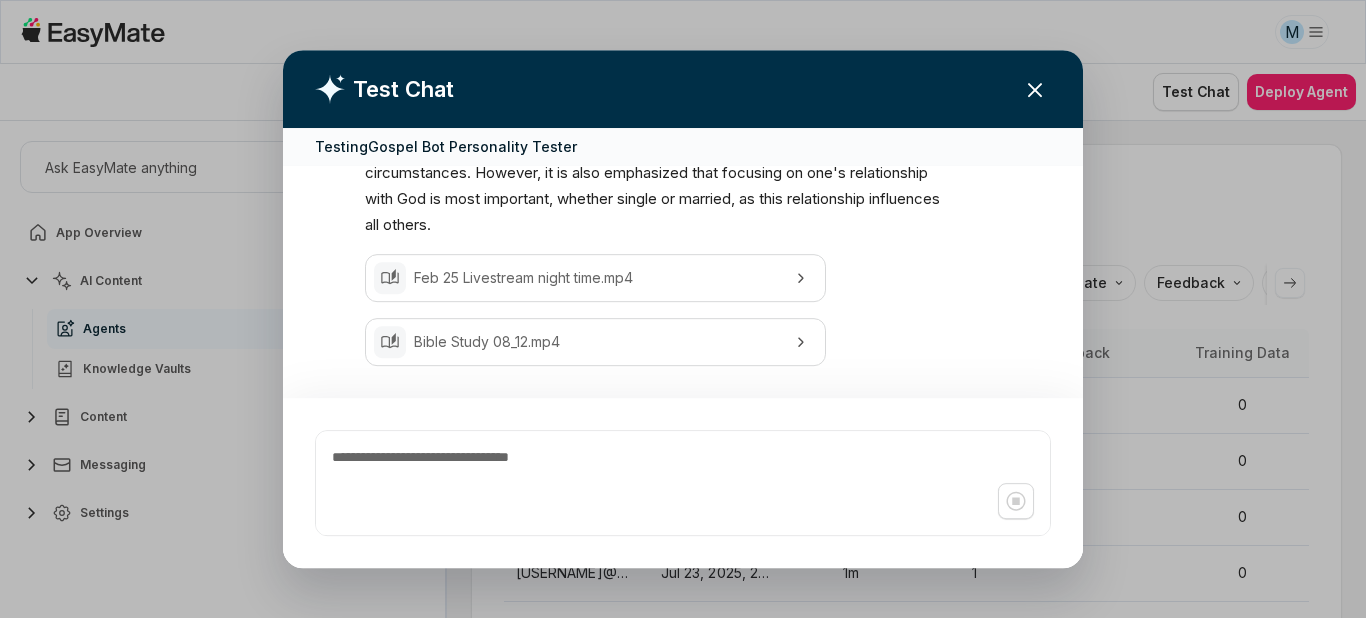 scroll, scrollTop: 2625, scrollLeft: 0, axis: vertical 